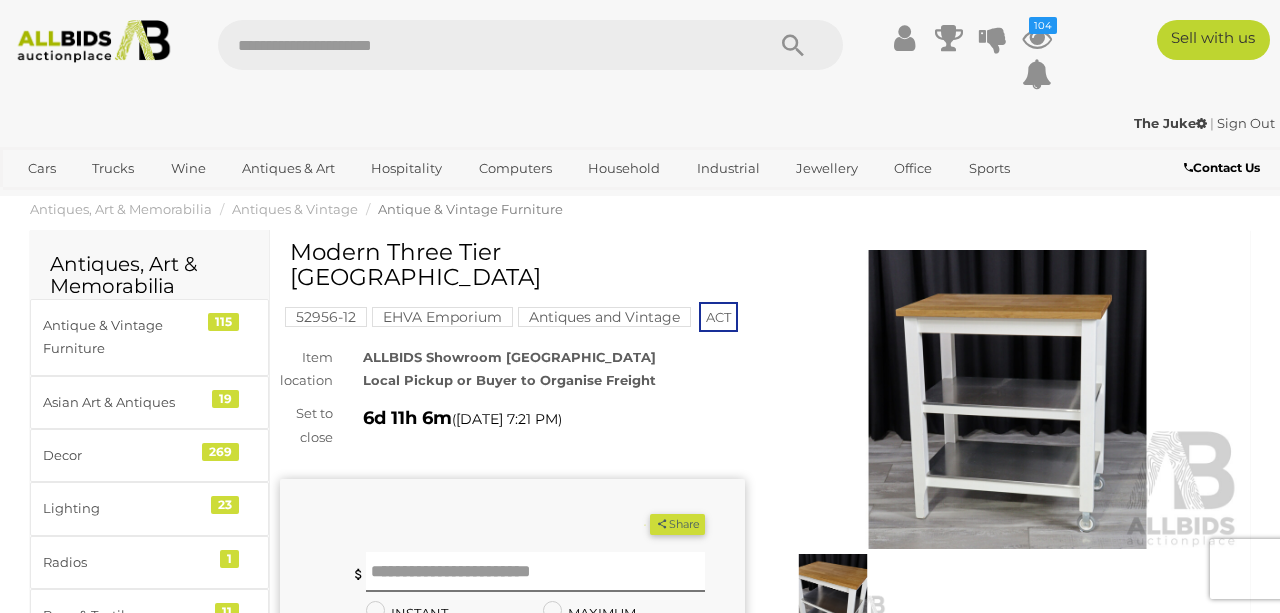 scroll, scrollTop: 0, scrollLeft: 0, axis: both 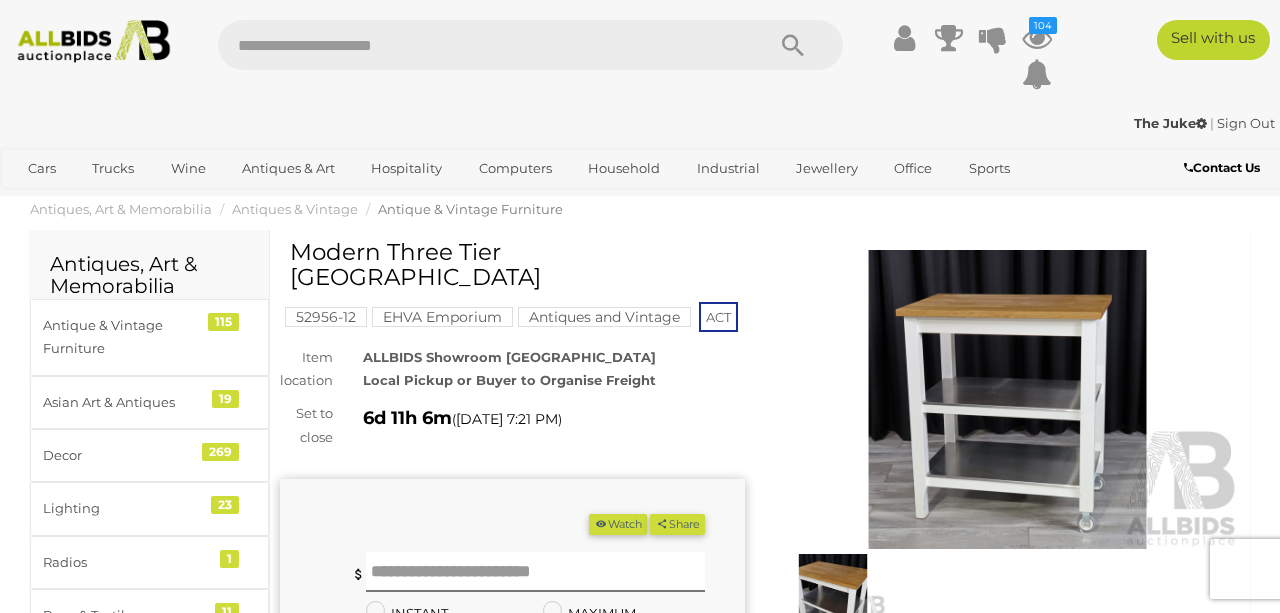 click at bounding box center (1007, 400) 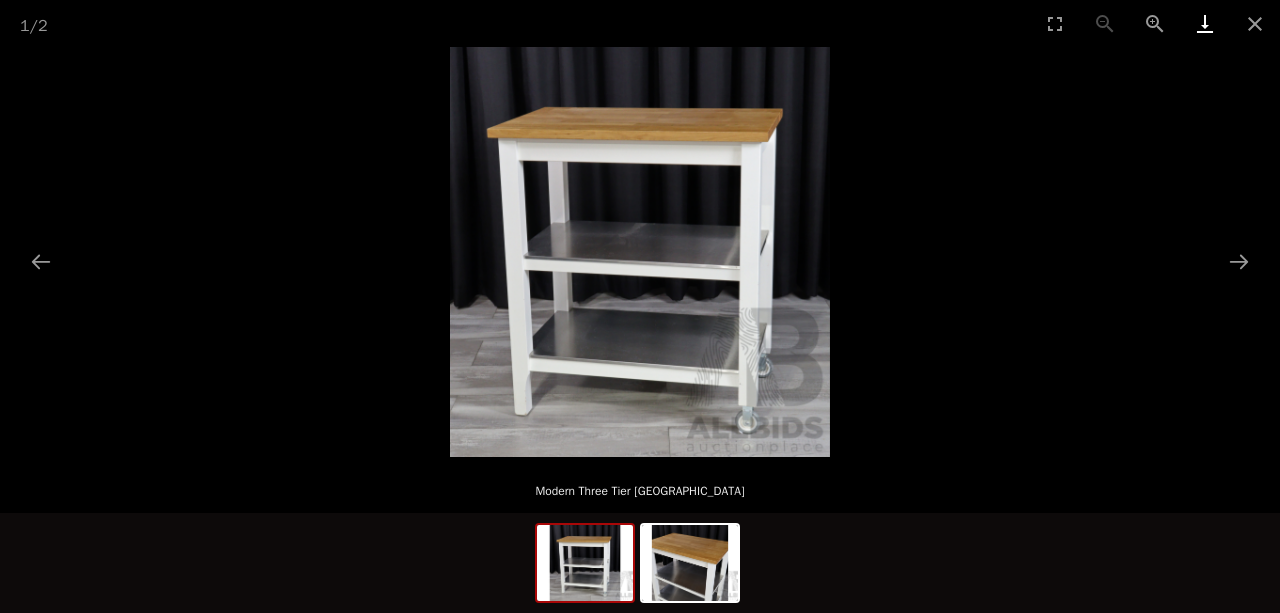 click at bounding box center (1205, 23) 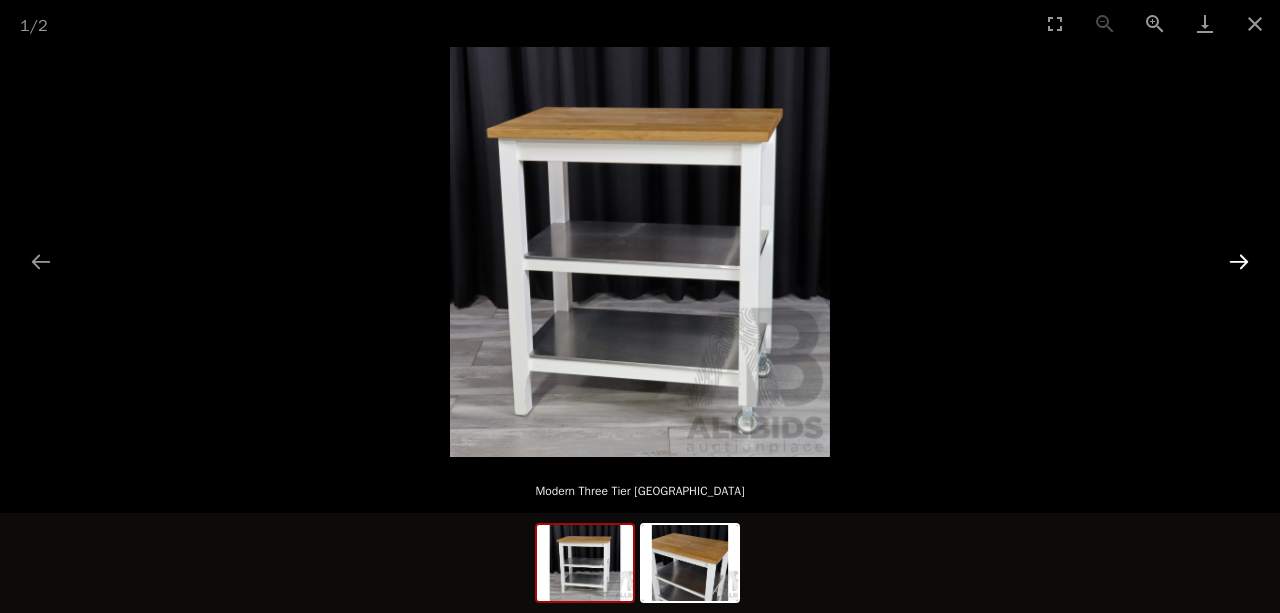 click at bounding box center [1239, 261] 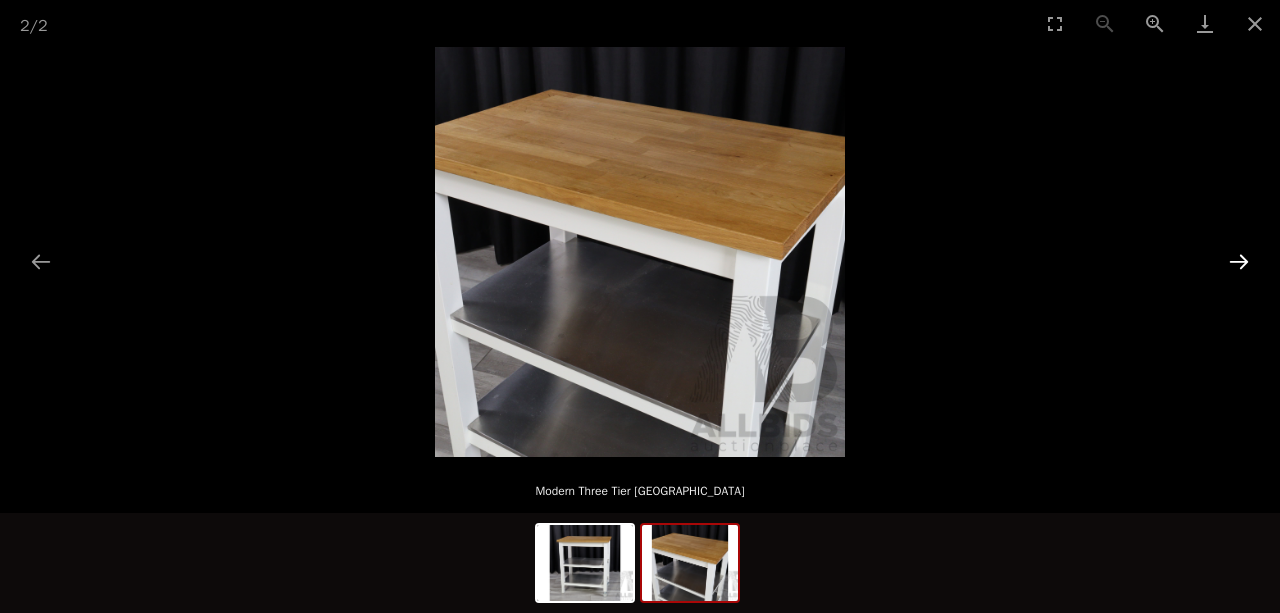 click at bounding box center (1239, 261) 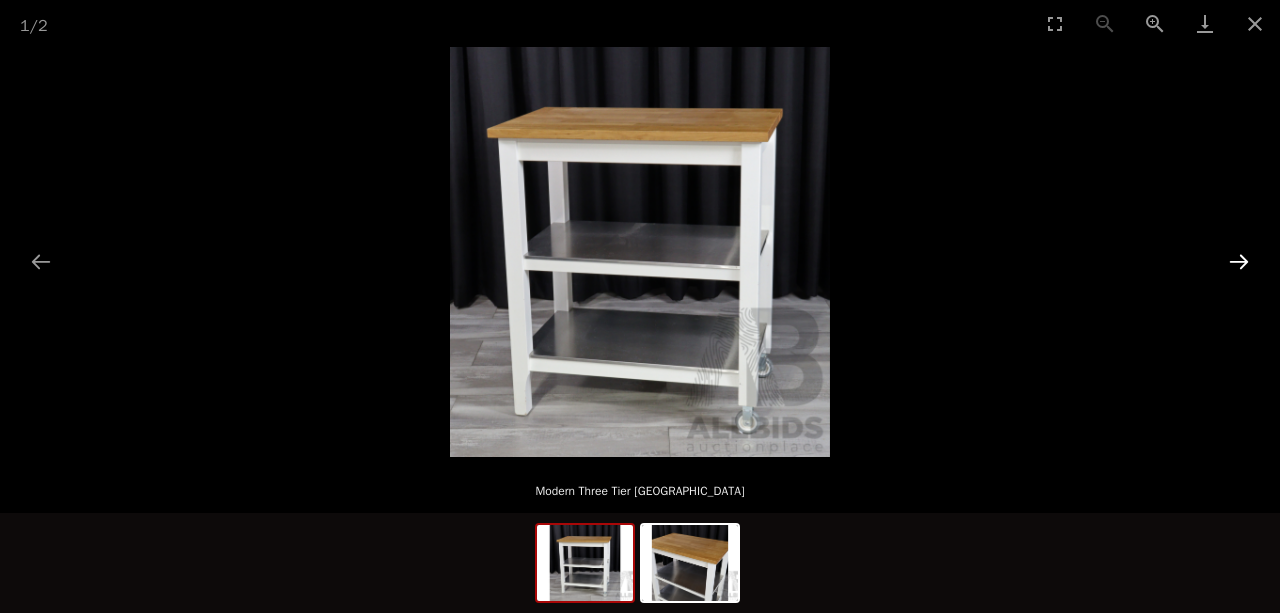 click at bounding box center [1239, 261] 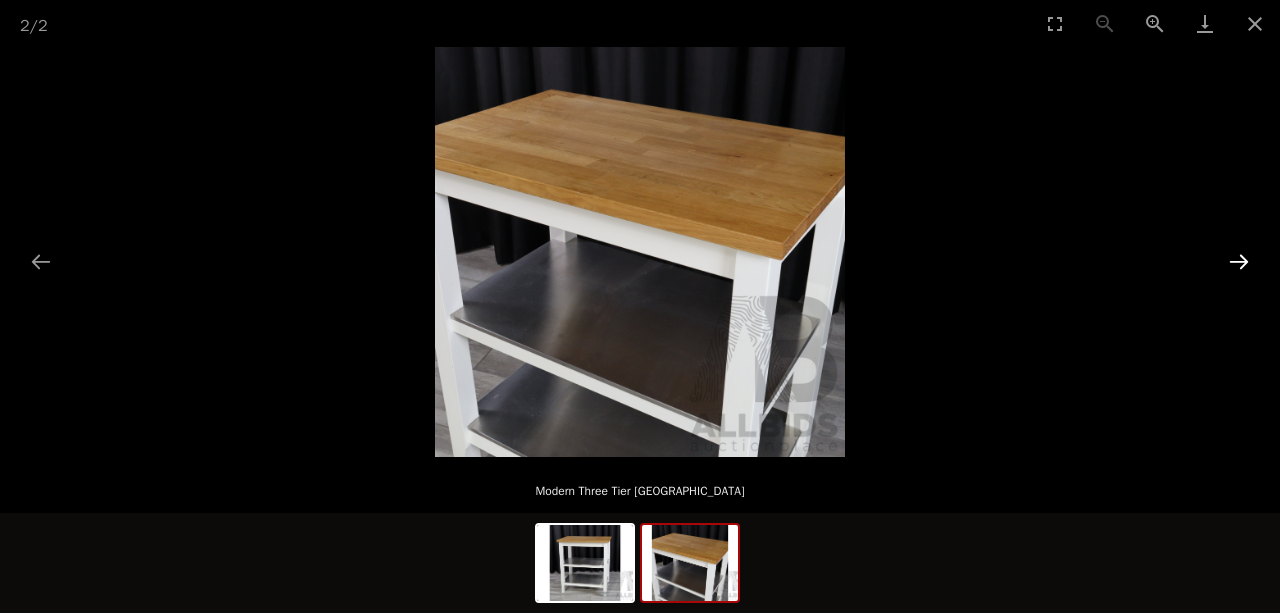 click at bounding box center (1239, 261) 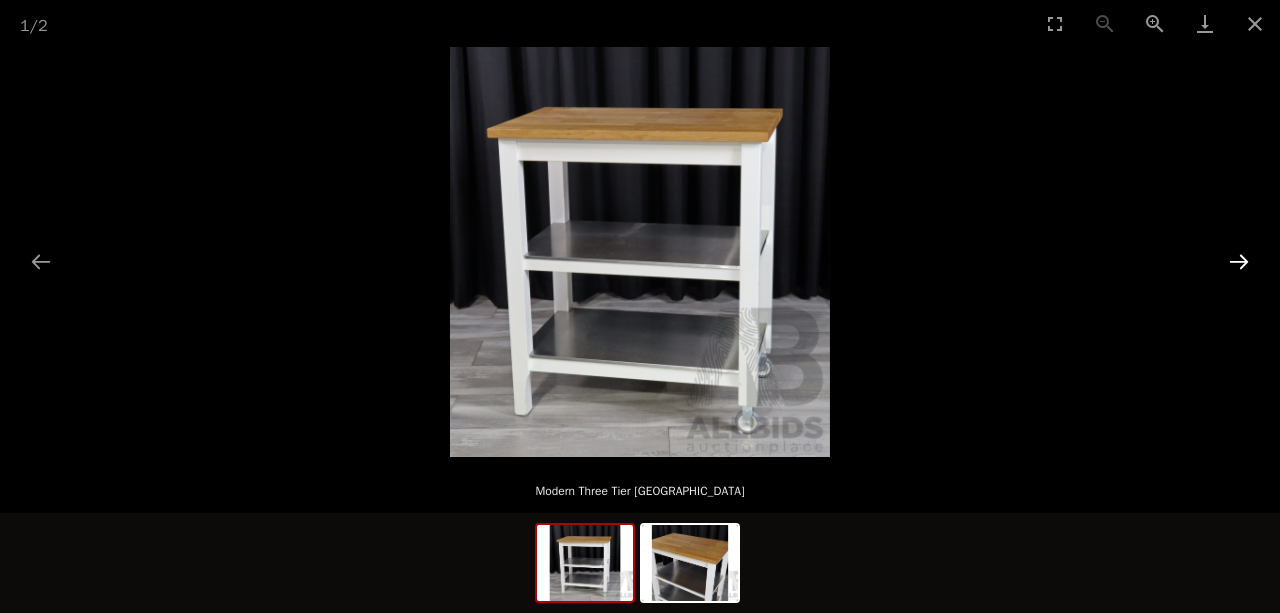 click at bounding box center [1239, 261] 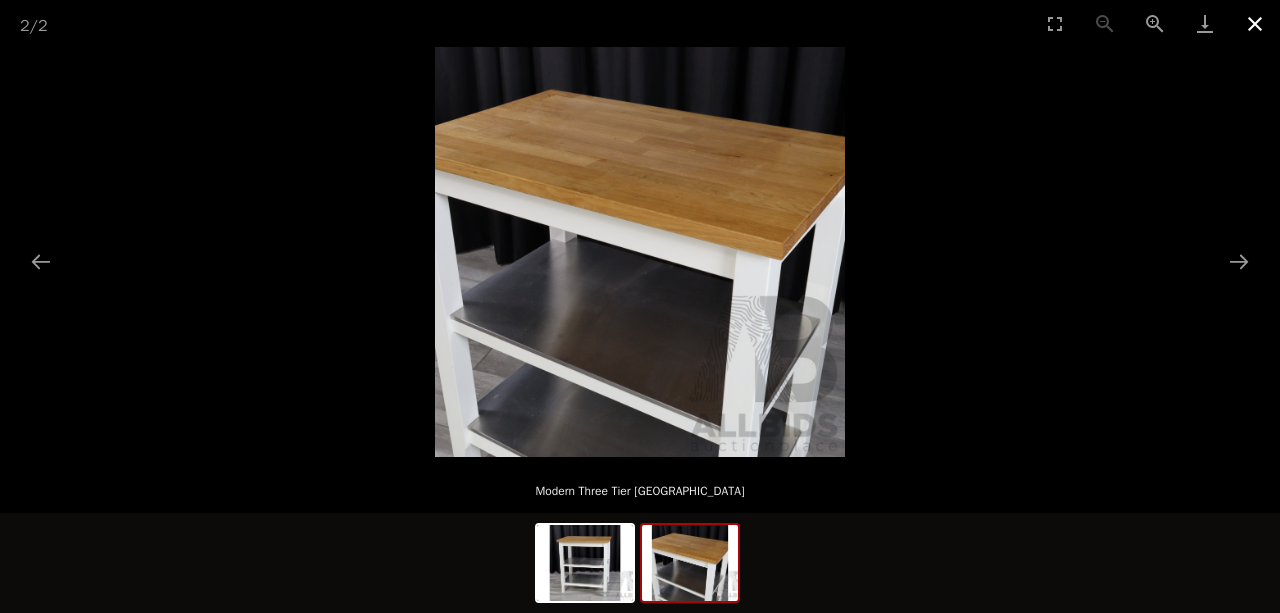 click at bounding box center (1255, 23) 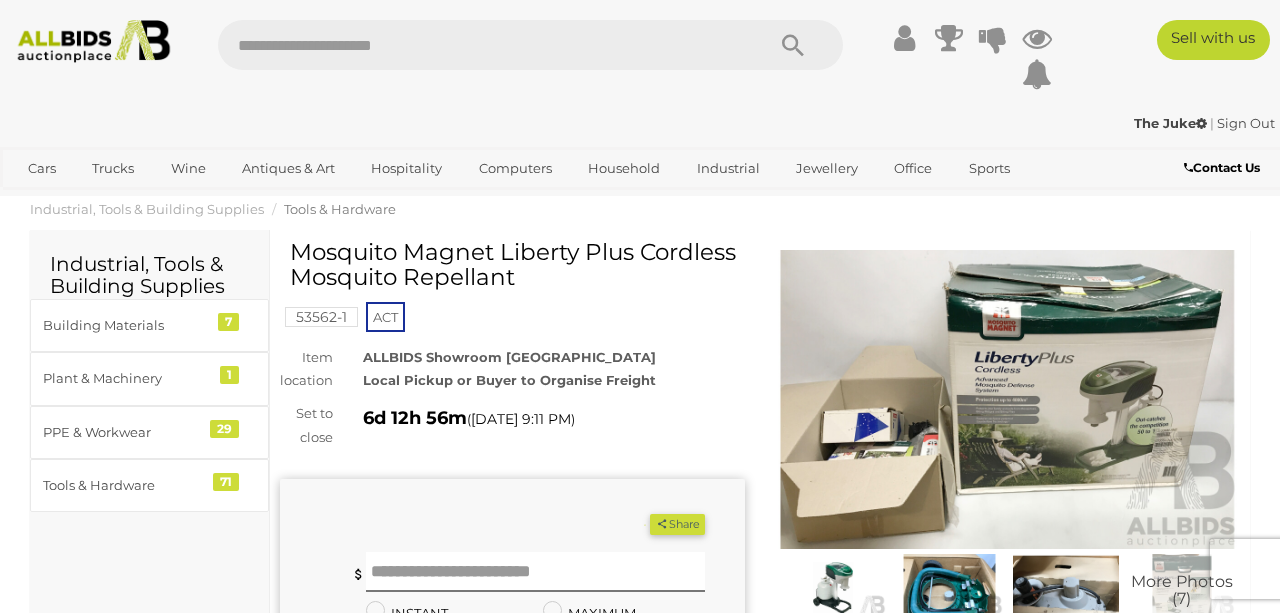 scroll, scrollTop: 0, scrollLeft: 0, axis: both 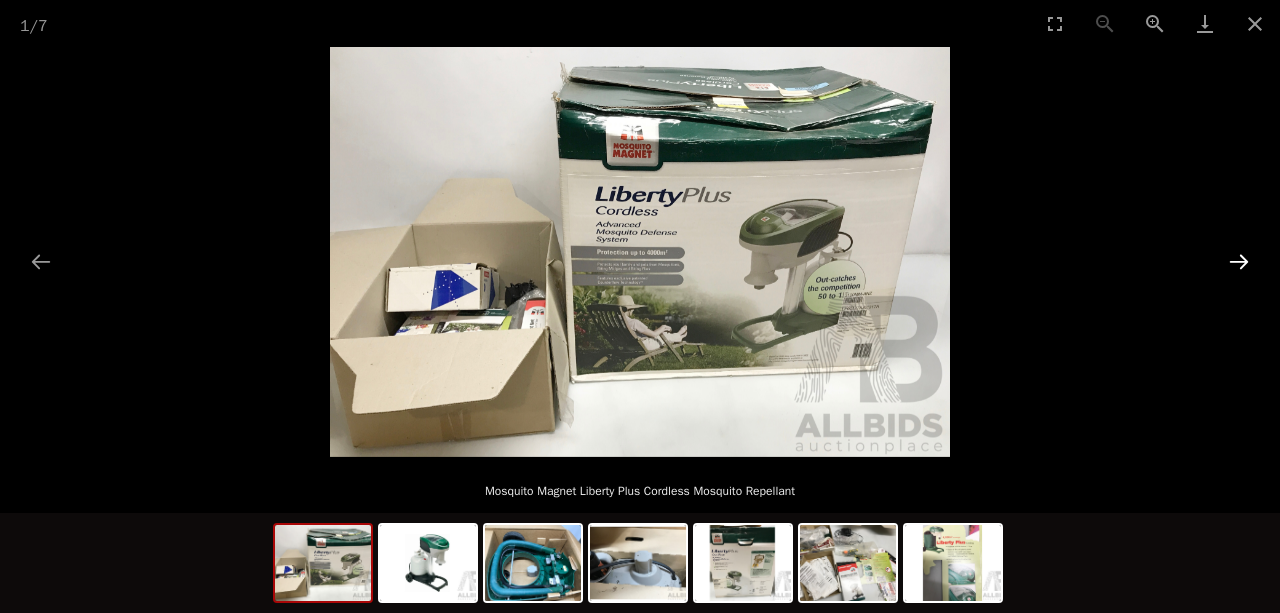 click at bounding box center [1239, 261] 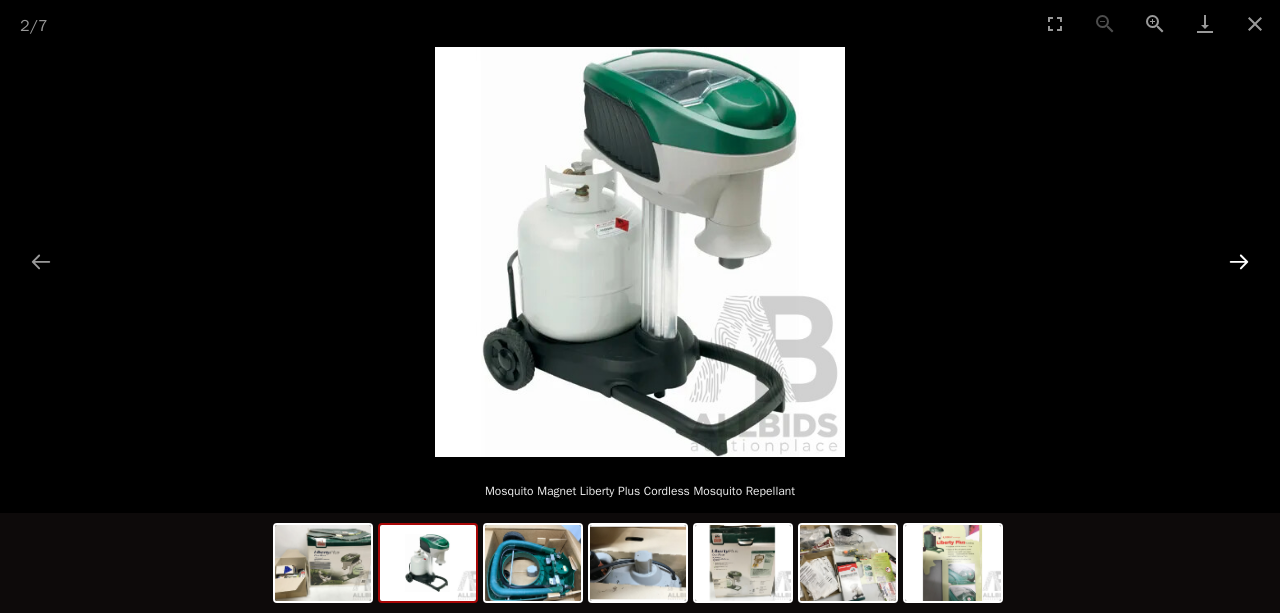 click at bounding box center (1239, 261) 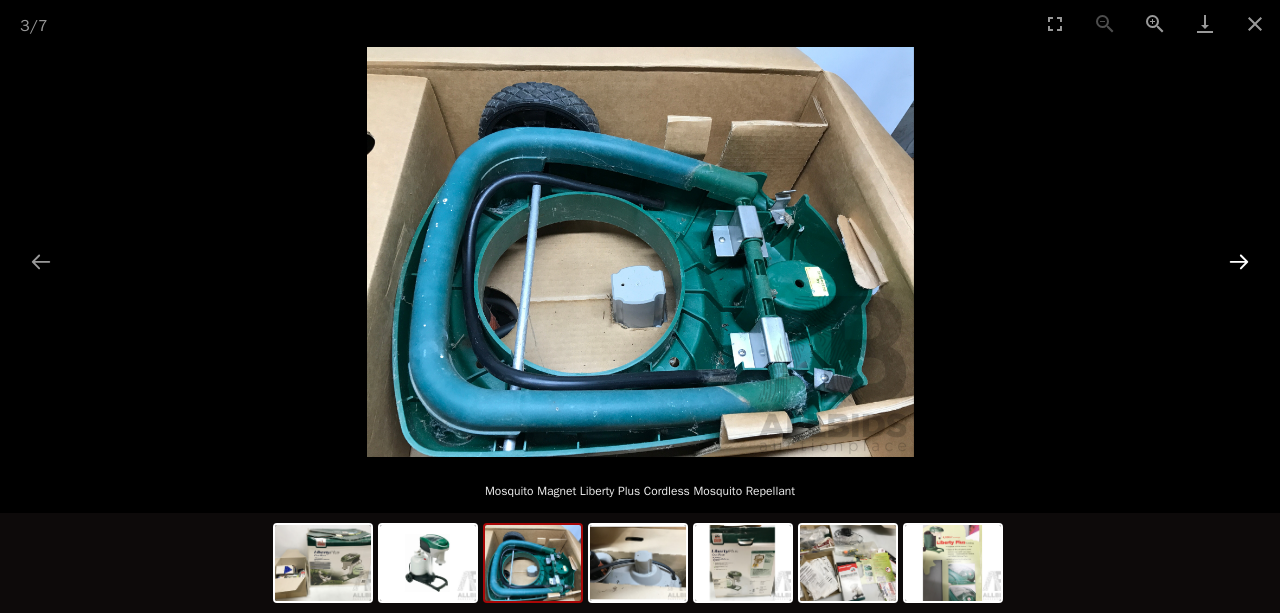 click at bounding box center (1239, 261) 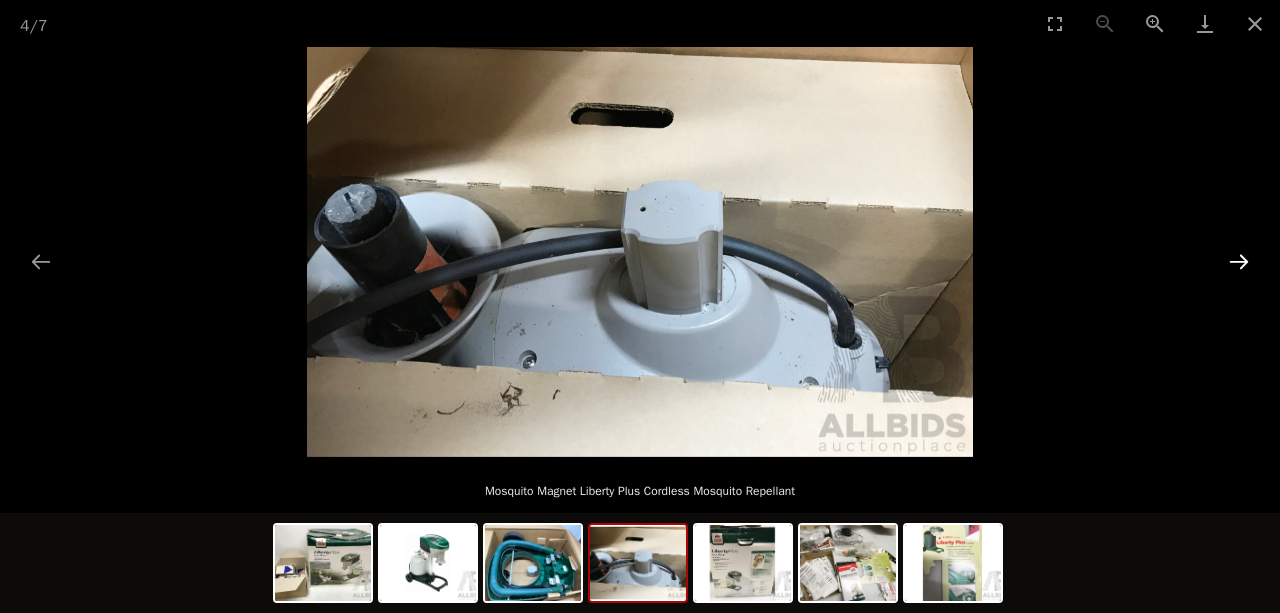 click at bounding box center (1239, 261) 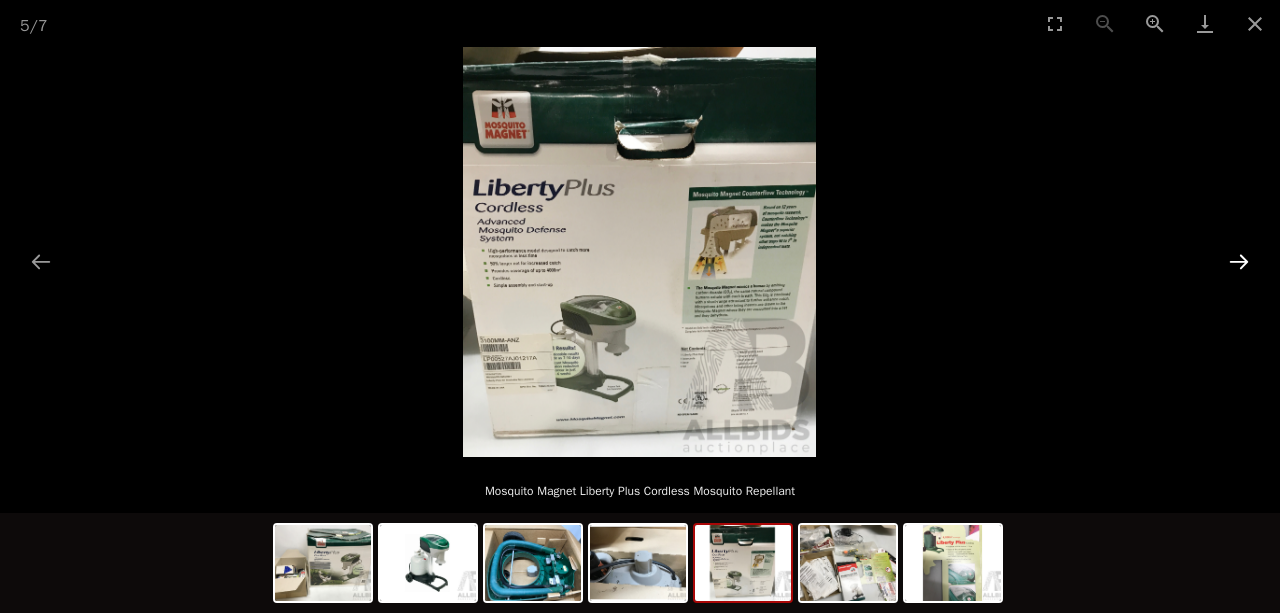 click at bounding box center (1239, 261) 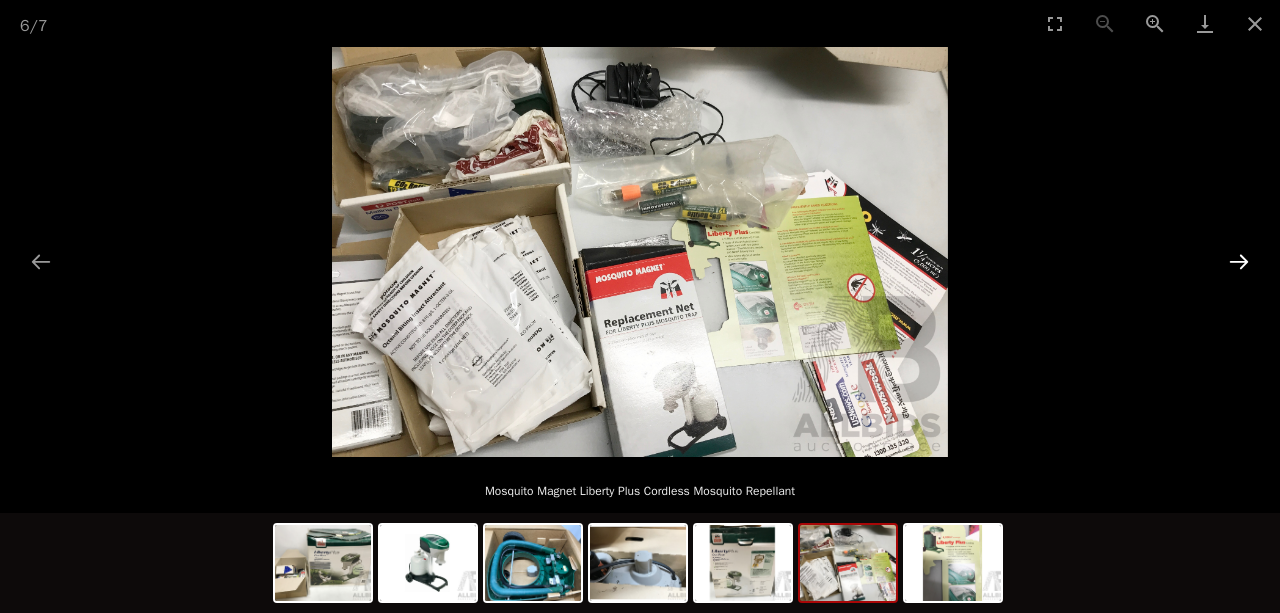 click at bounding box center (1239, 261) 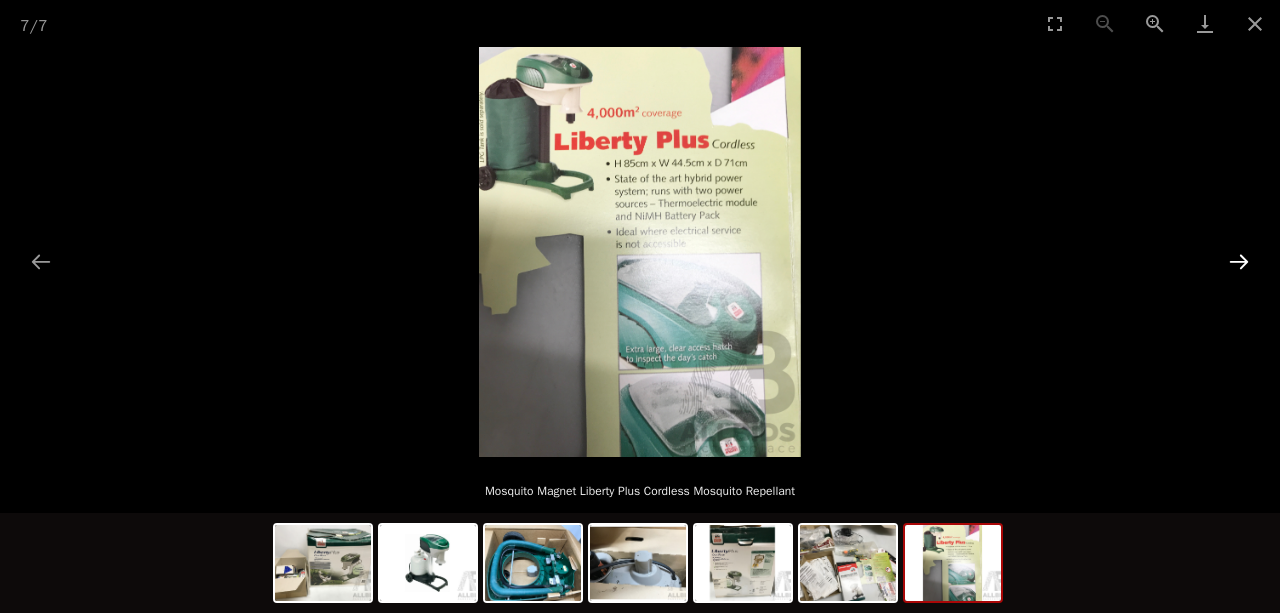 click at bounding box center [1239, 261] 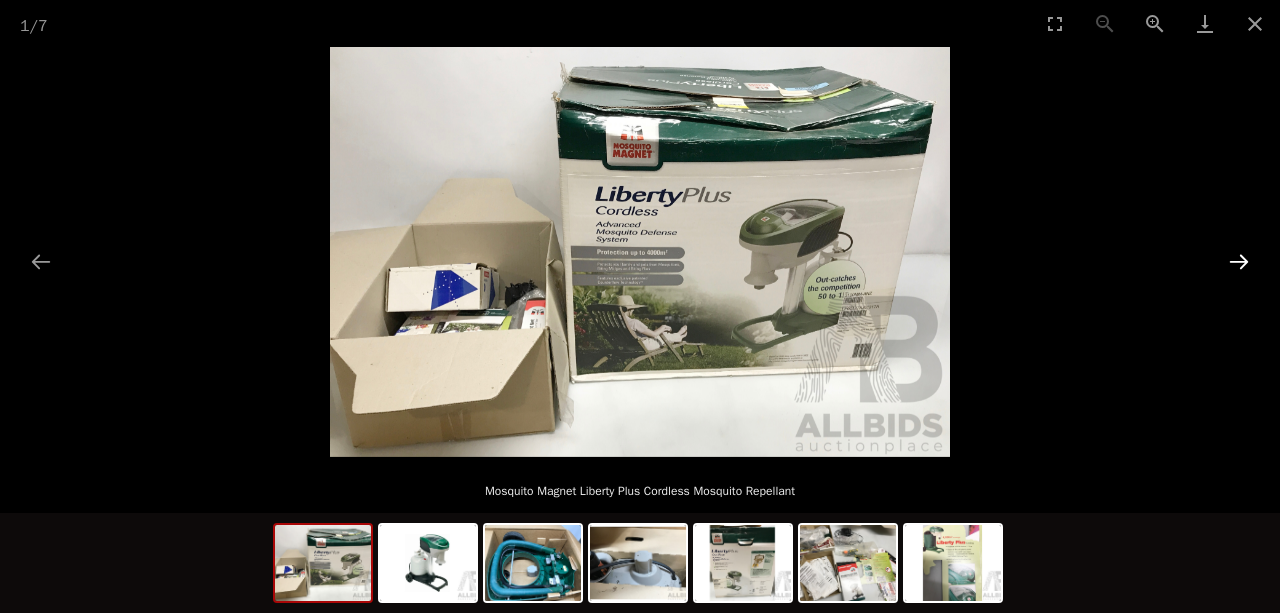 click at bounding box center [1239, 261] 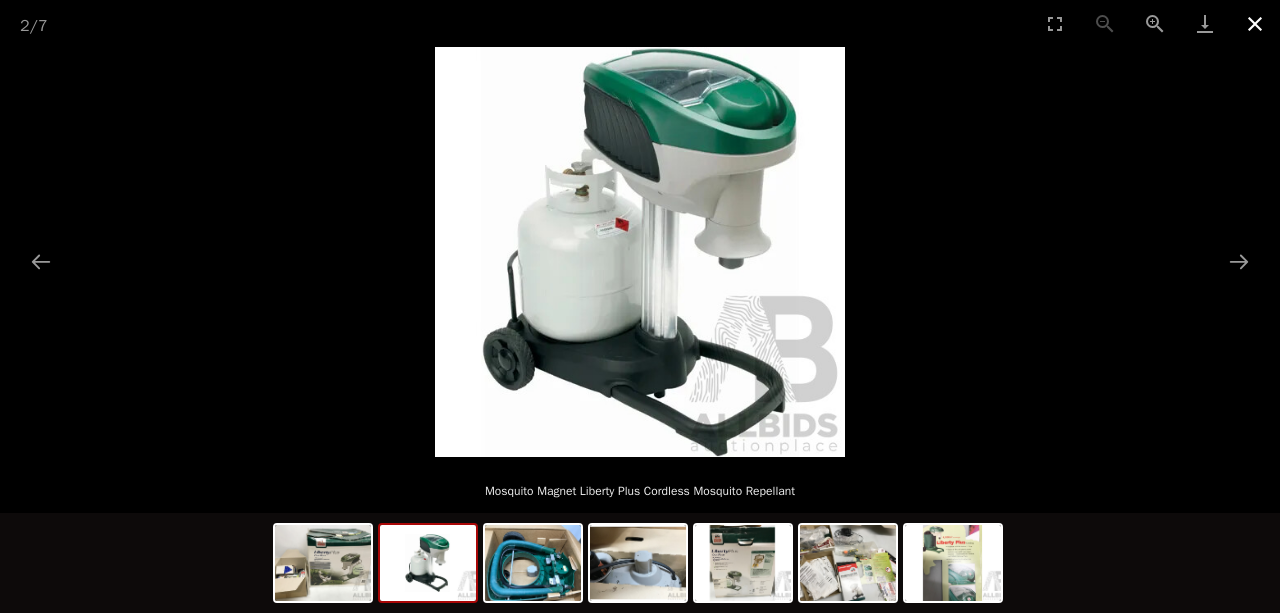 click at bounding box center [1255, 23] 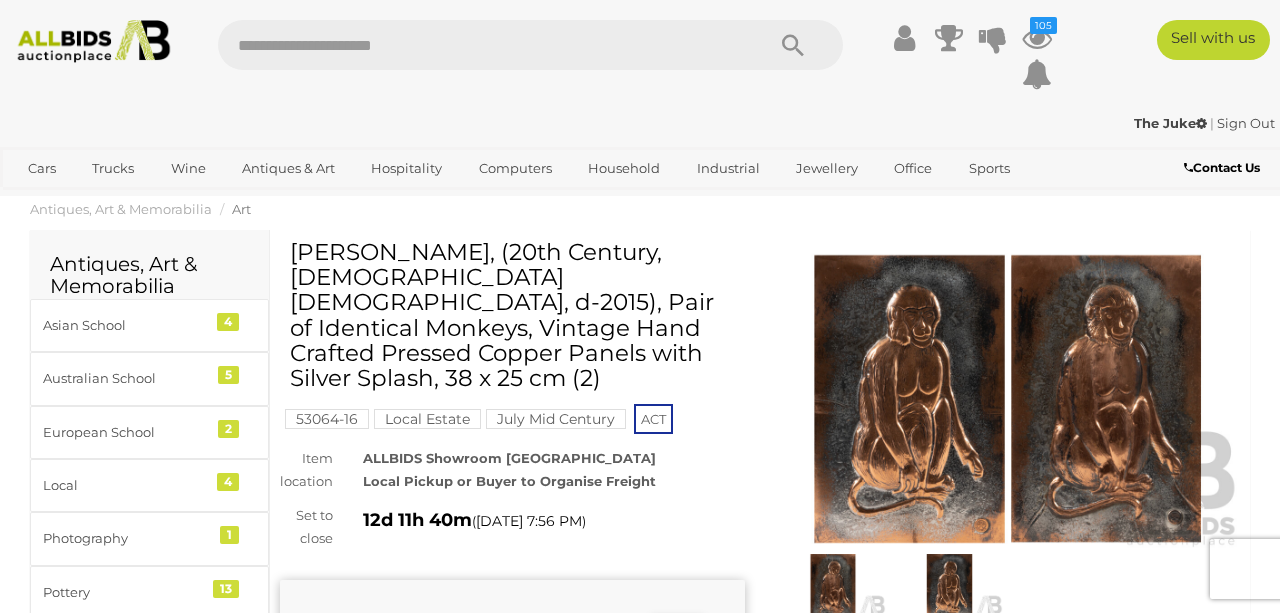 scroll, scrollTop: 0, scrollLeft: 0, axis: both 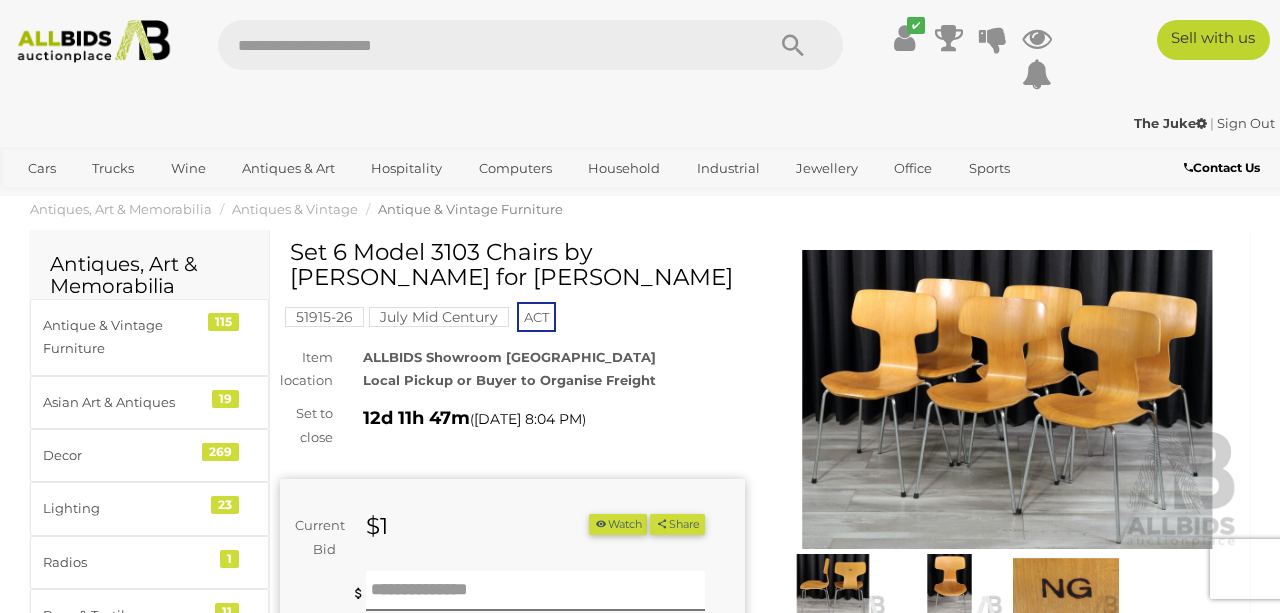 click at bounding box center (1007, 400) 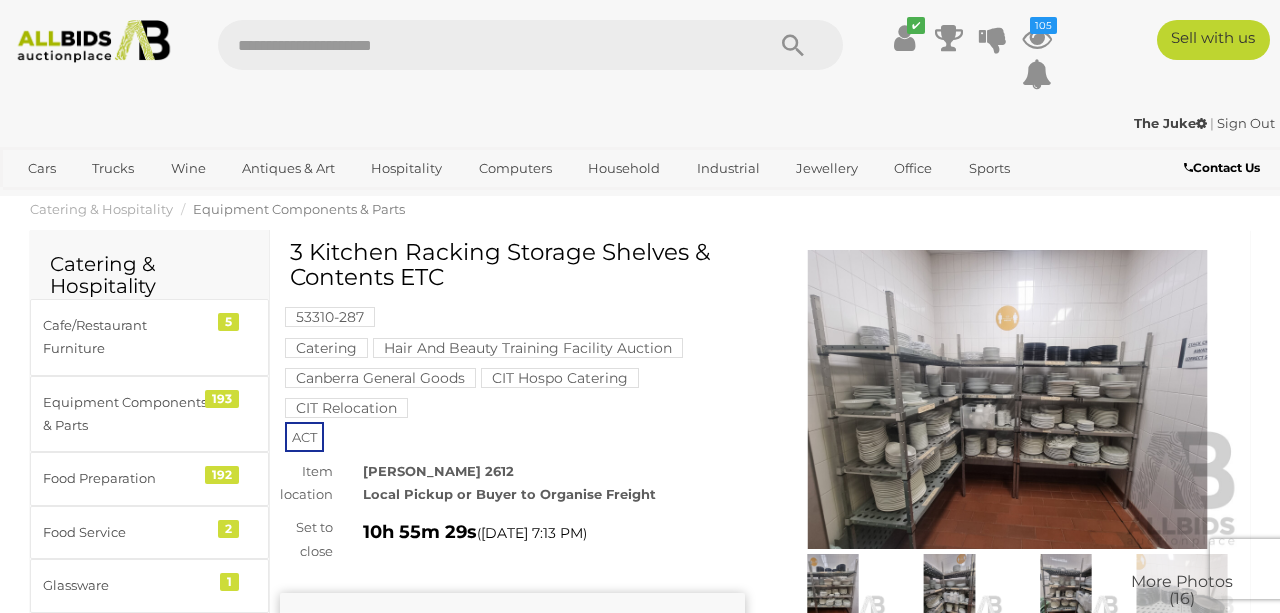 scroll, scrollTop: 0, scrollLeft: 0, axis: both 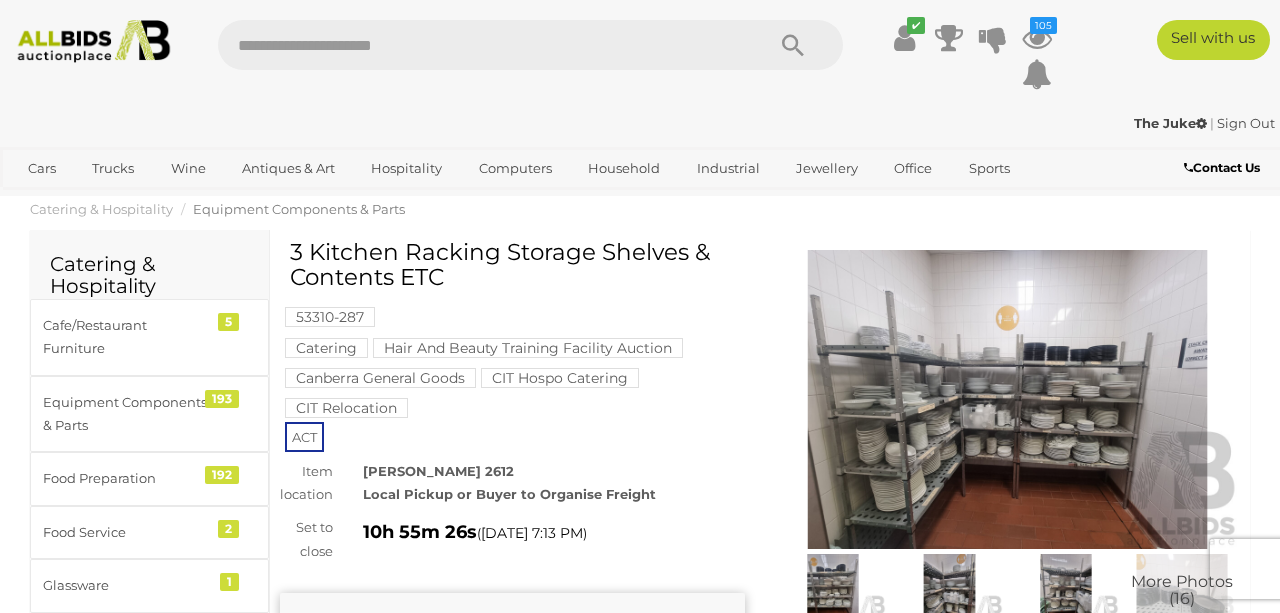 click at bounding box center [1007, 400] 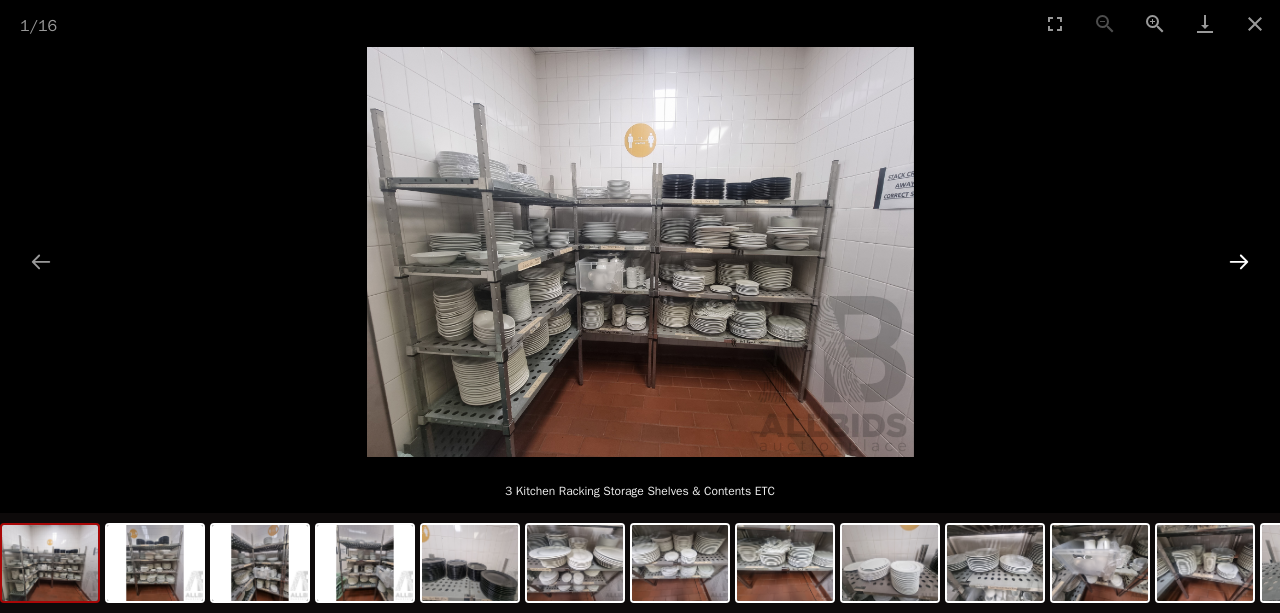 click at bounding box center (1239, 261) 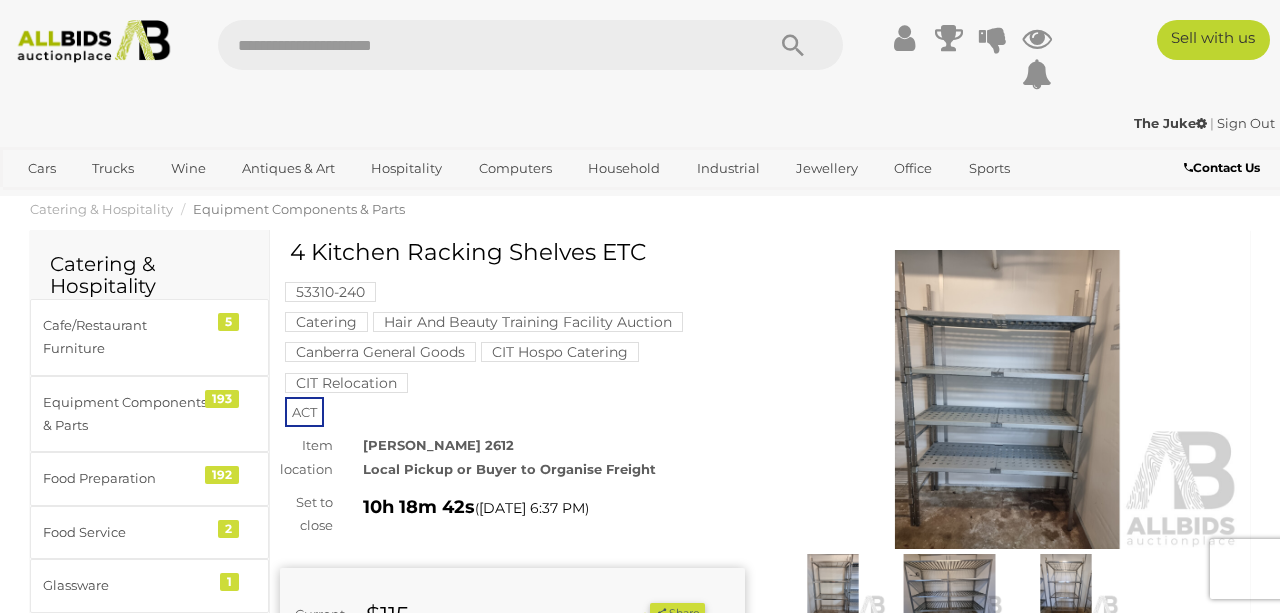 scroll, scrollTop: 0, scrollLeft: 0, axis: both 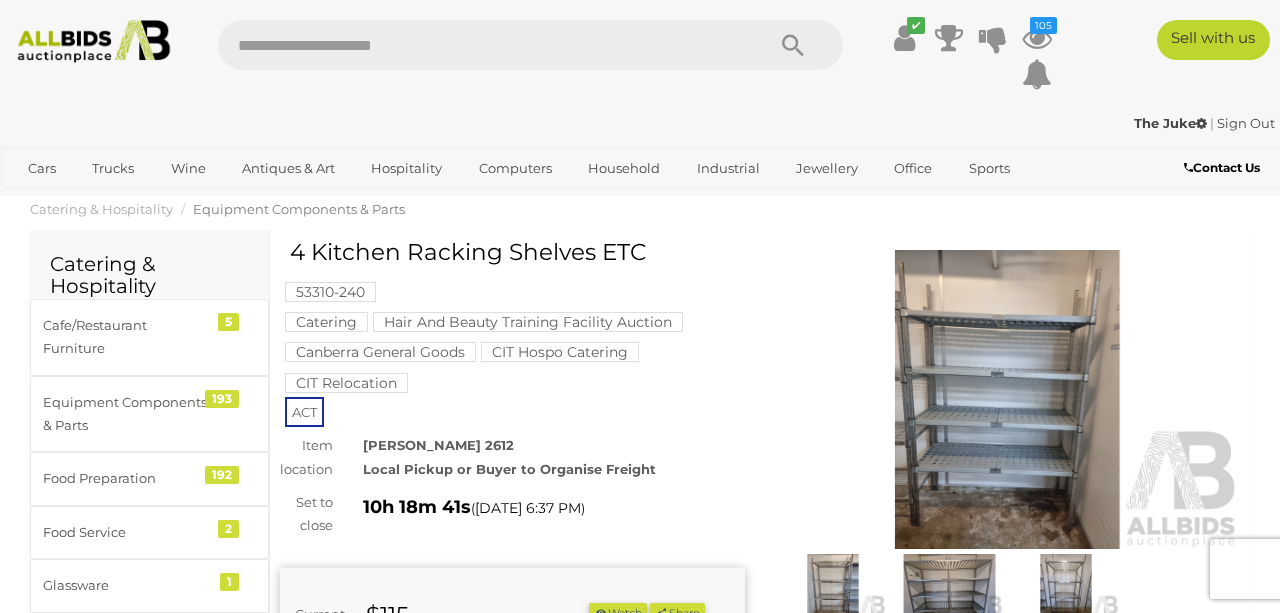 click at bounding box center [1007, 400] 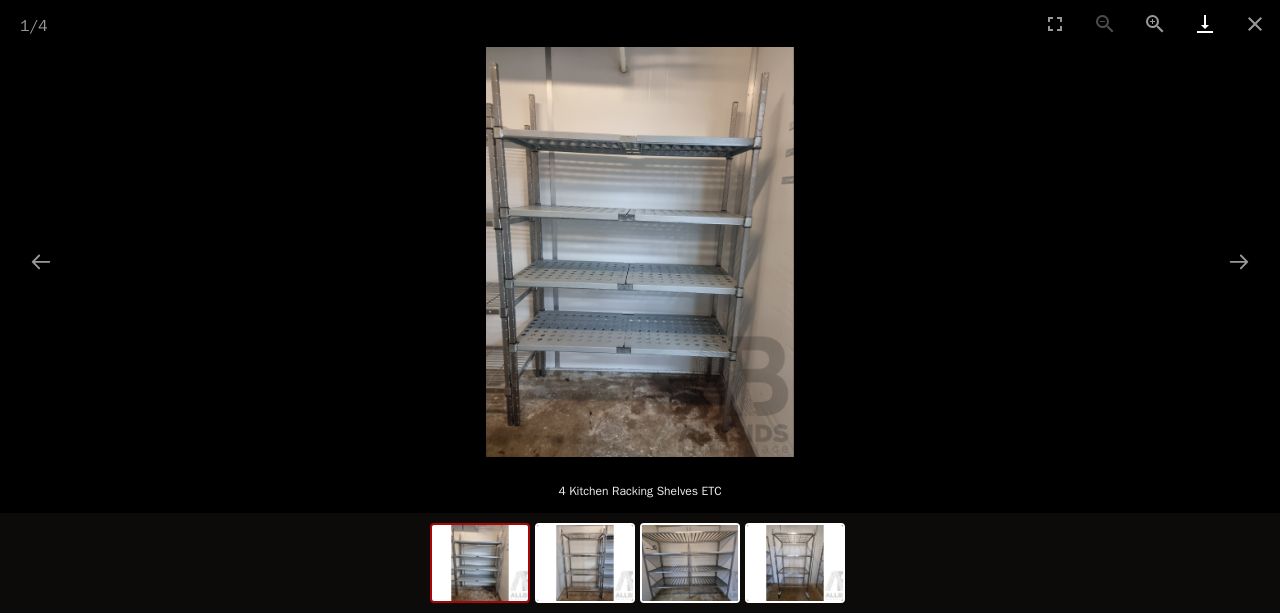 click at bounding box center (1205, 23) 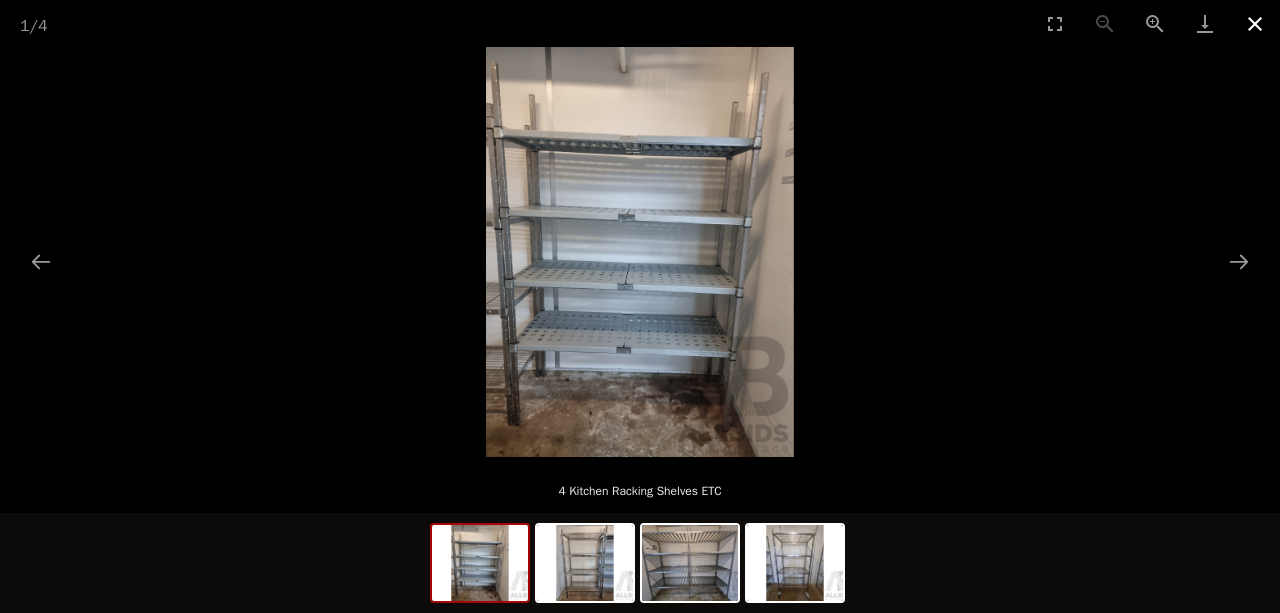 click at bounding box center [1255, 23] 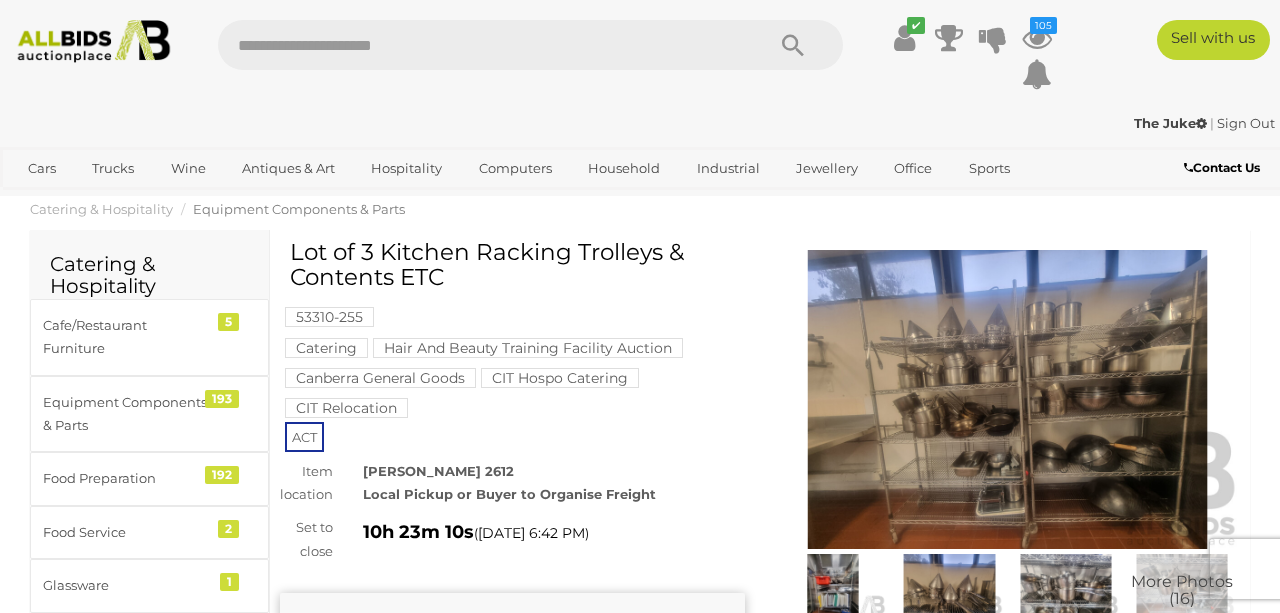 scroll, scrollTop: 0, scrollLeft: 0, axis: both 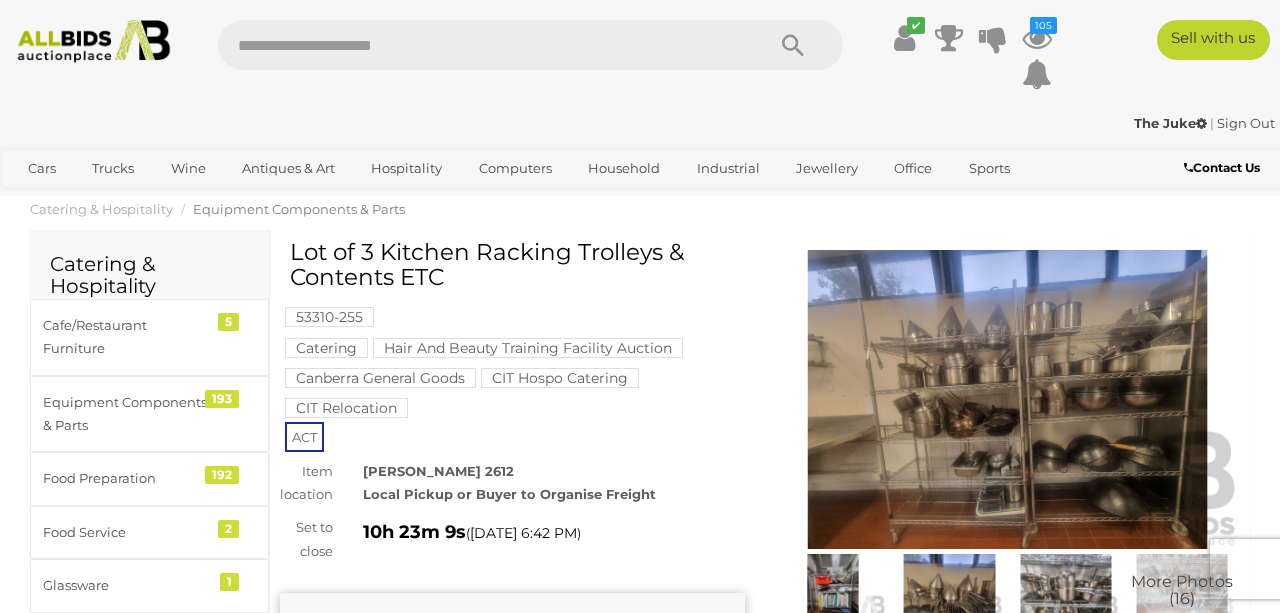 click at bounding box center (1007, 400) 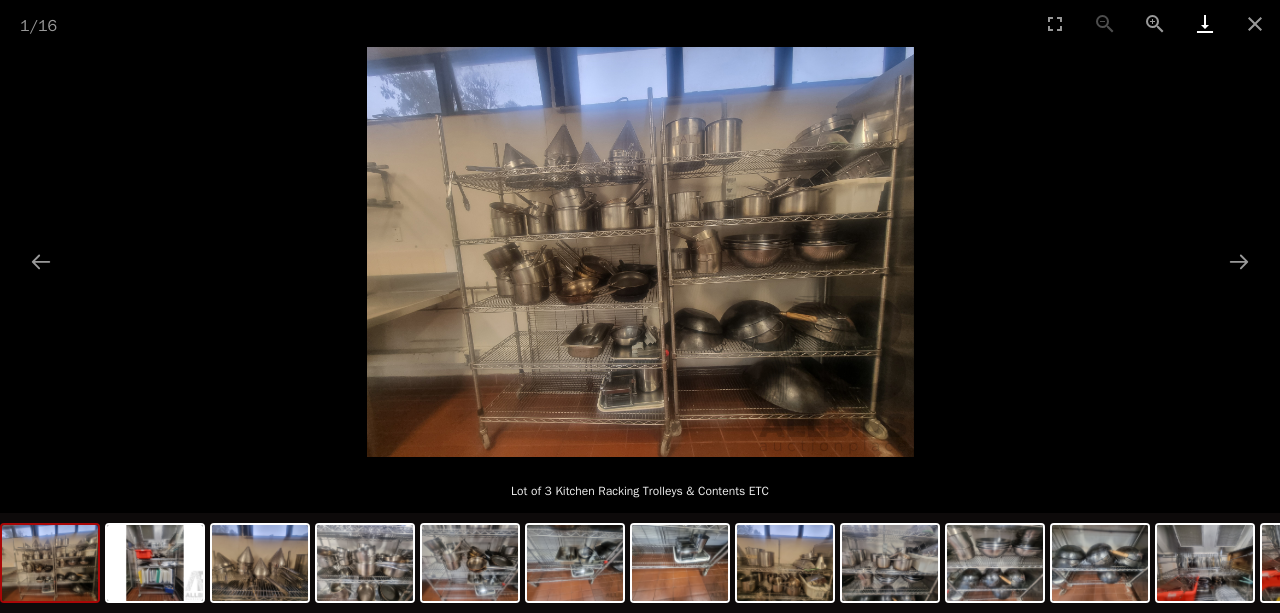 click at bounding box center [1205, 23] 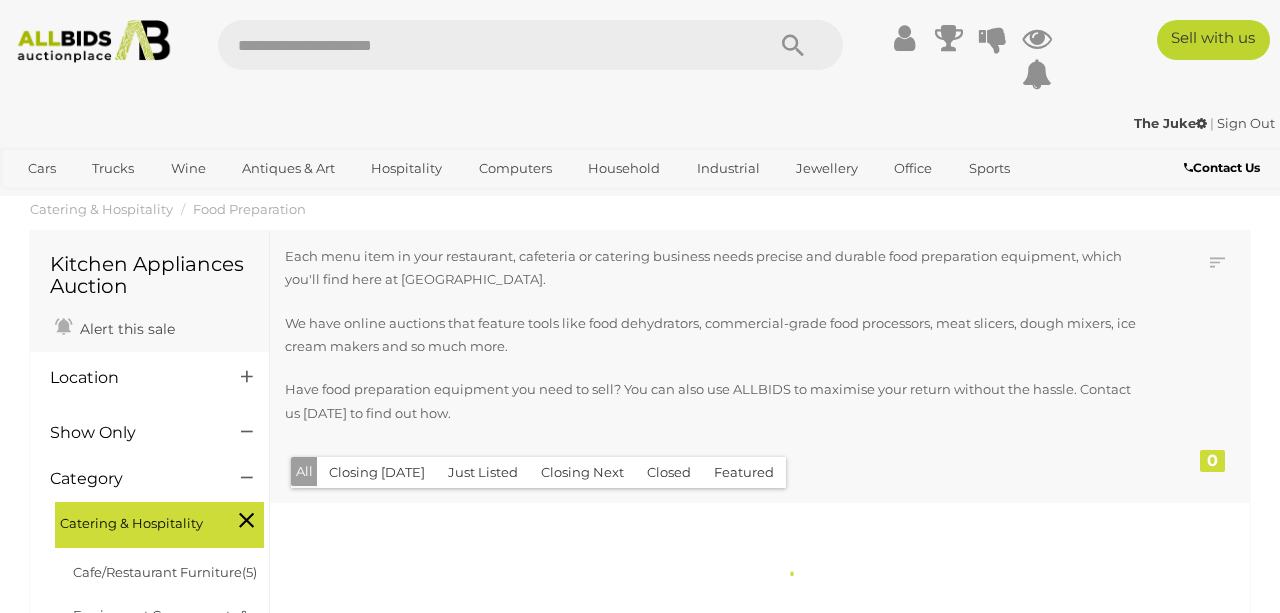scroll, scrollTop: 0, scrollLeft: 0, axis: both 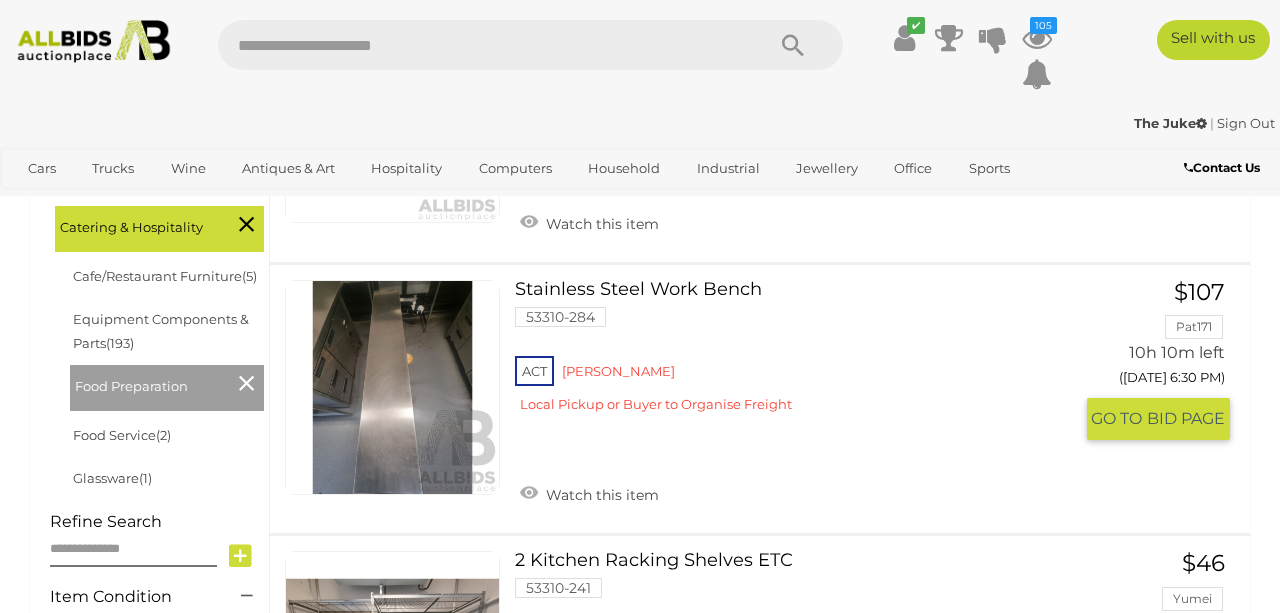 click at bounding box center (392, 387) 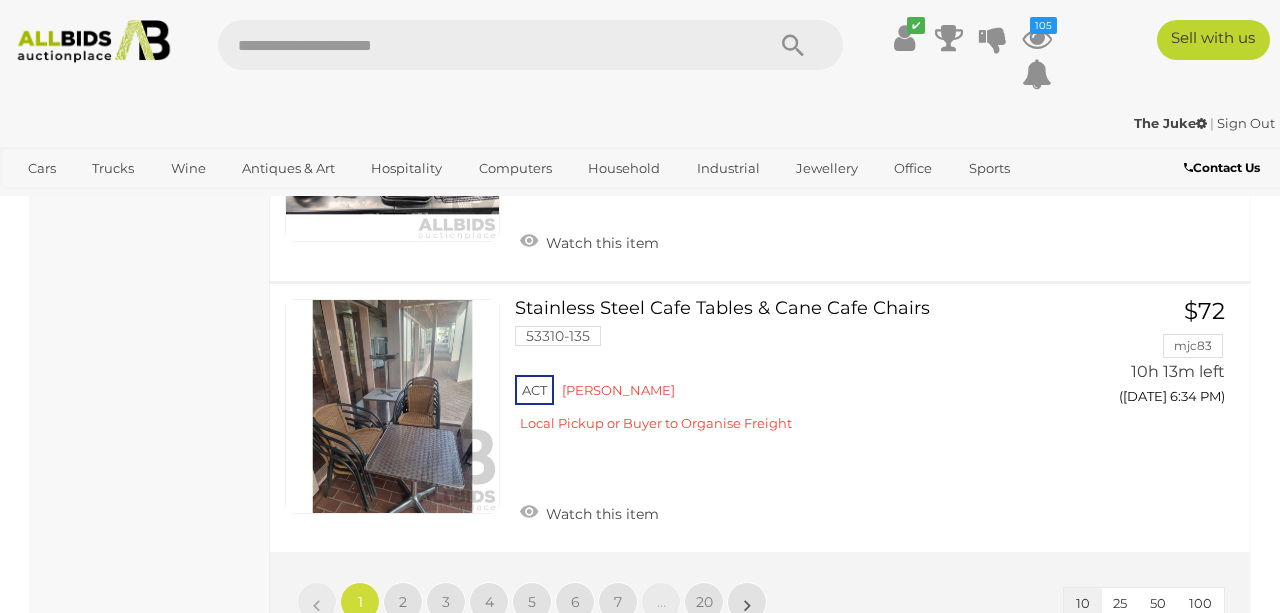 scroll, scrollTop: 2745, scrollLeft: 0, axis: vertical 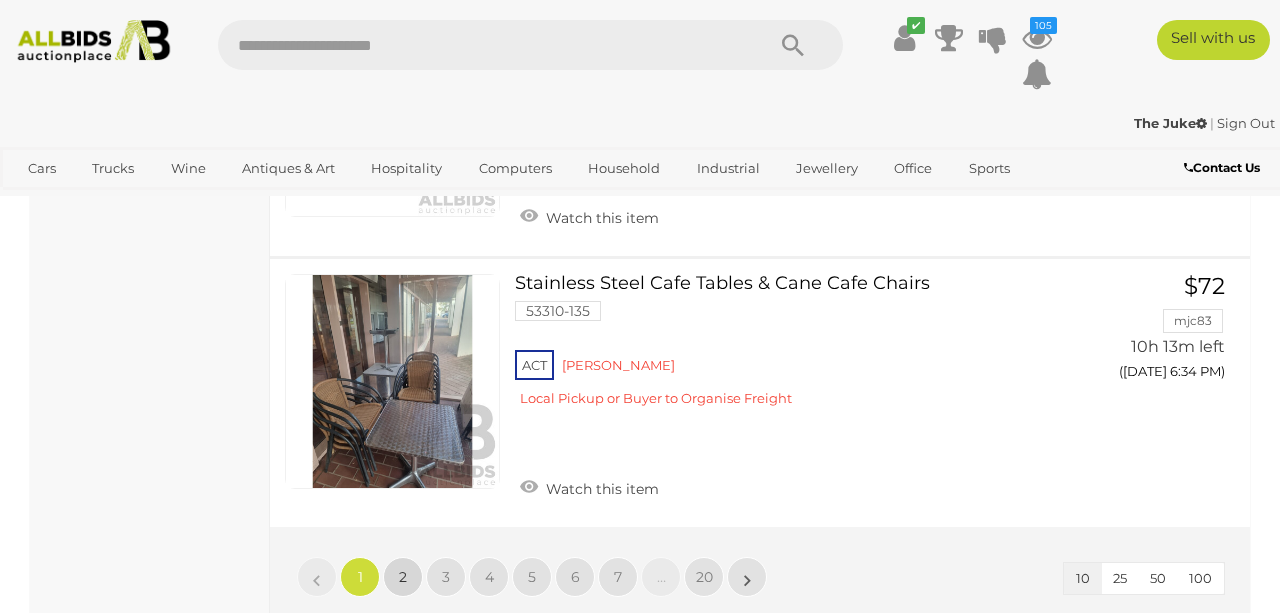 click on "2" at bounding box center [403, 577] 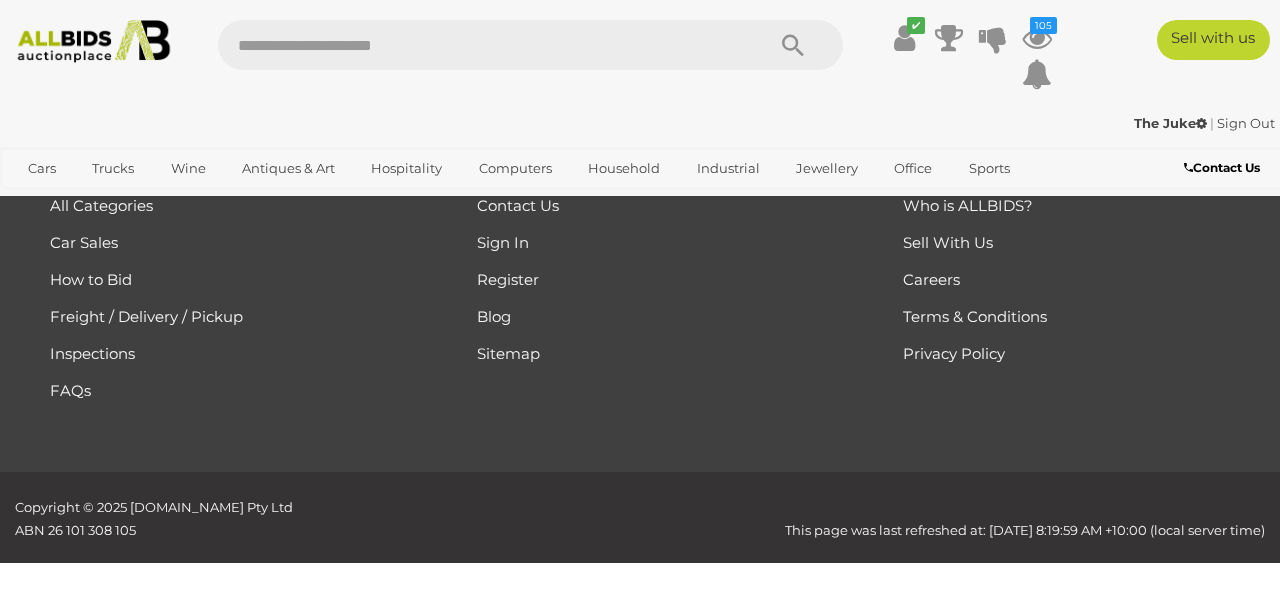 scroll, scrollTop: 333, scrollLeft: 0, axis: vertical 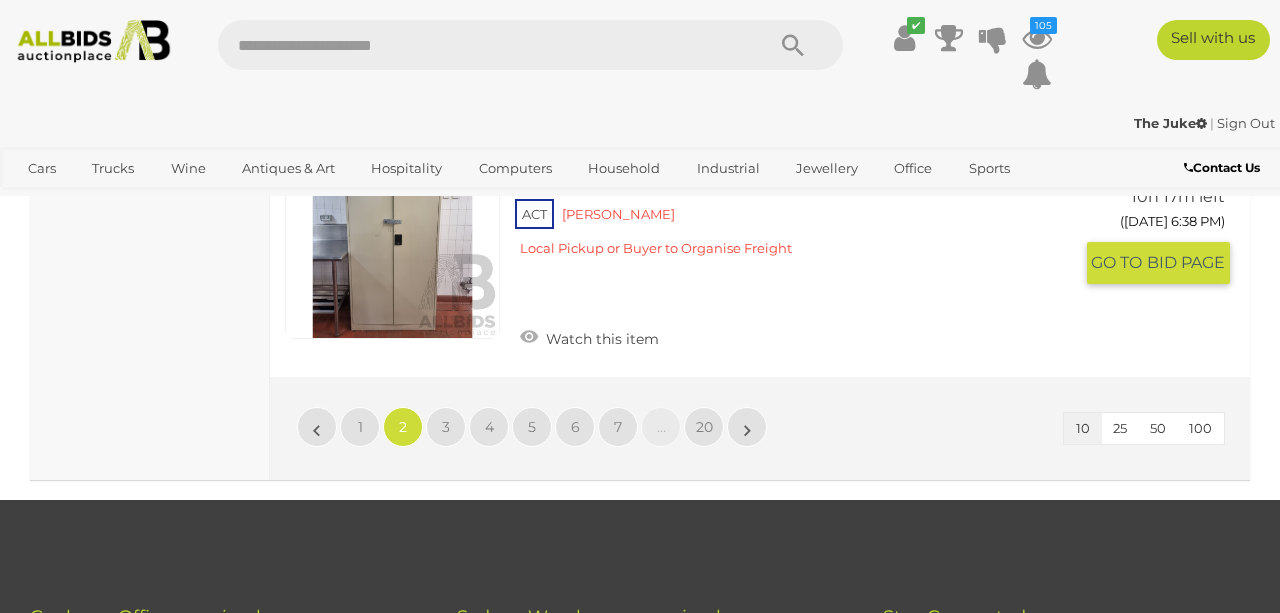 click on "3" at bounding box center [446, 427] 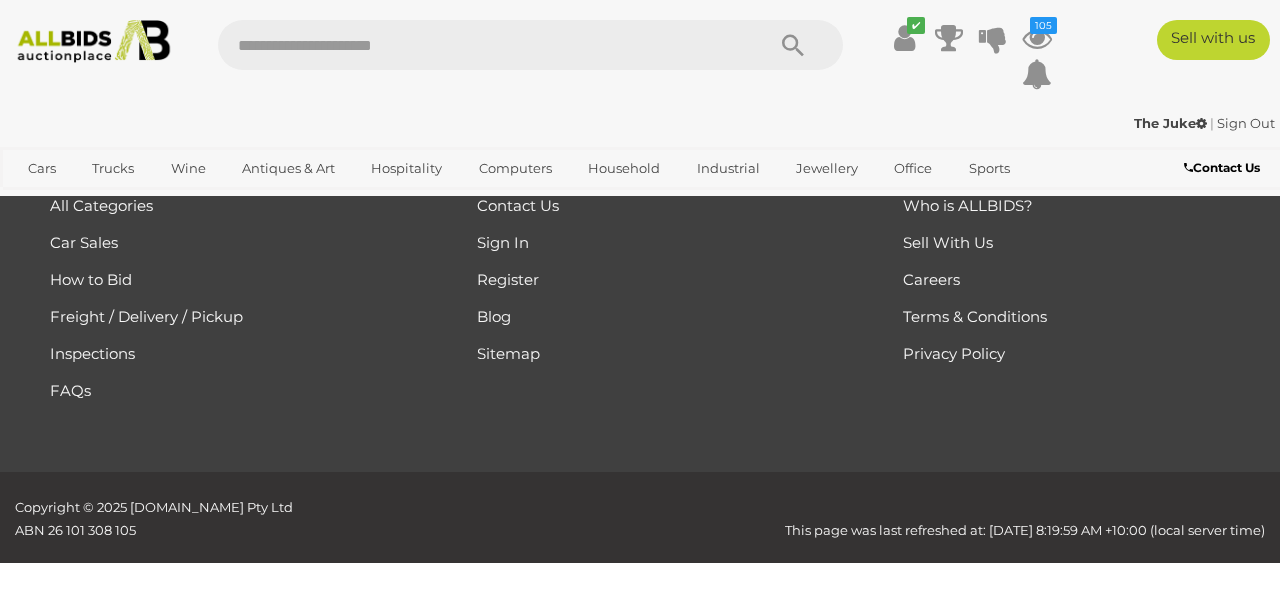 scroll, scrollTop: 333, scrollLeft: 0, axis: vertical 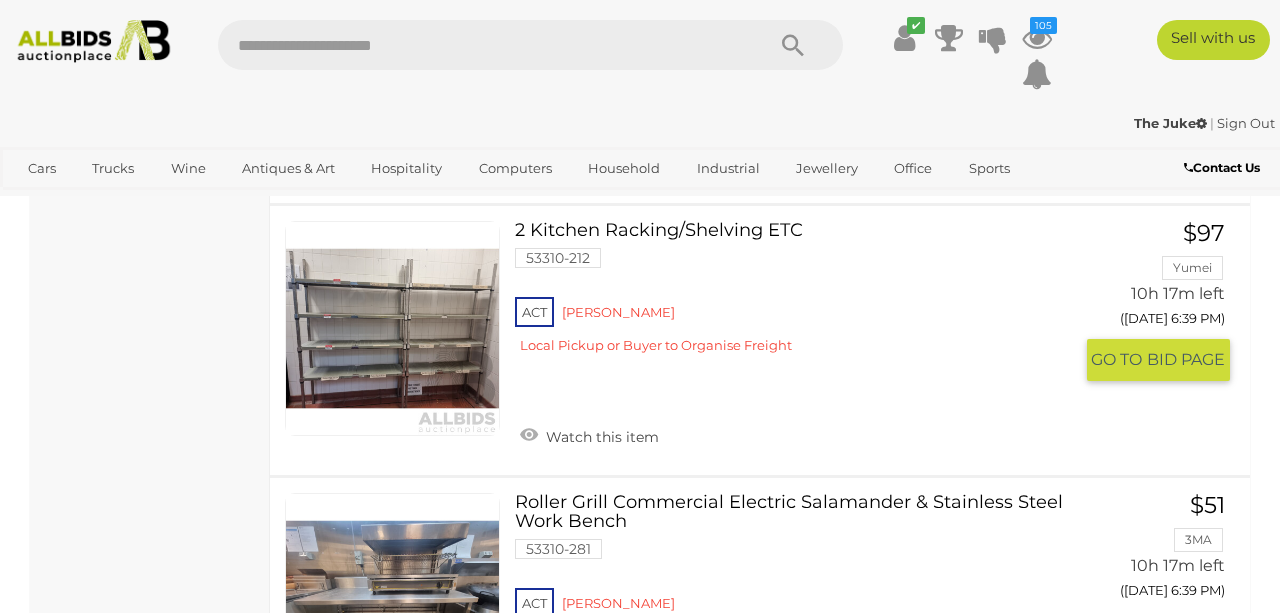 click at bounding box center [392, 328] 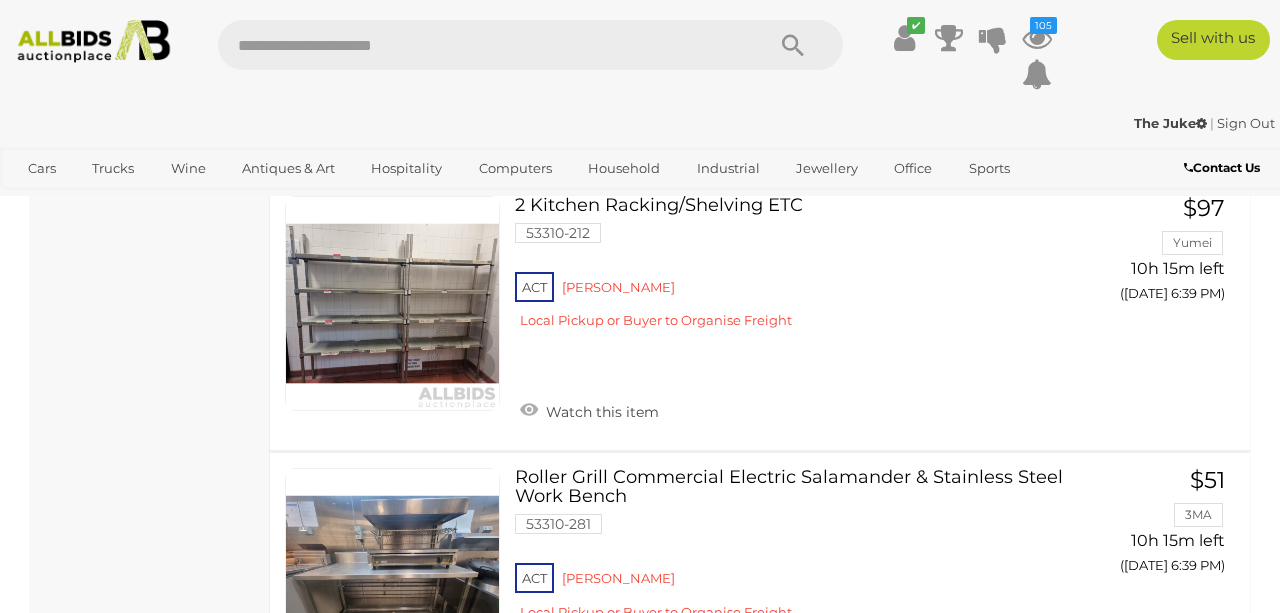 scroll, scrollTop: 1194, scrollLeft: 0, axis: vertical 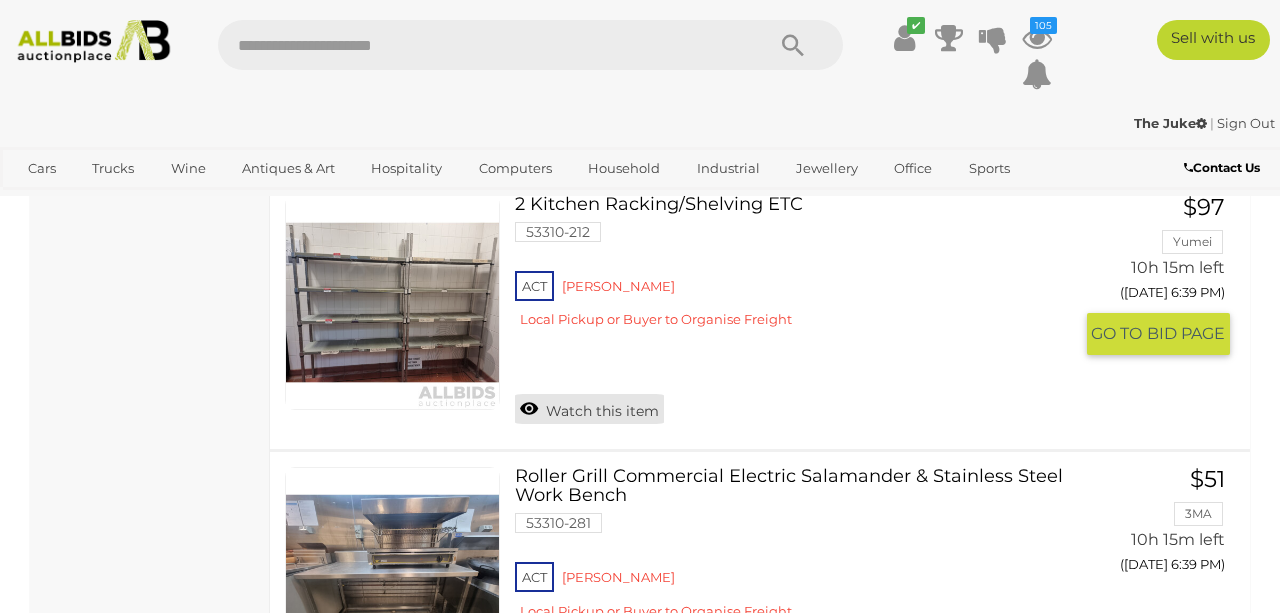 click on "Watch this item" at bounding box center [589, 409] 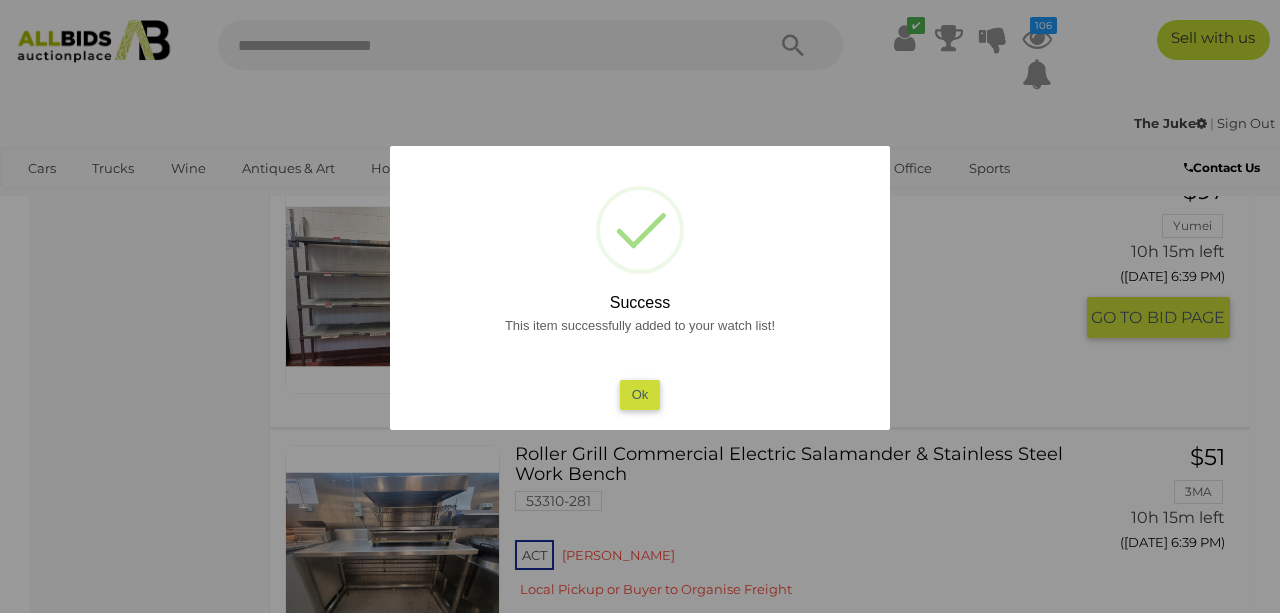 click on "Ok" at bounding box center [640, 394] 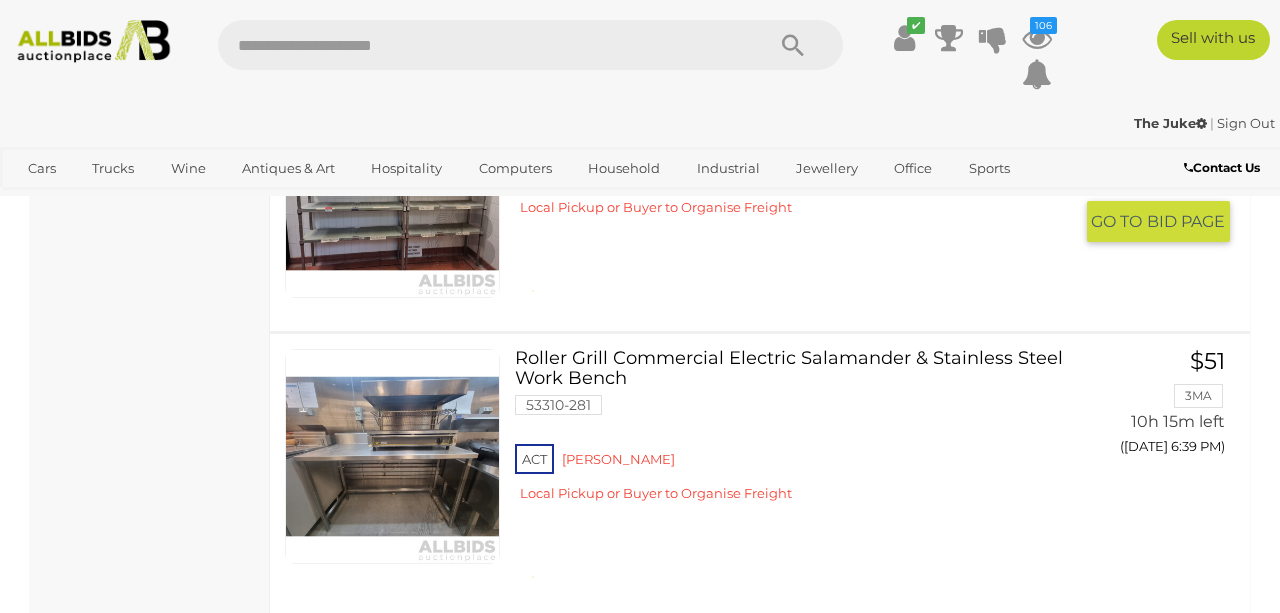 scroll, scrollTop: 1352, scrollLeft: 0, axis: vertical 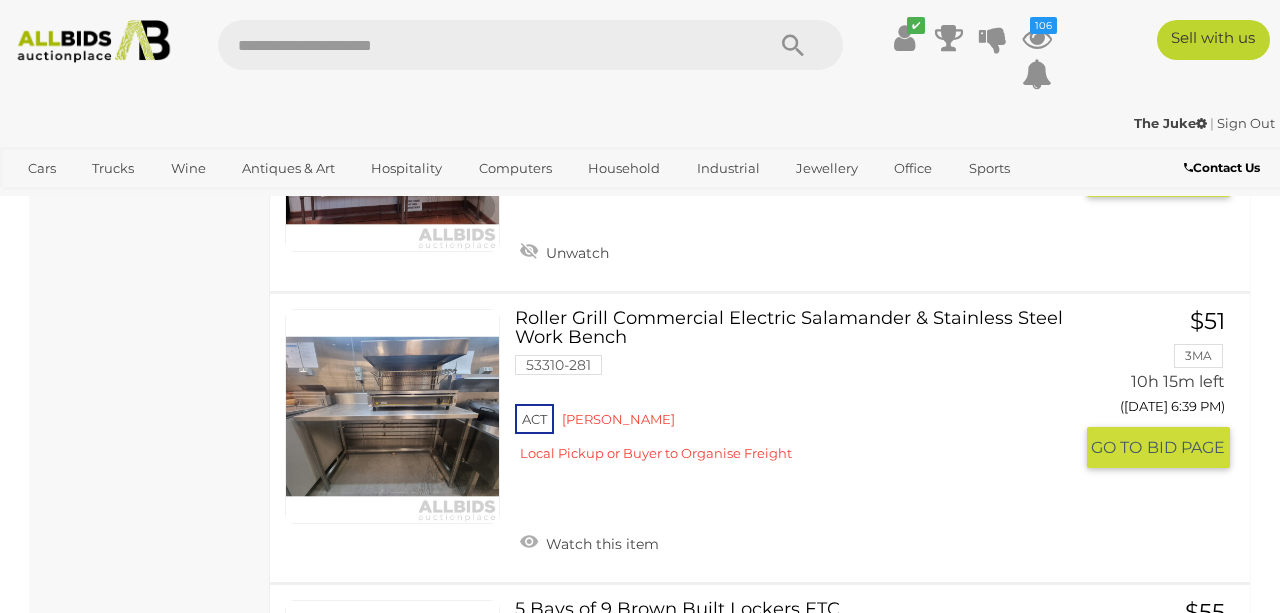 click at bounding box center (392, 416) 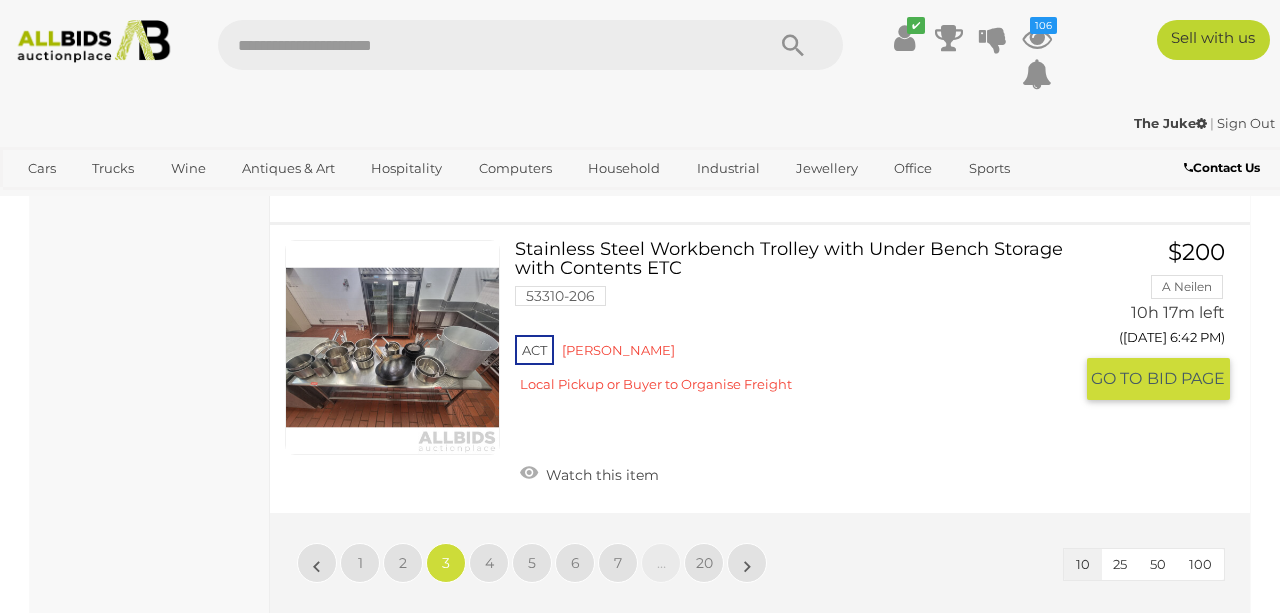 scroll, scrollTop: 2795, scrollLeft: 0, axis: vertical 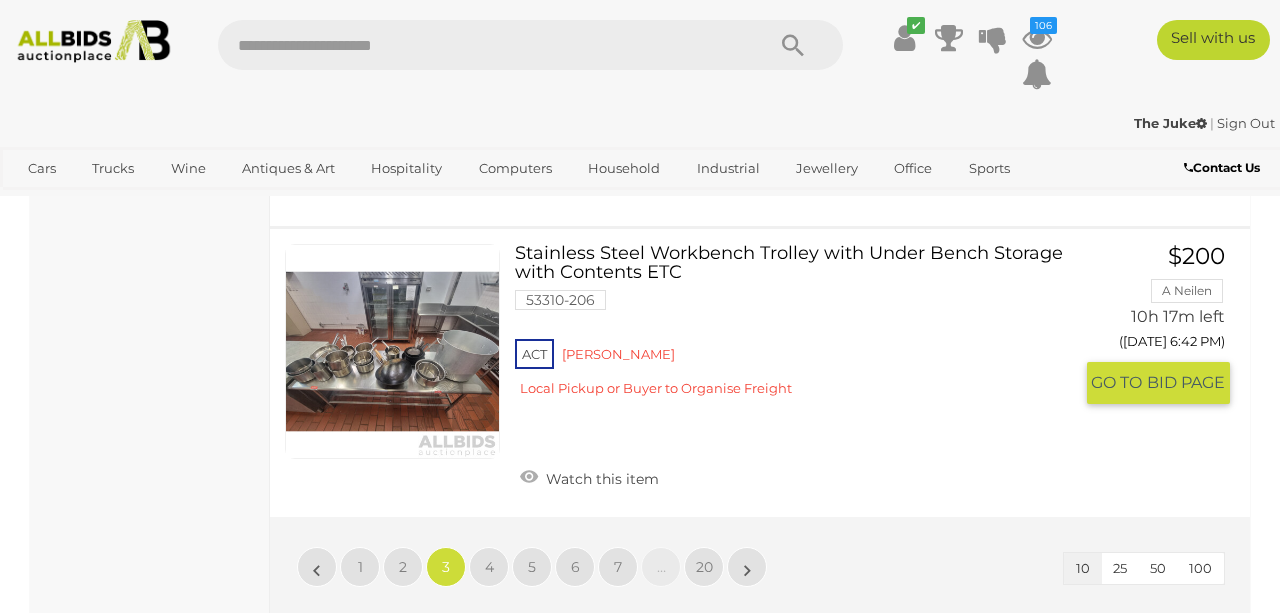click at bounding box center (392, 351) 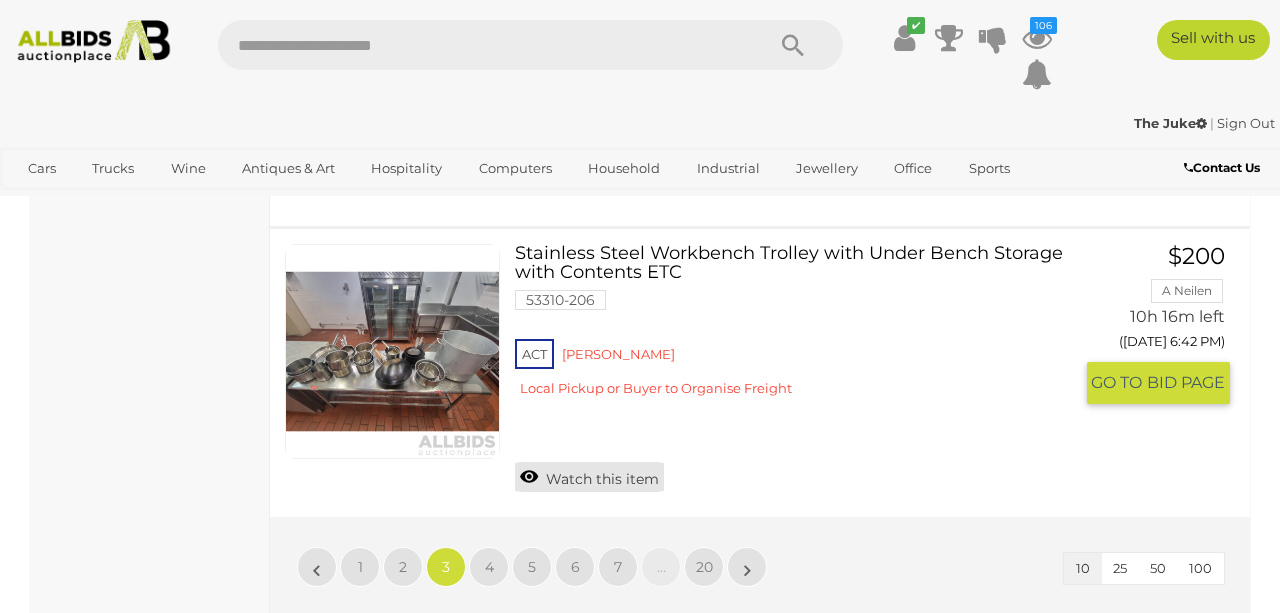 click on "Watch this item" at bounding box center [589, 477] 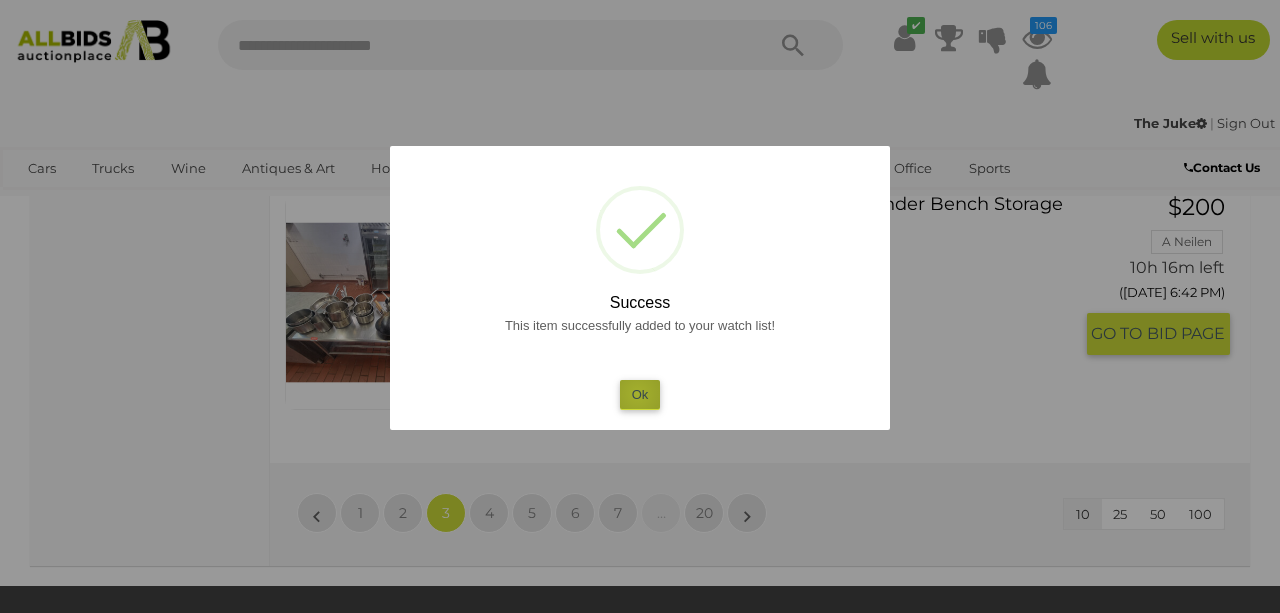 click on "Ok" at bounding box center (640, 394) 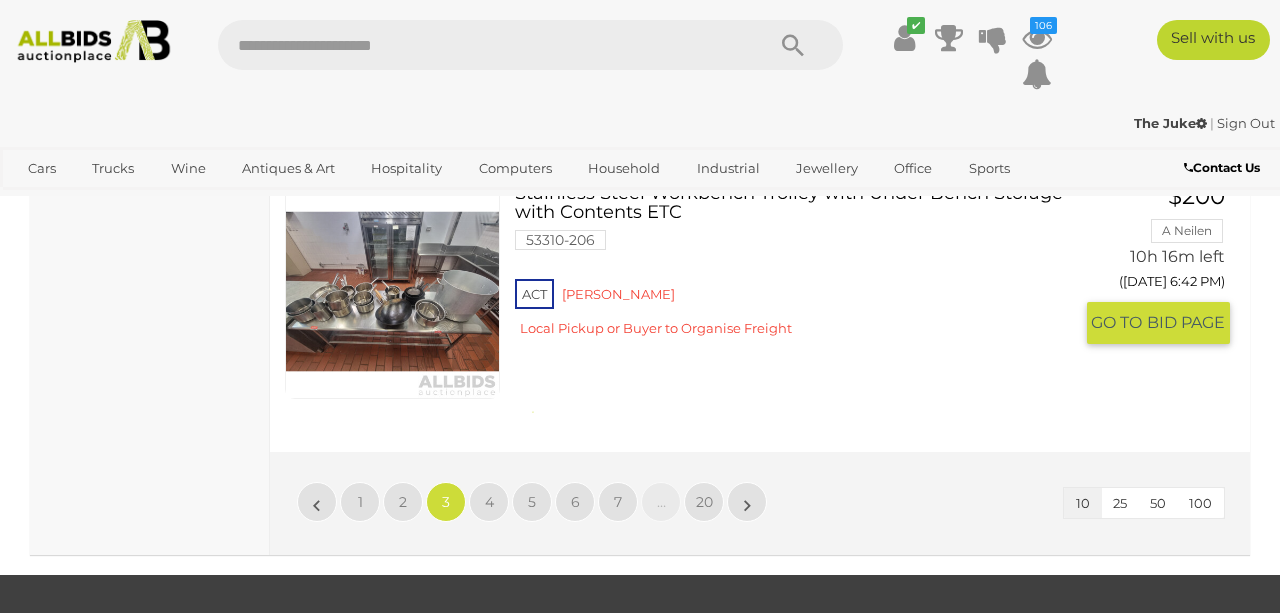 scroll, scrollTop: 2813, scrollLeft: 0, axis: vertical 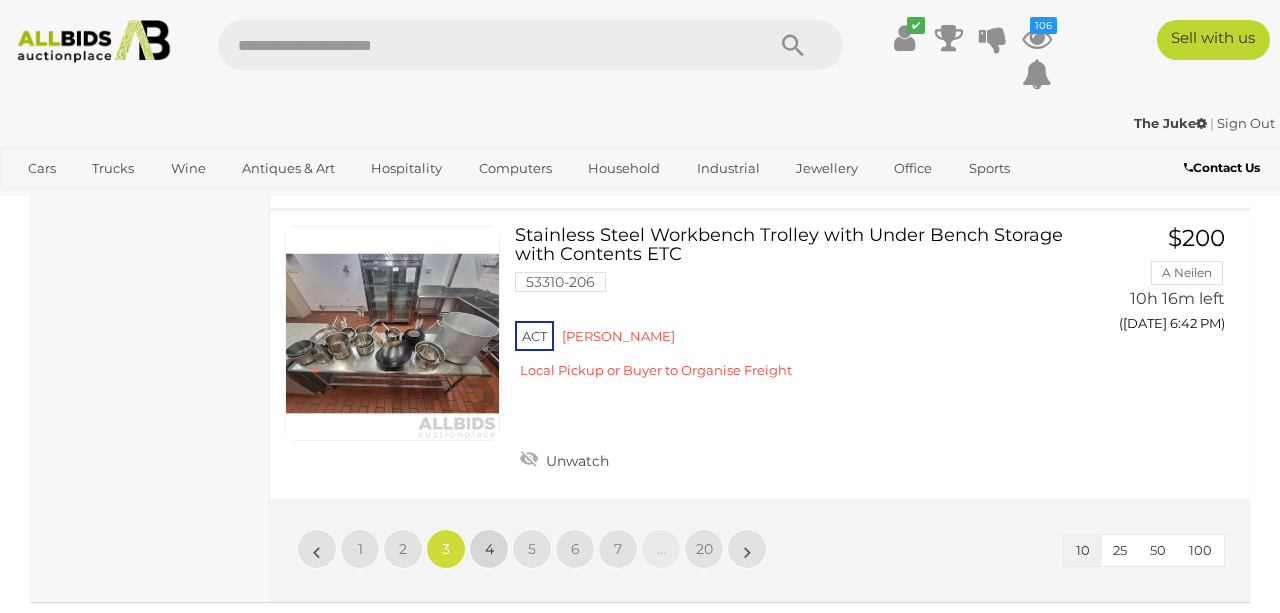click on "4" at bounding box center (489, 549) 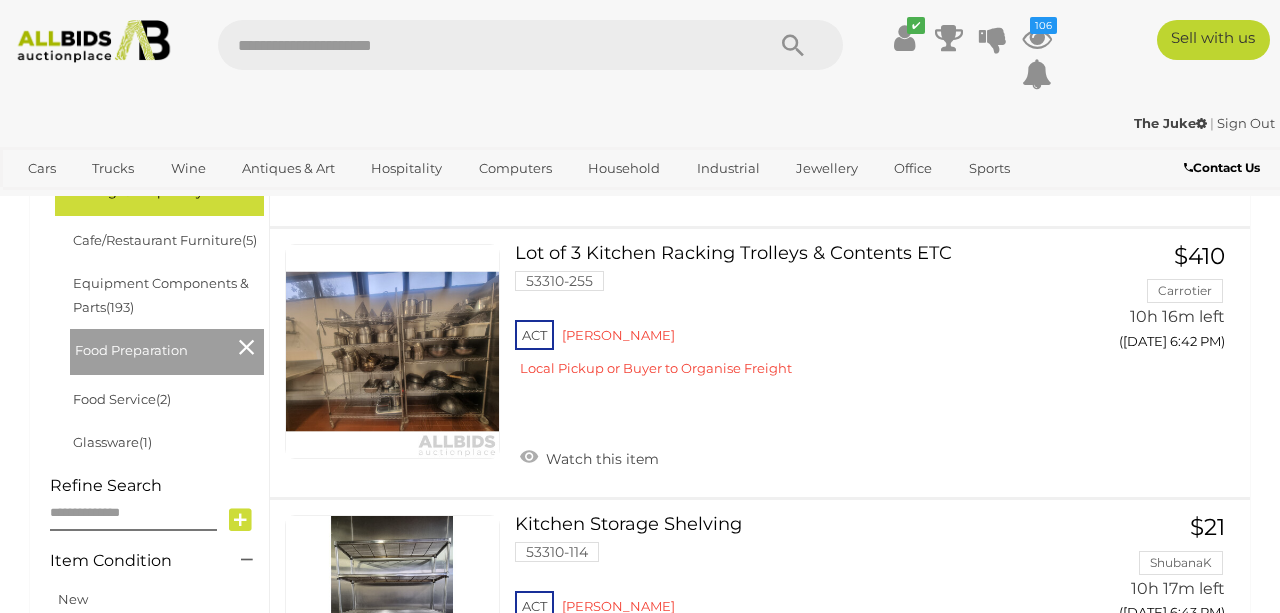 scroll, scrollTop: 593, scrollLeft: 0, axis: vertical 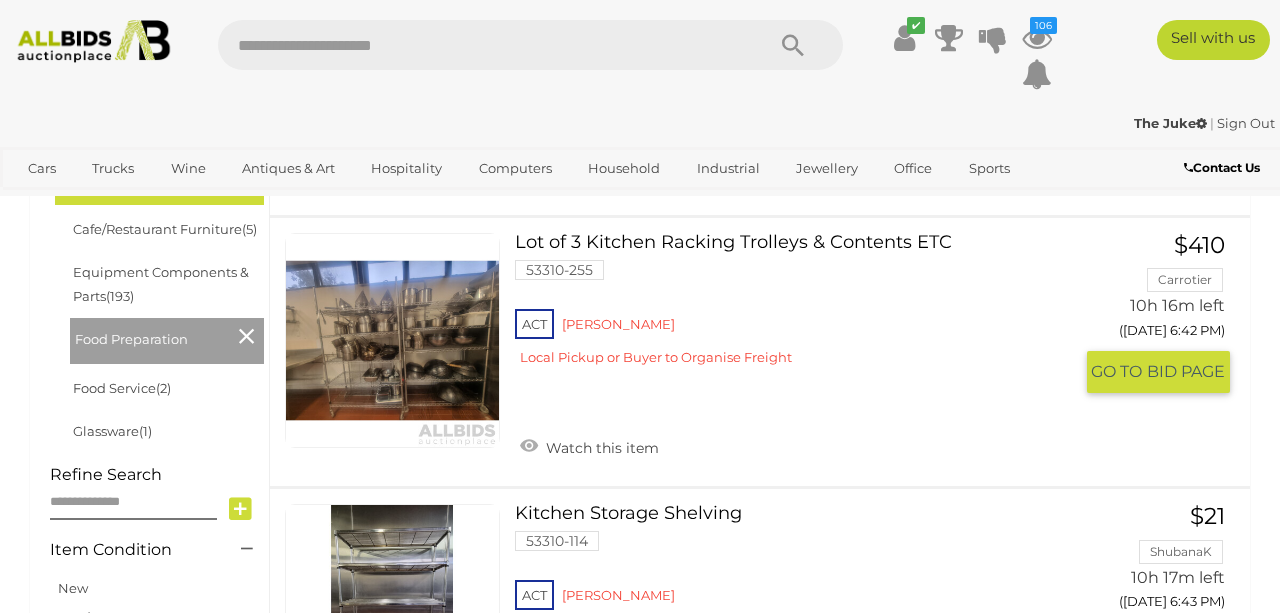 click at bounding box center [392, 340] 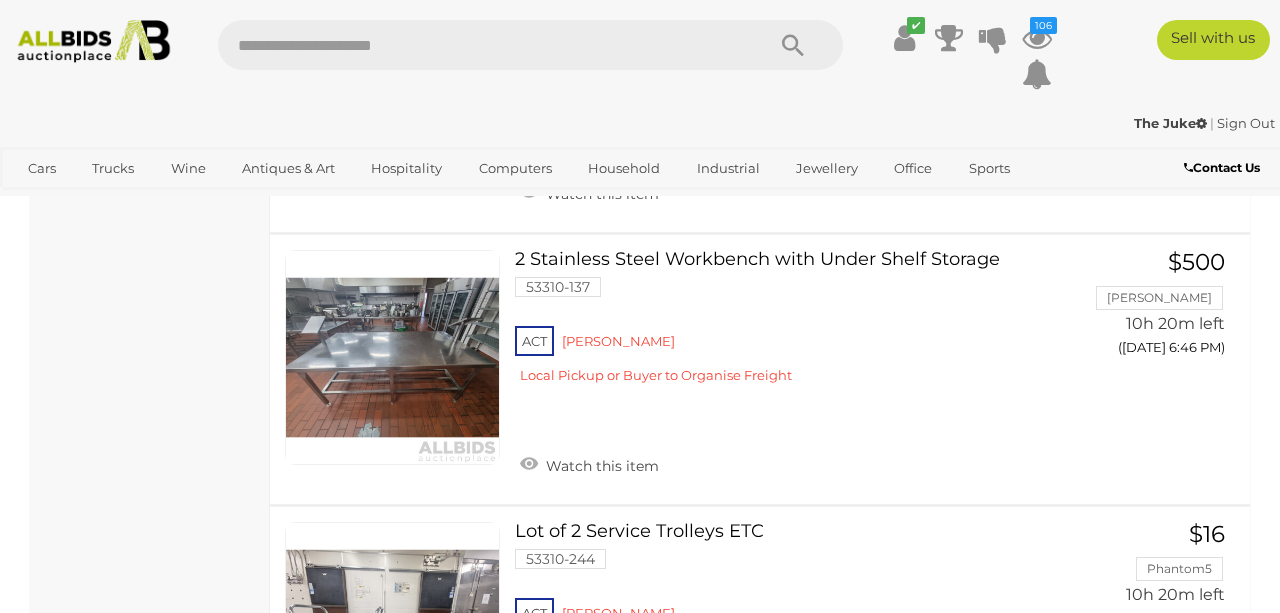 scroll, scrollTop: 2485, scrollLeft: 0, axis: vertical 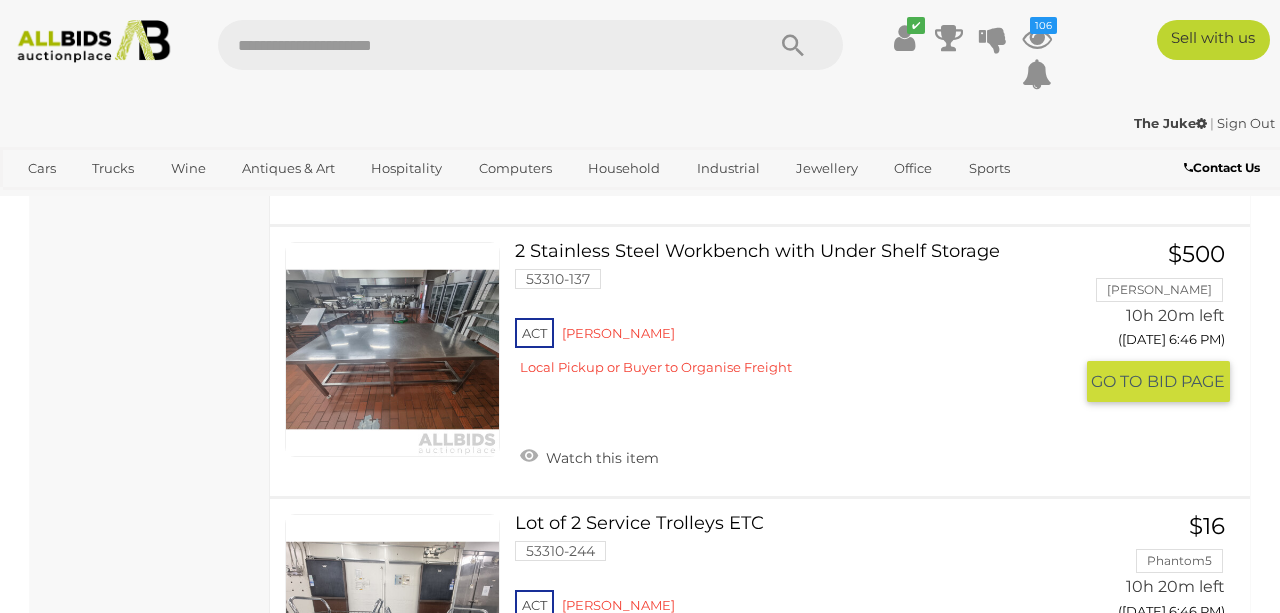 click at bounding box center [392, 349] 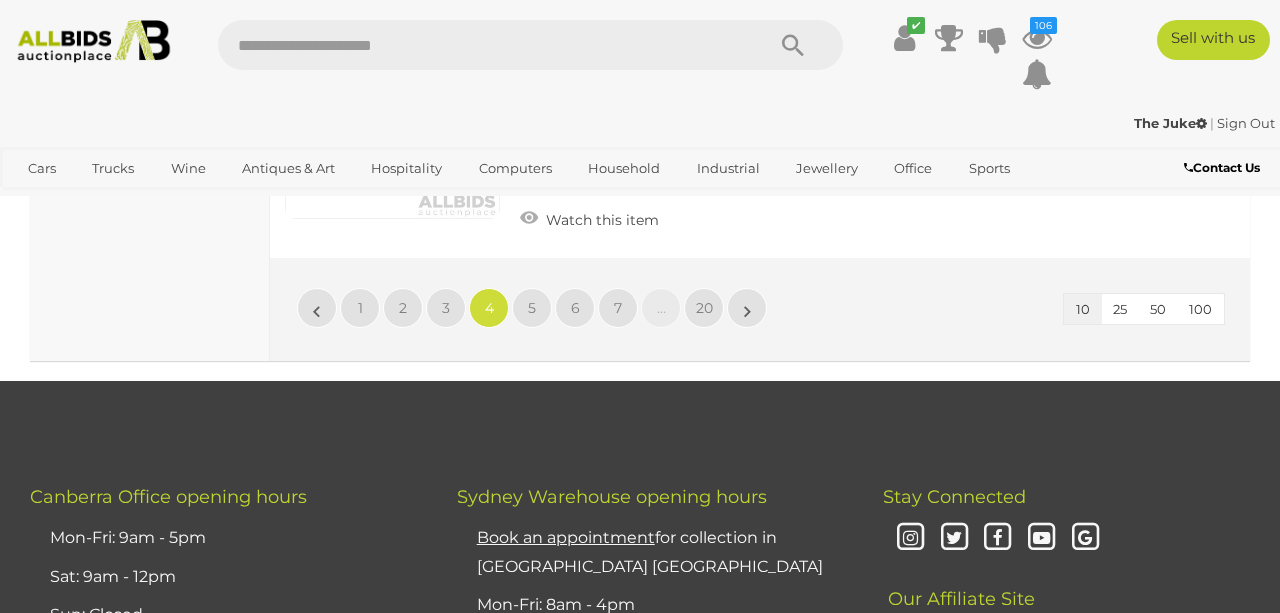 scroll, scrollTop: 2989, scrollLeft: 0, axis: vertical 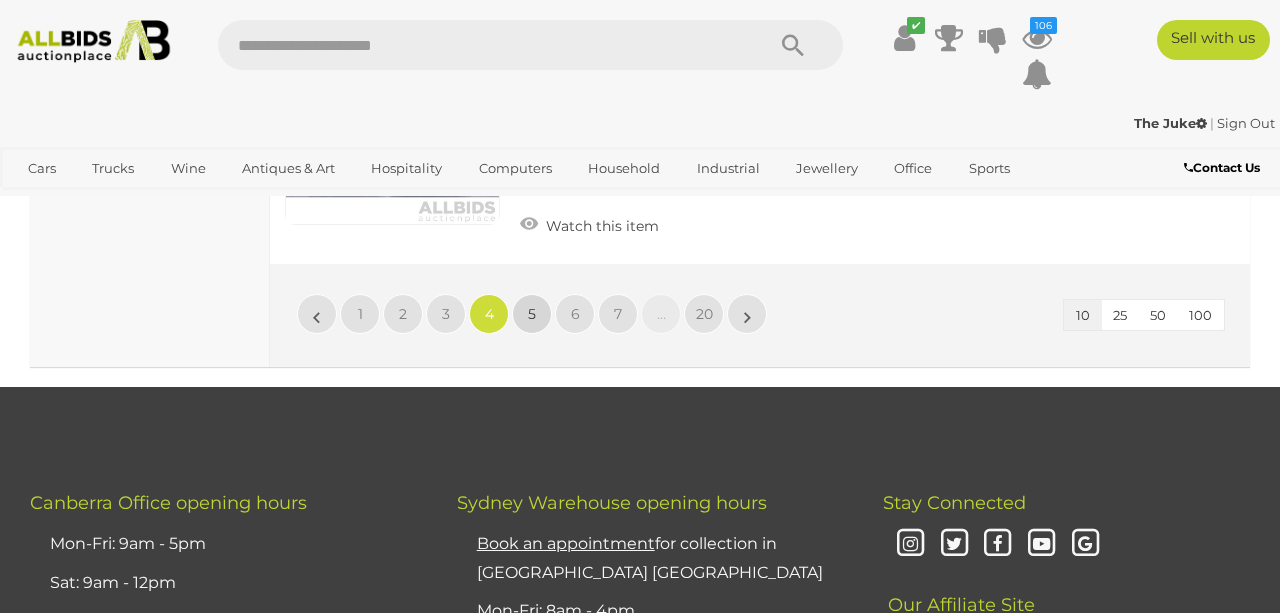 click on "5" at bounding box center [532, 314] 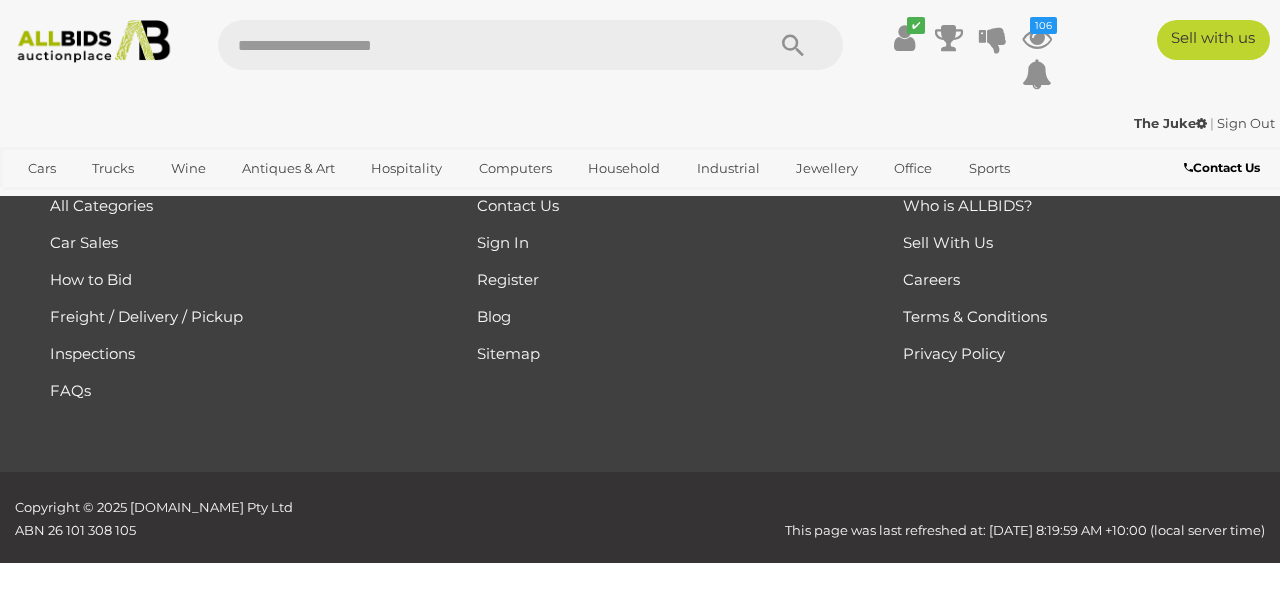scroll, scrollTop: 333, scrollLeft: 0, axis: vertical 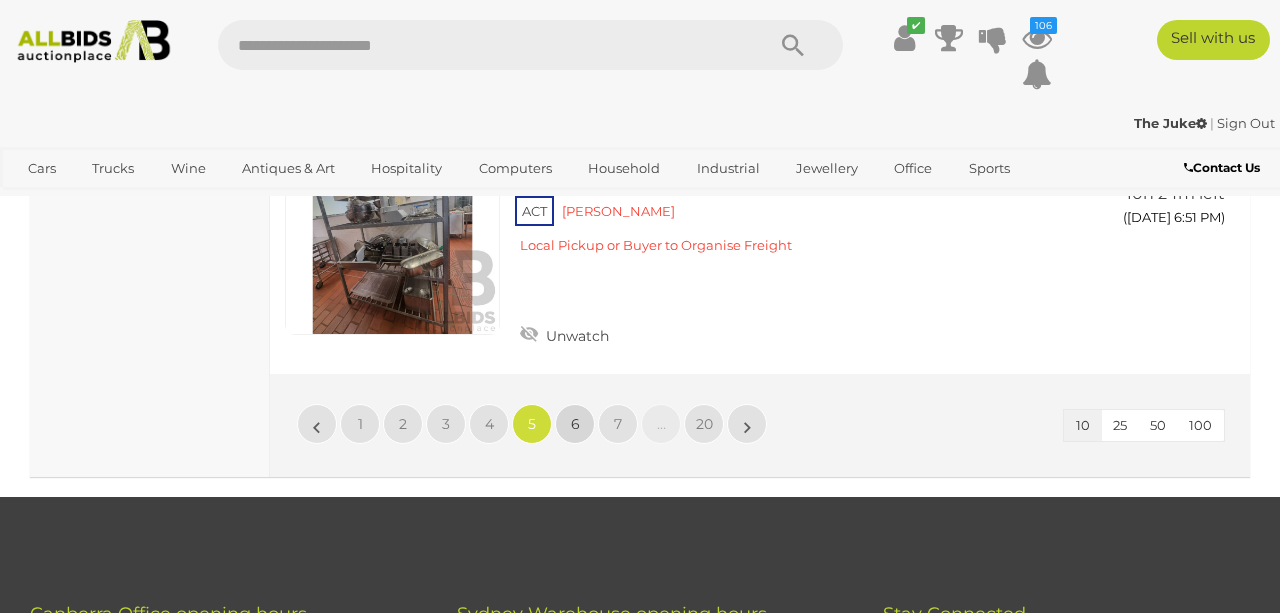 click on "6" at bounding box center [575, 424] 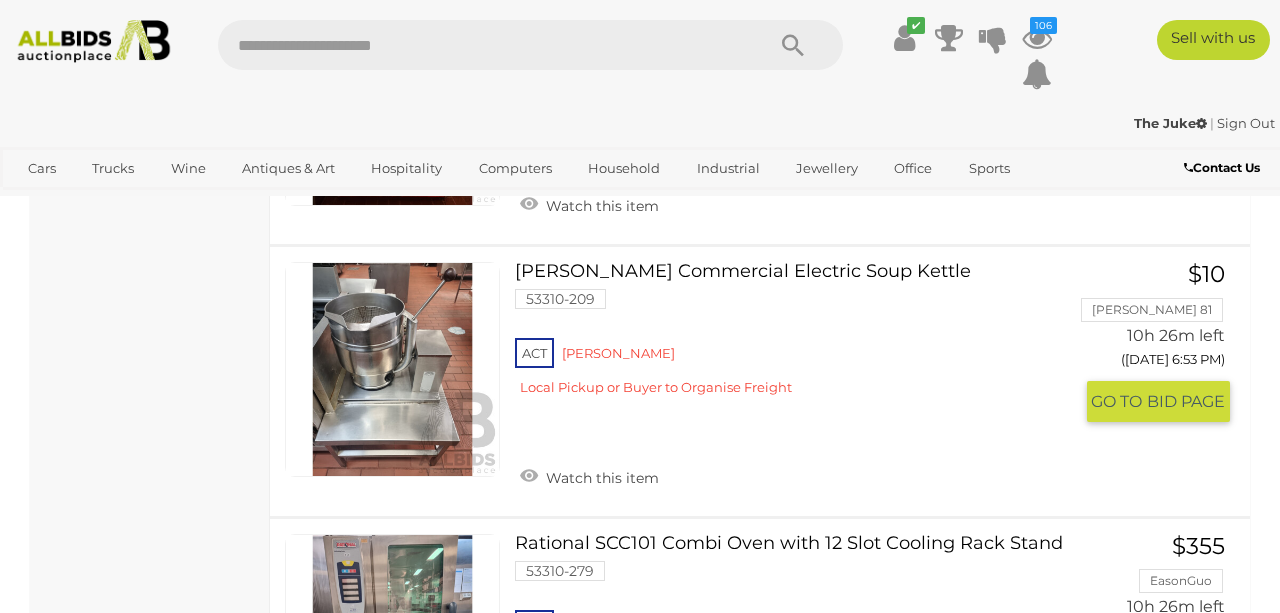 scroll, scrollTop: 1465, scrollLeft: 1, axis: both 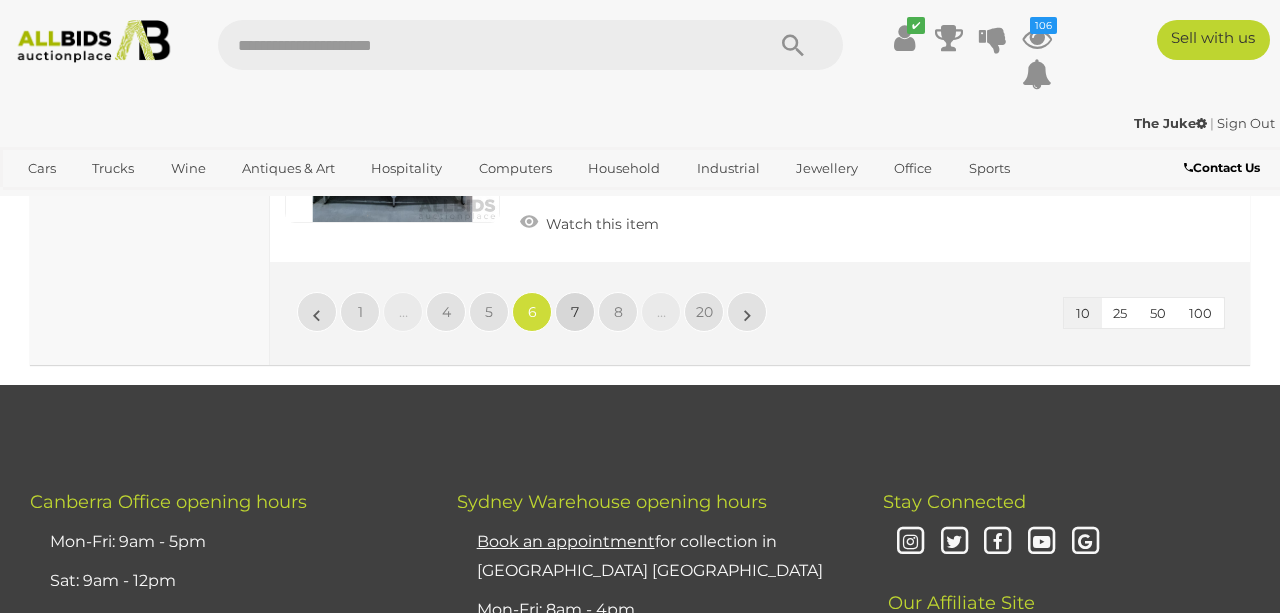 click on "7" at bounding box center (575, 312) 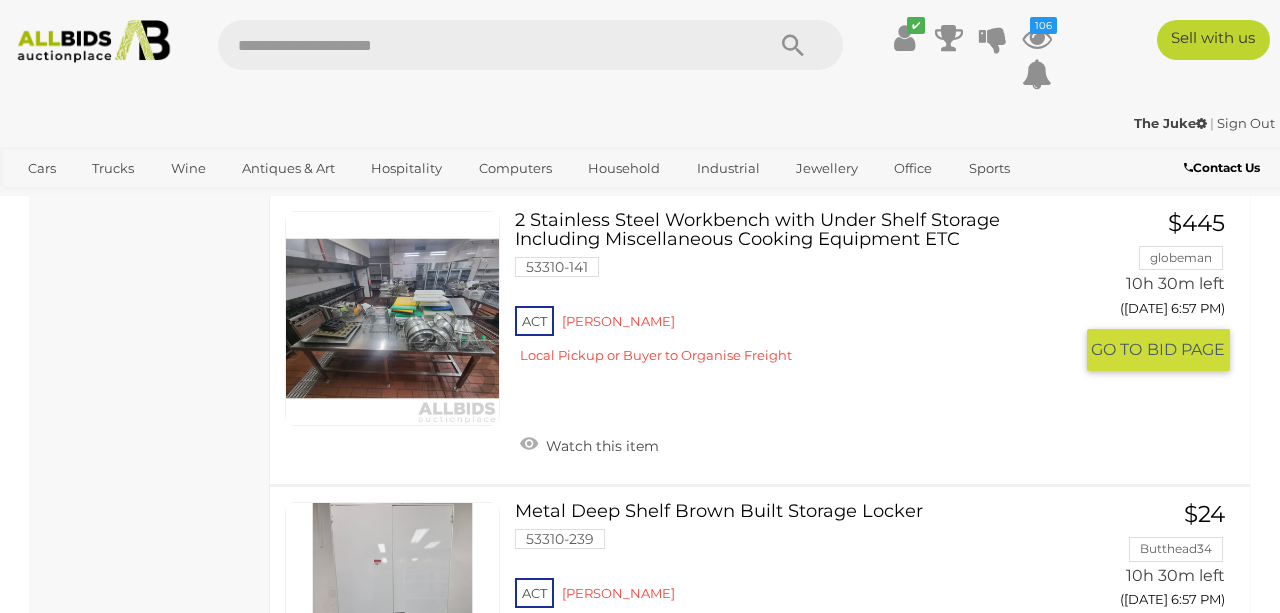 scroll, scrollTop: 1206, scrollLeft: 0, axis: vertical 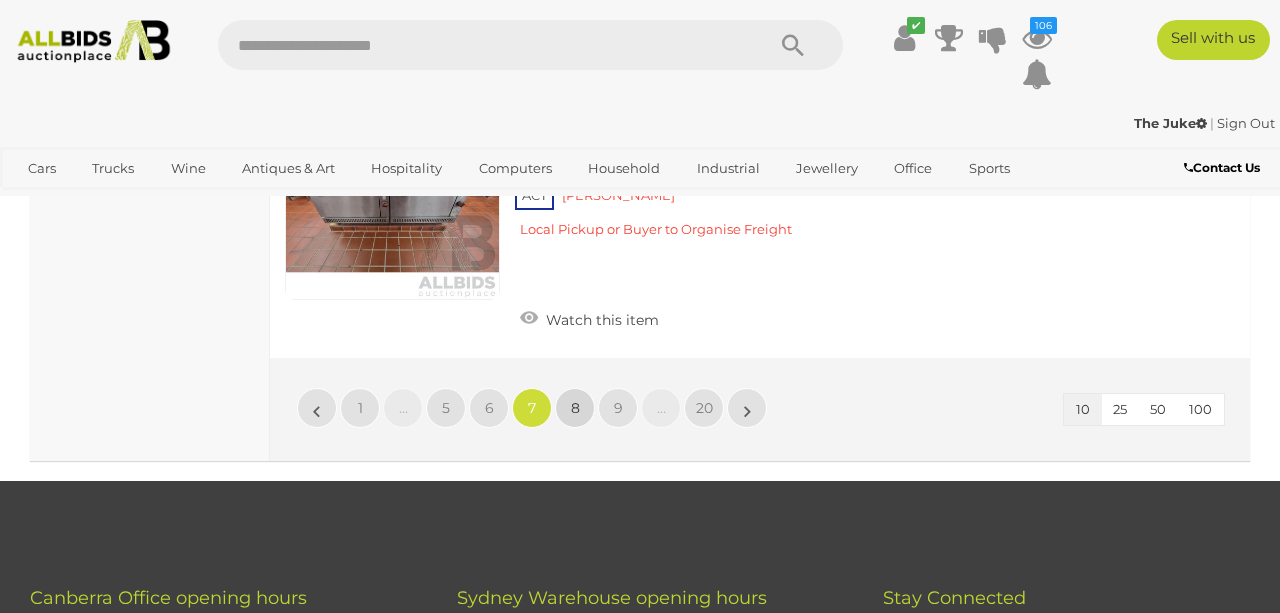 click on "8" at bounding box center [575, 408] 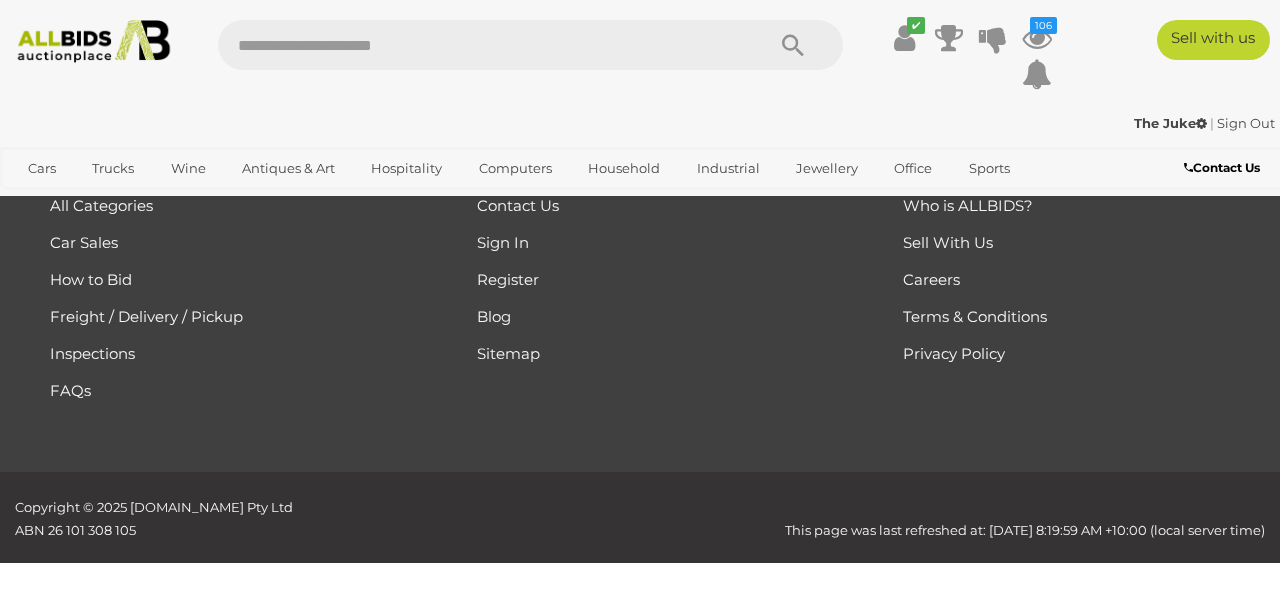 scroll, scrollTop: 333, scrollLeft: 0, axis: vertical 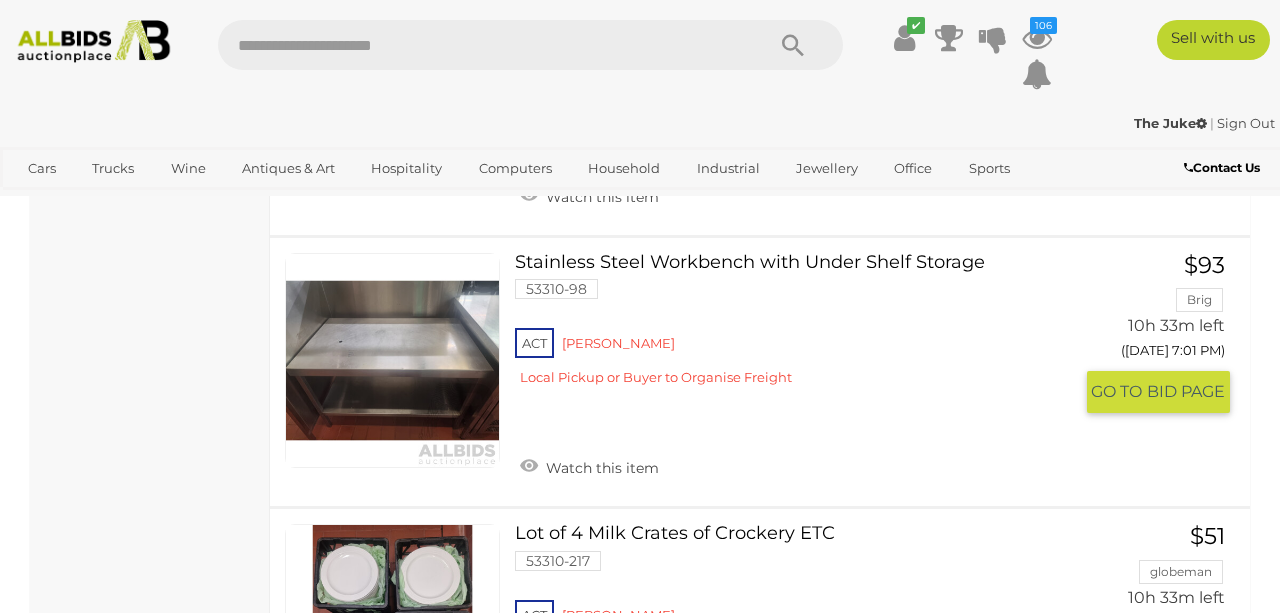 click at bounding box center (392, 360) 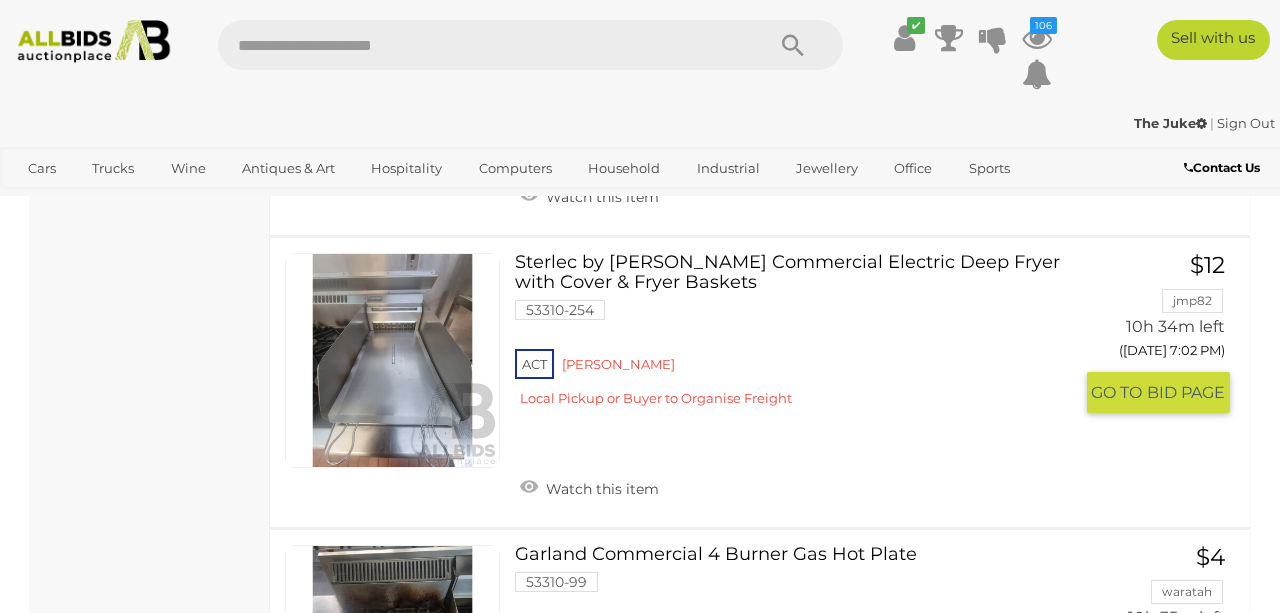 scroll, scrollTop: 2571, scrollLeft: 0, axis: vertical 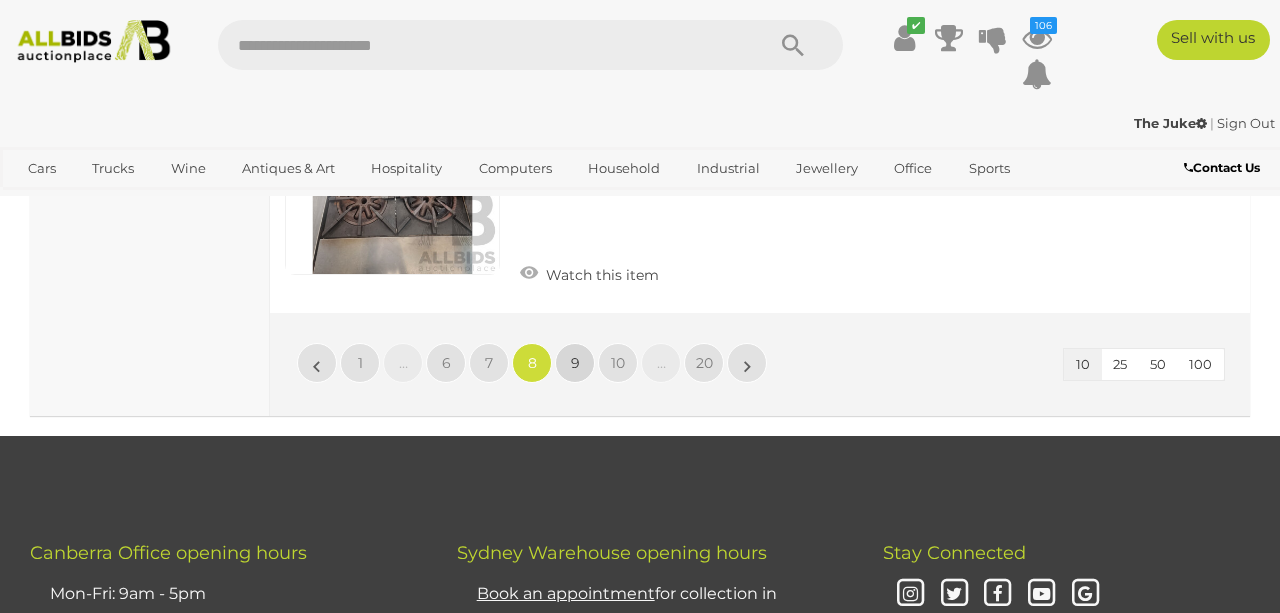 click on "9" at bounding box center (575, 363) 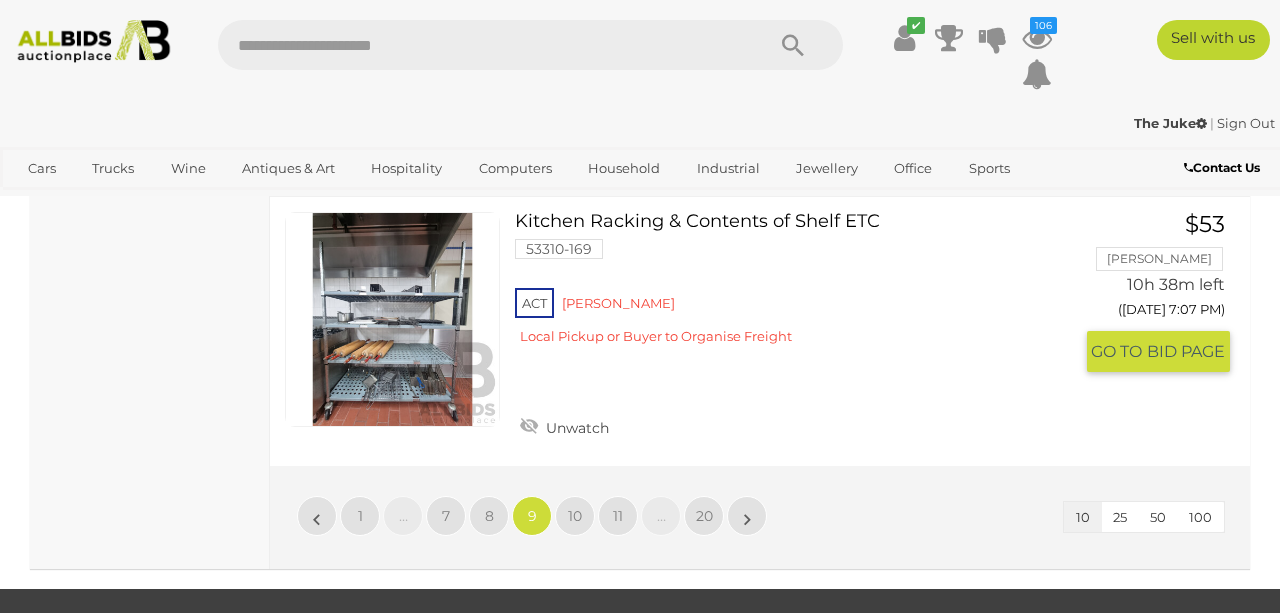 scroll, scrollTop: 2890, scrollLeft: 0, axis: vertical 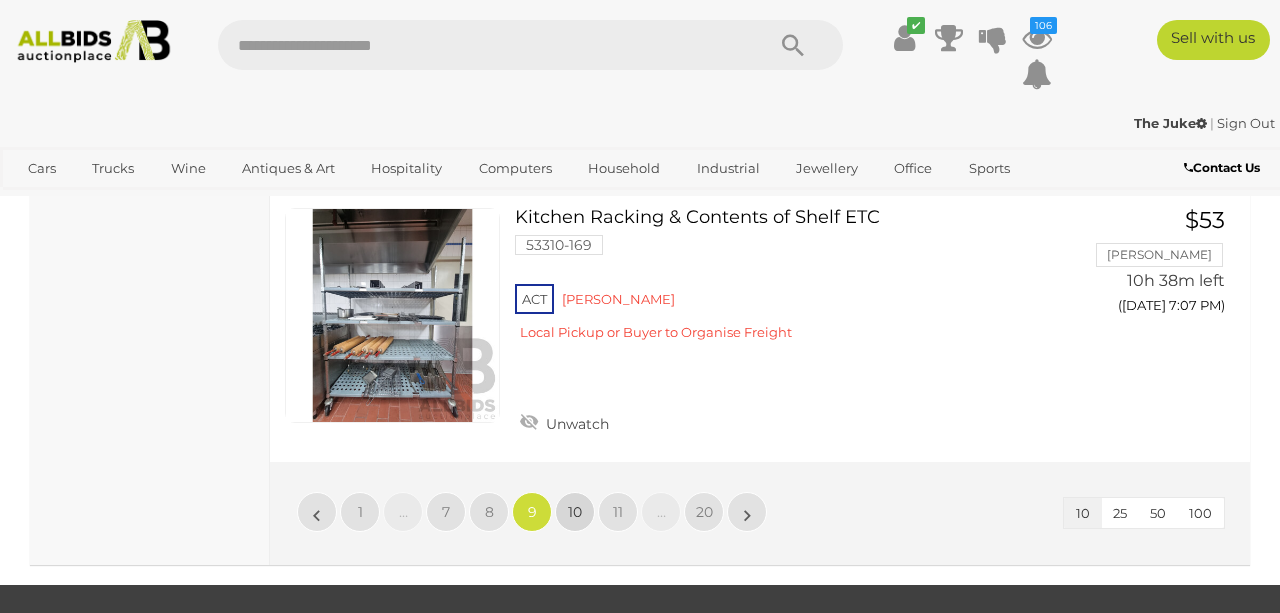 click on "10" at bounding box center (575, 512) 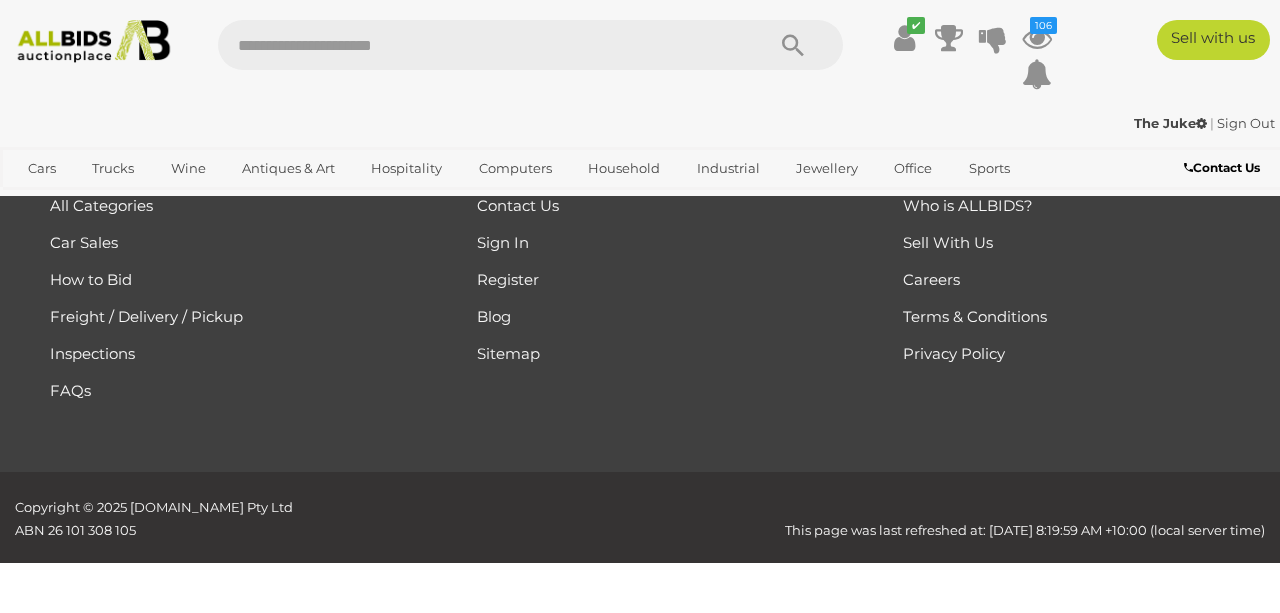scroll, scrollTop: 333, scrollLeft: 0, axis: vertical 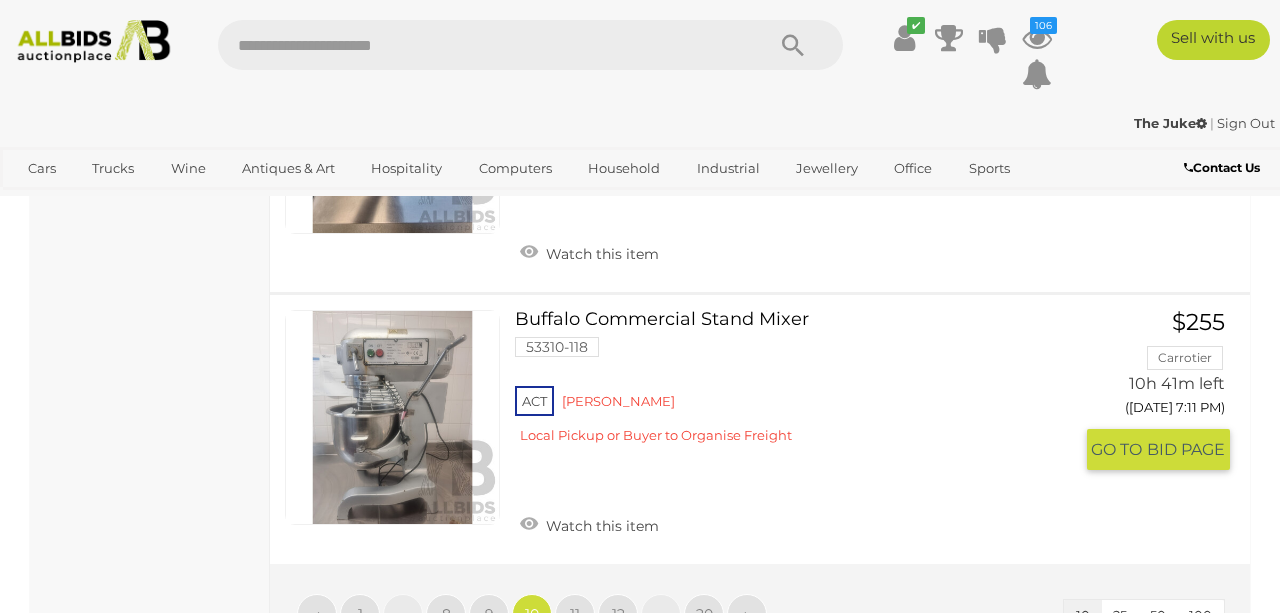 click at bounding box center [392, 417] 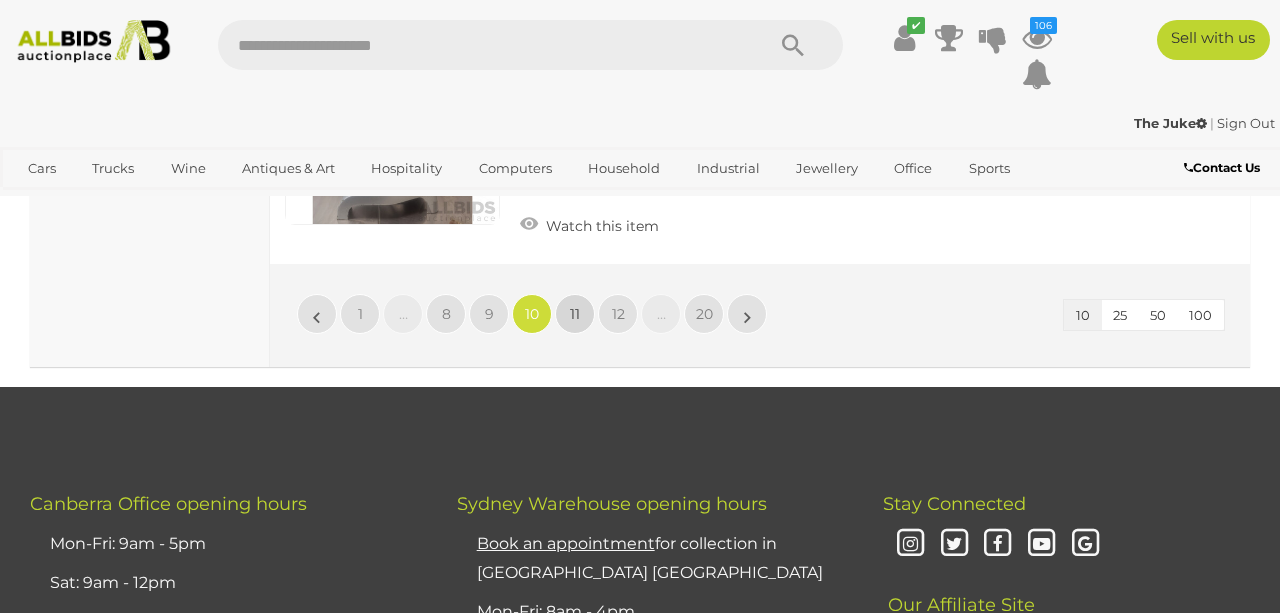 click on "11" at bounding box center (575, 314) 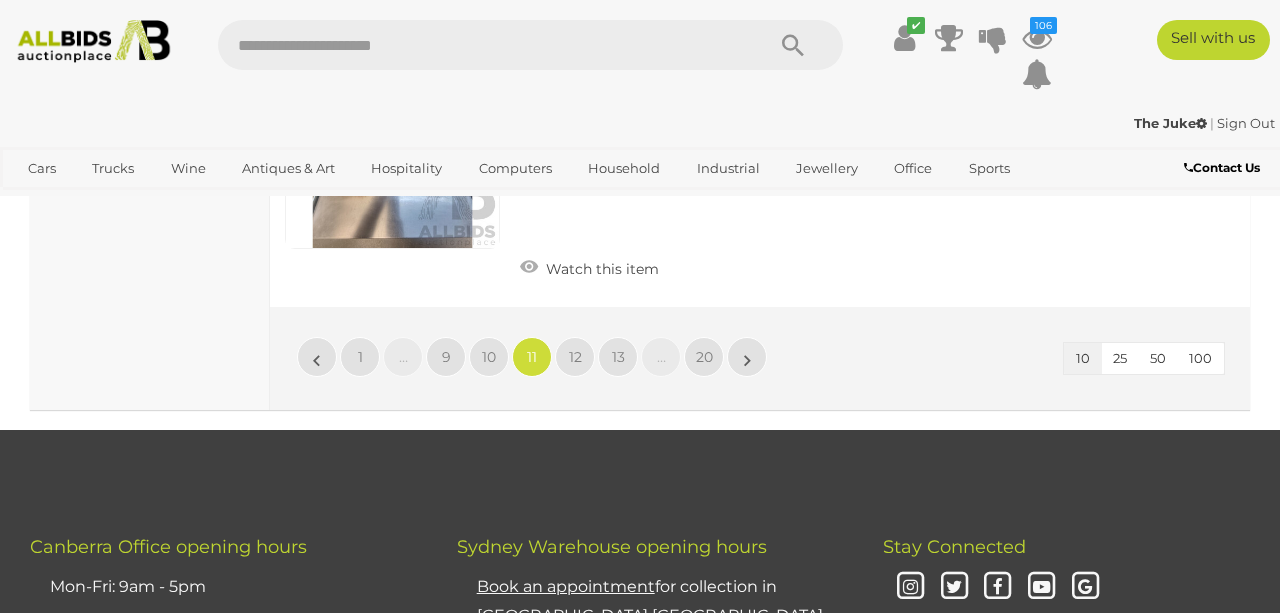 scroll, scrollTop: 3038, scrollLeft: 0, axis: vertical 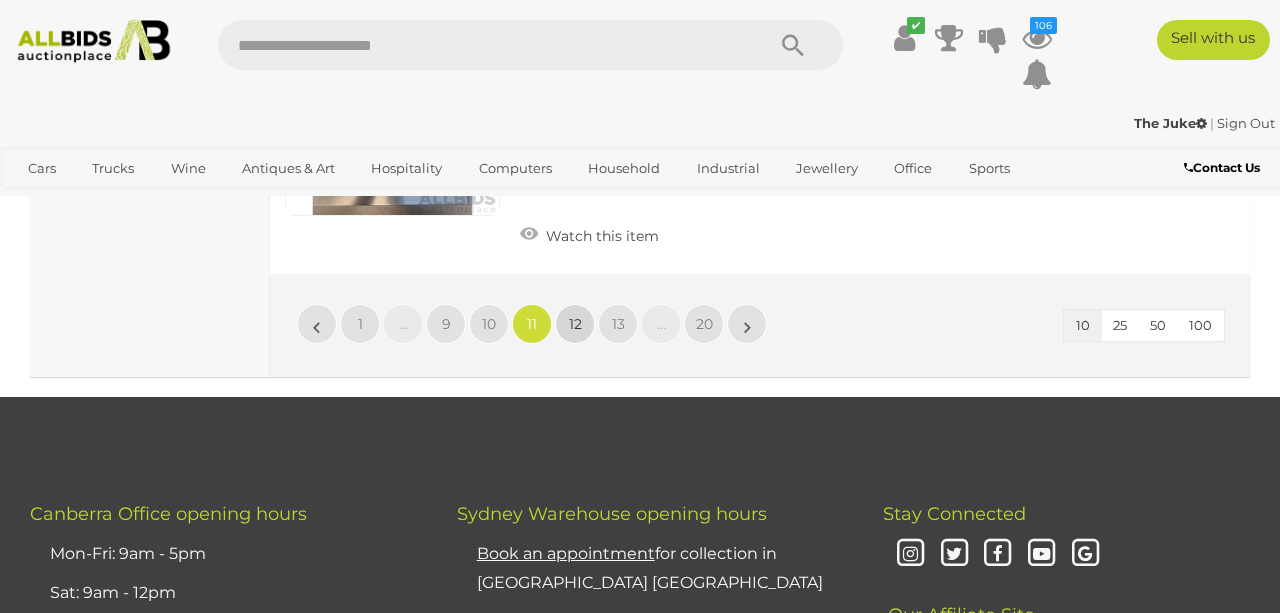 click on "12" at bounding box center (575, 324) 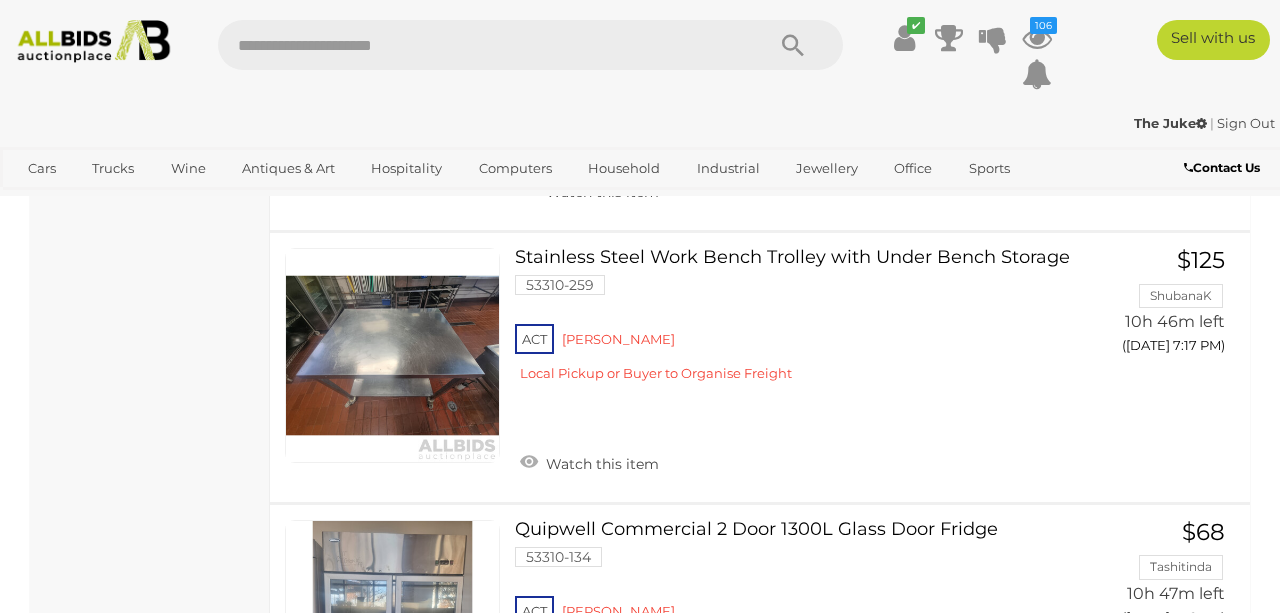 scroll, scrollTop: 2001, scrollLeft: 0, axis: vertical 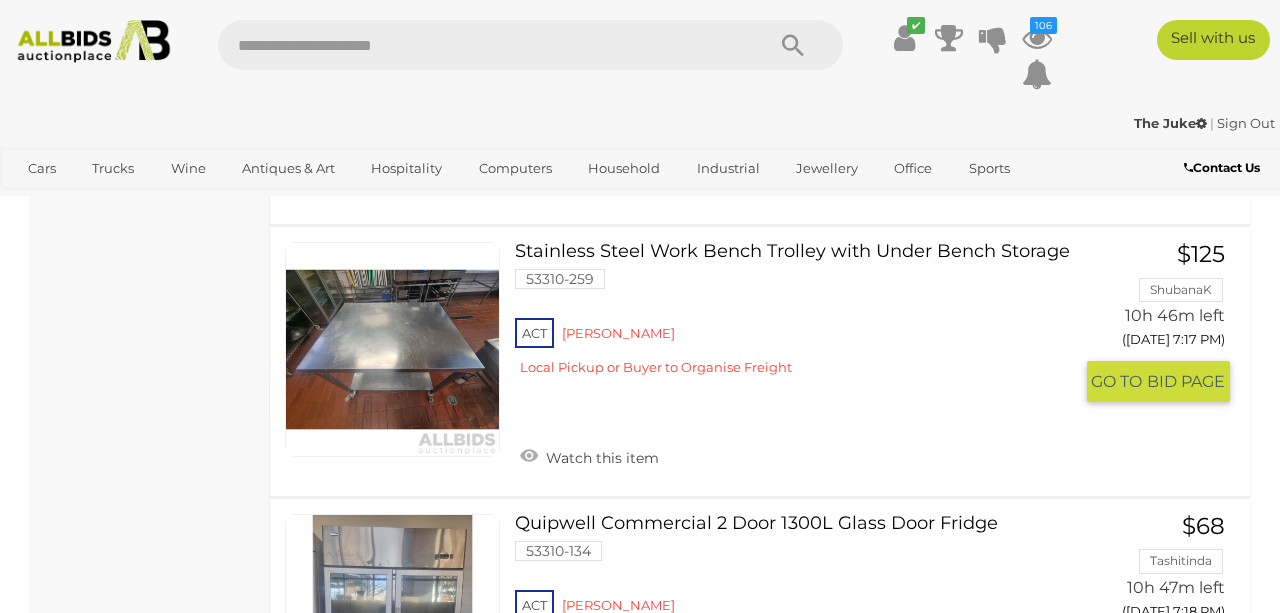 click at bounding box center (392, 349) 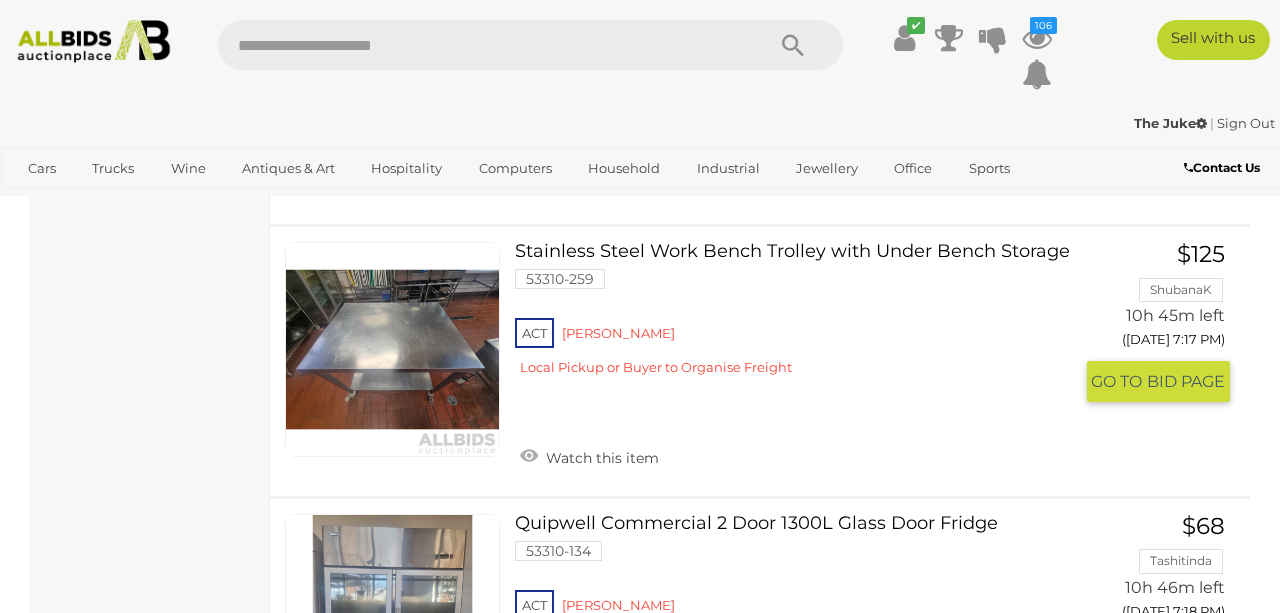 click at bounding box center (392, 349) 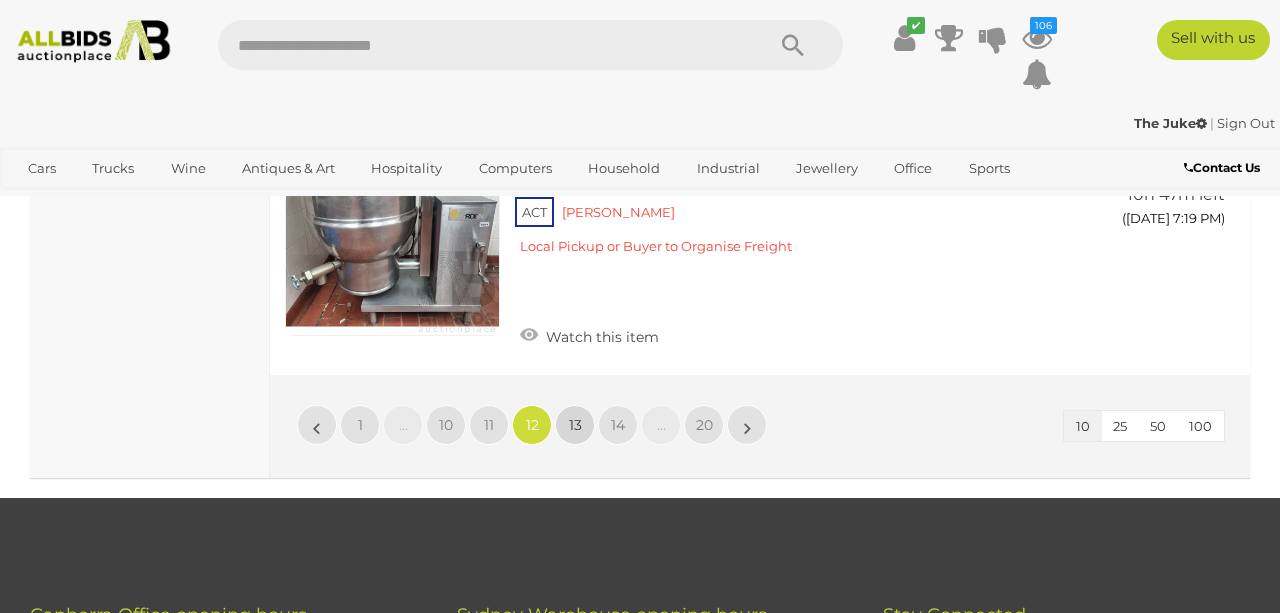 click on "13" at bounding box center [575, 425] 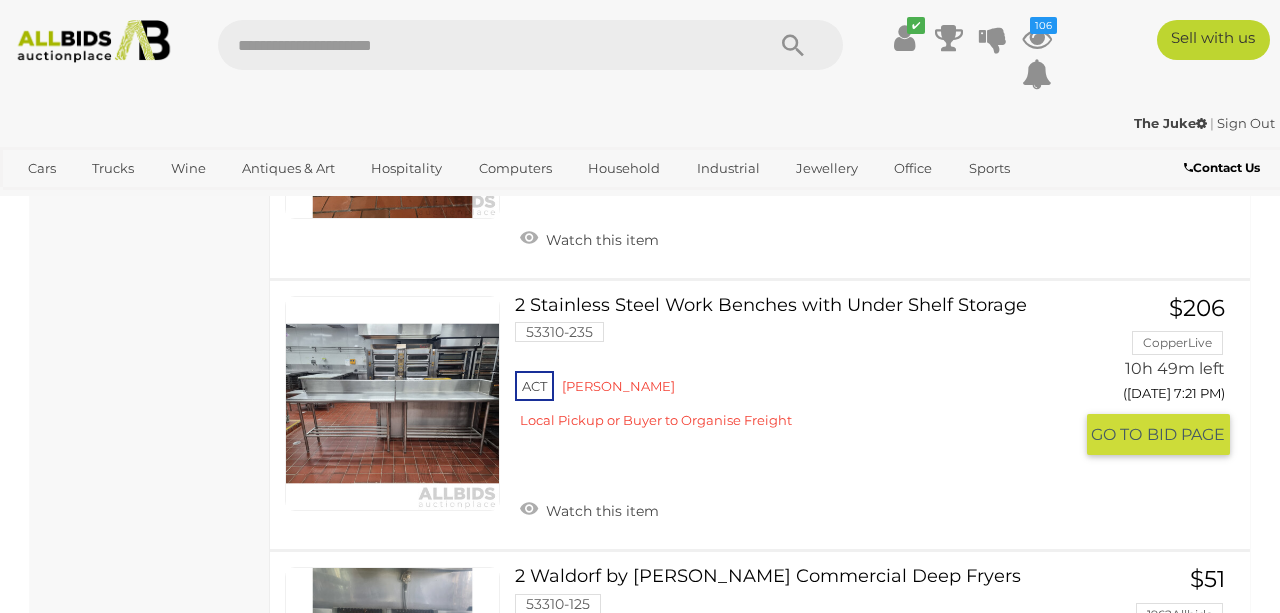 scroll, scrollTop: 1697, scrollLeft: 0, axis: vertical 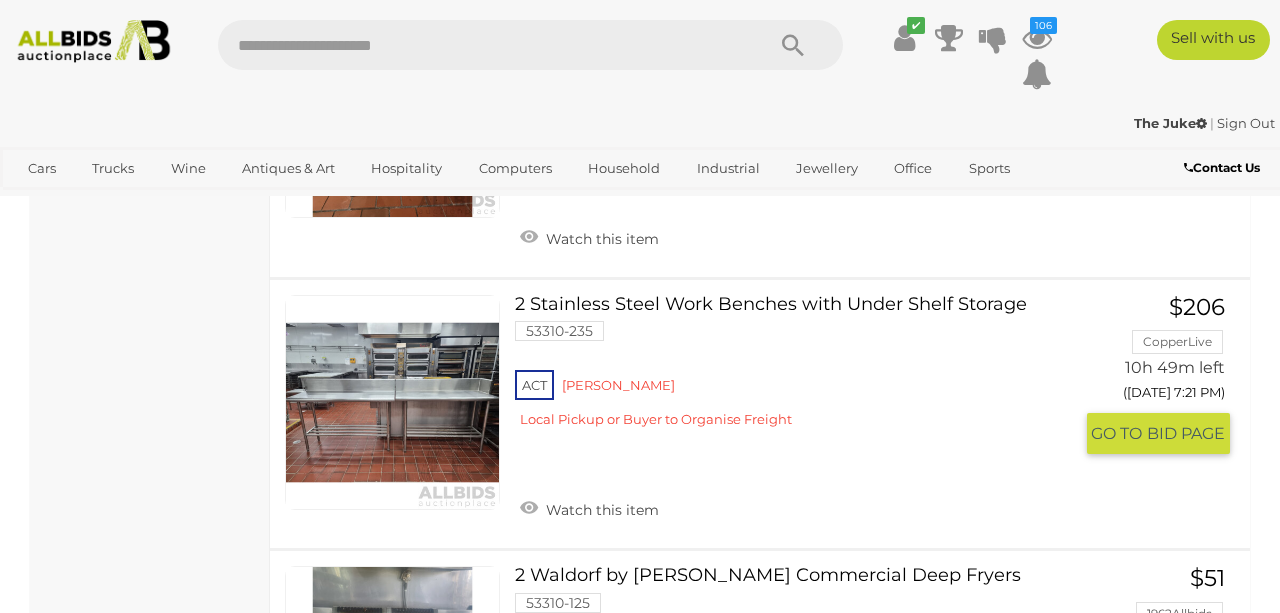 click at bounding box center (392, 402) 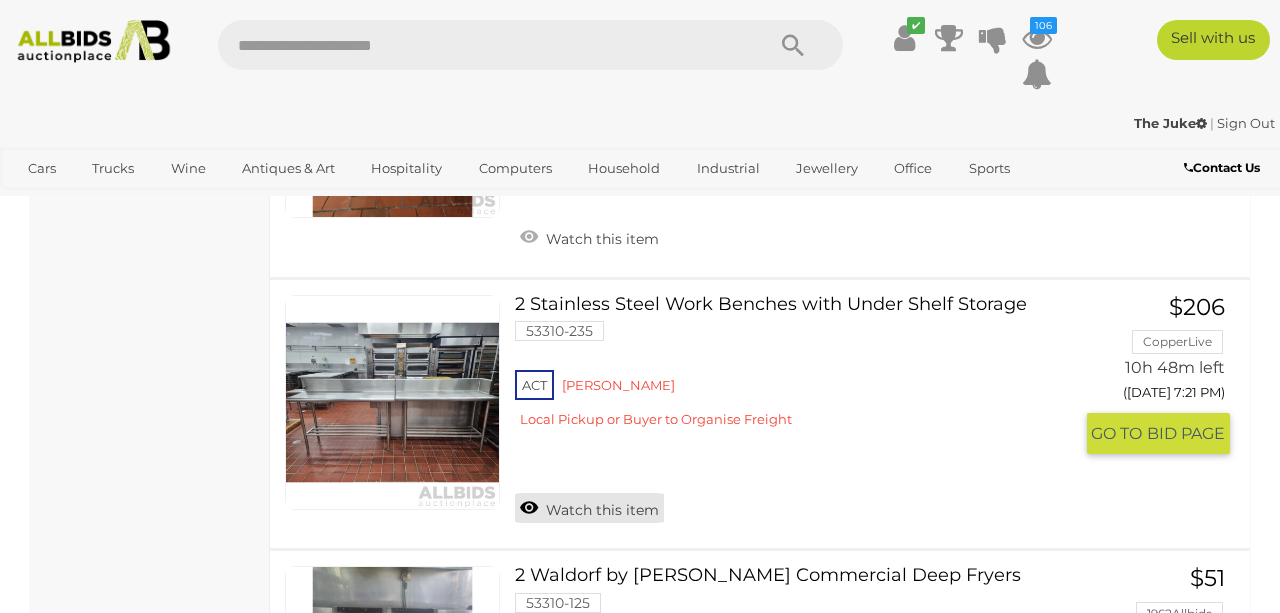 click on "Watch this item" at bounding box center [589, 508] 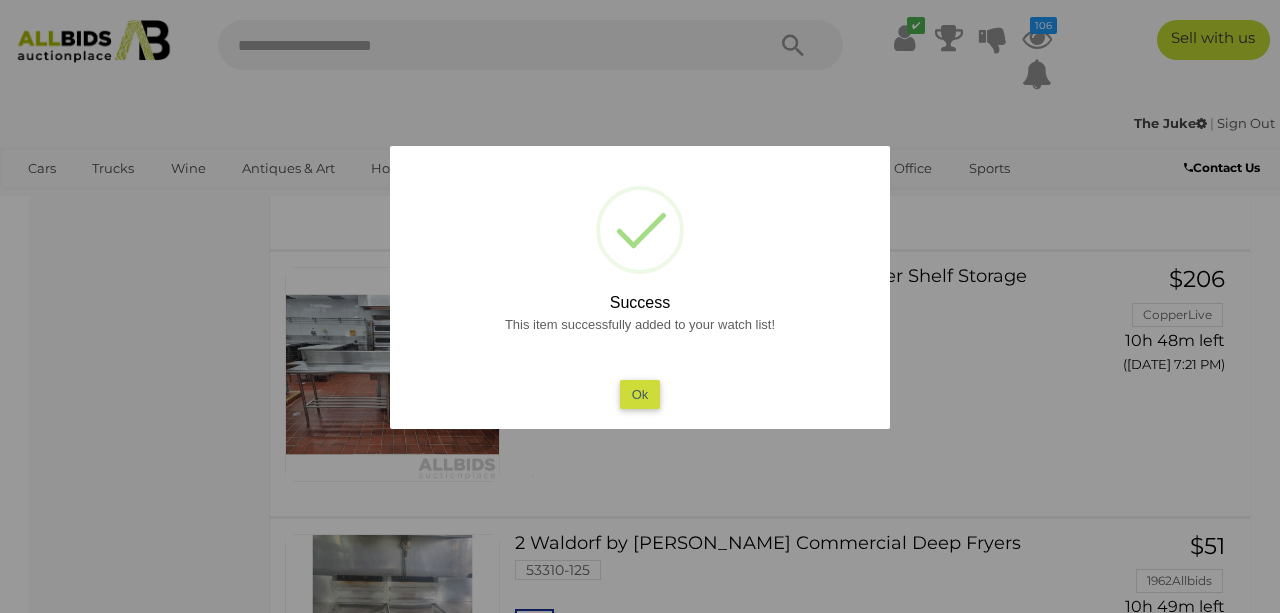 click on "Ok" at bounding box center (640, 394) 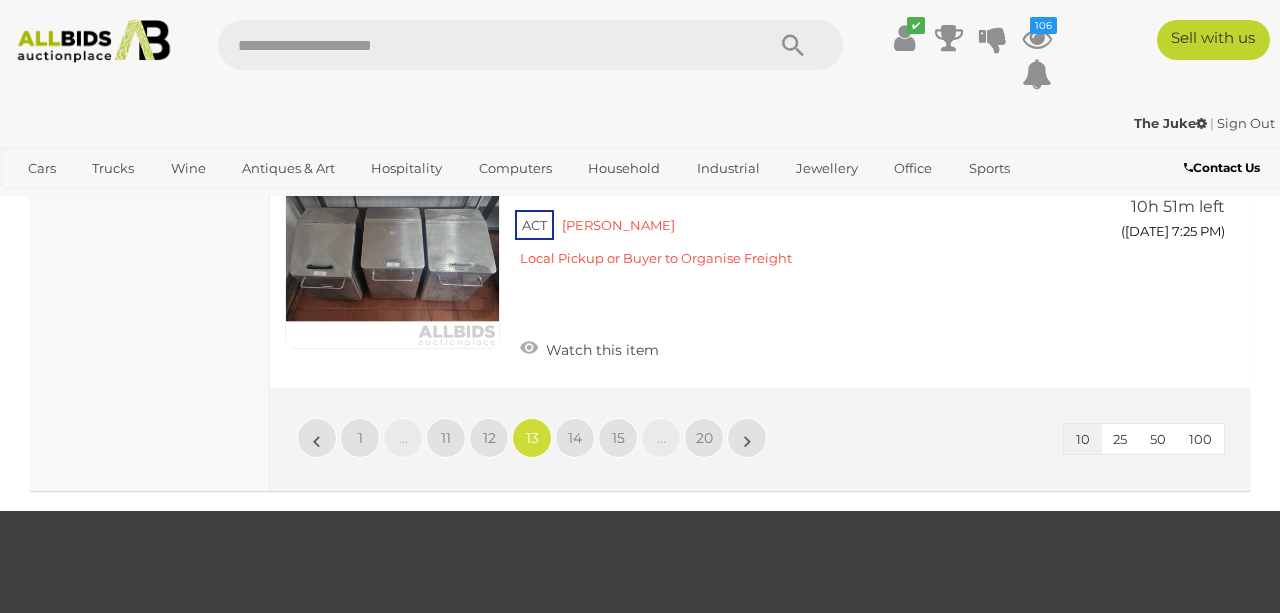scroll, scrollTop: 3037, scrollLeft: 0, axis: vertical 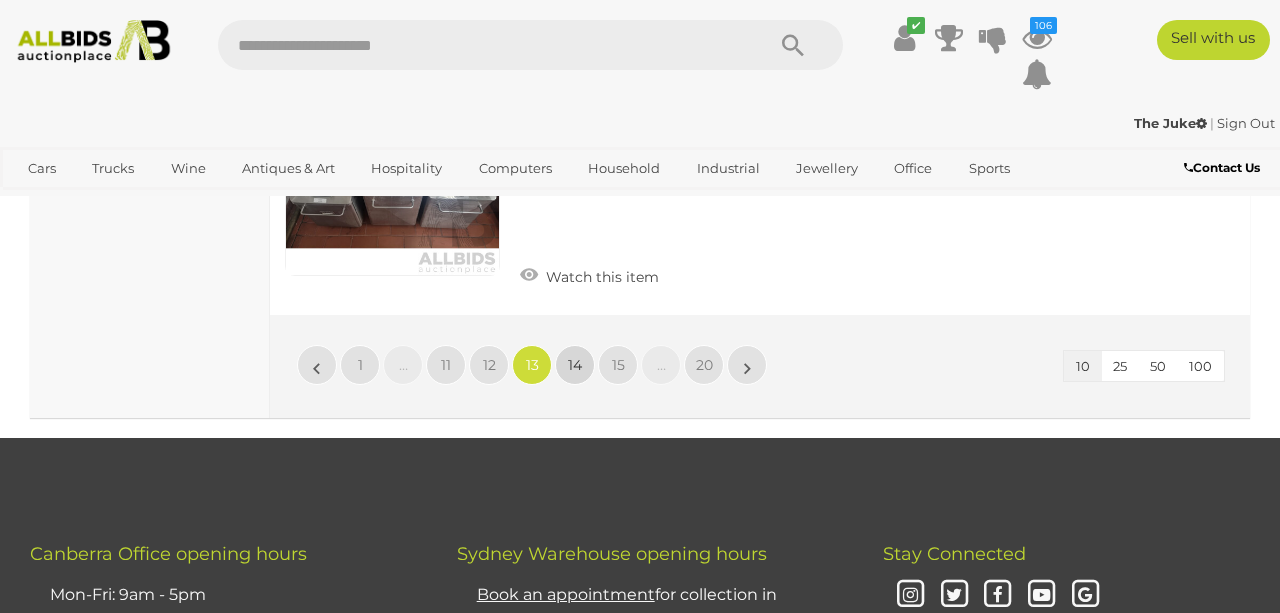 click on "14" at bounding box center [575, 365] 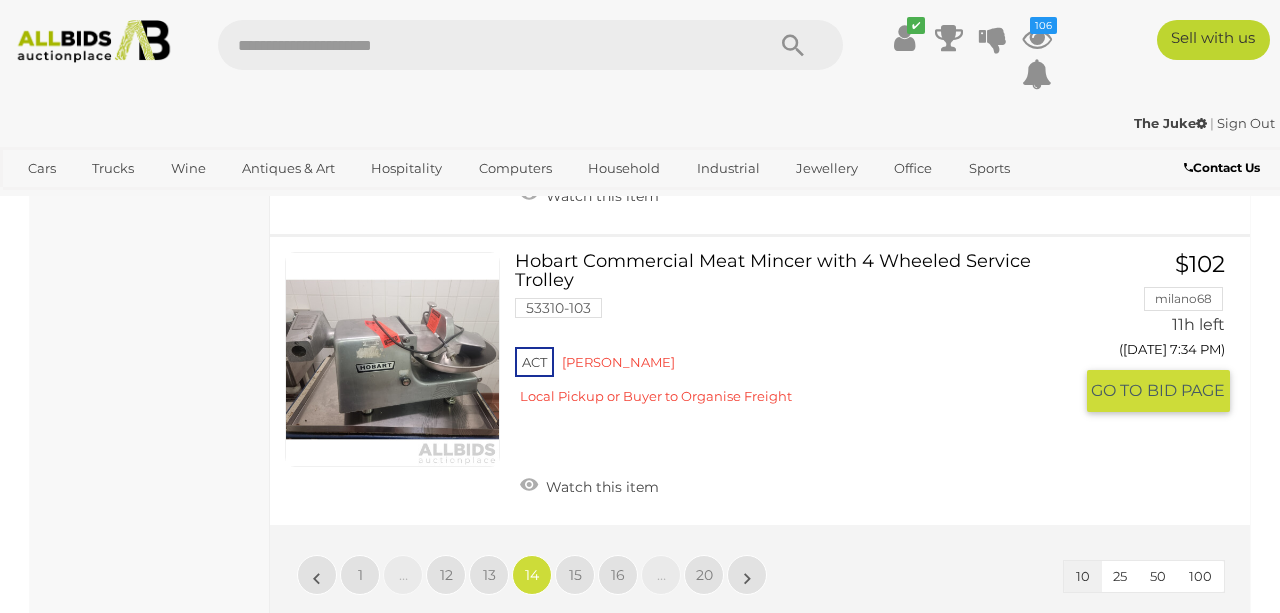 scroll, scrollTop: 2781, scrollLeft: 1, axis: both 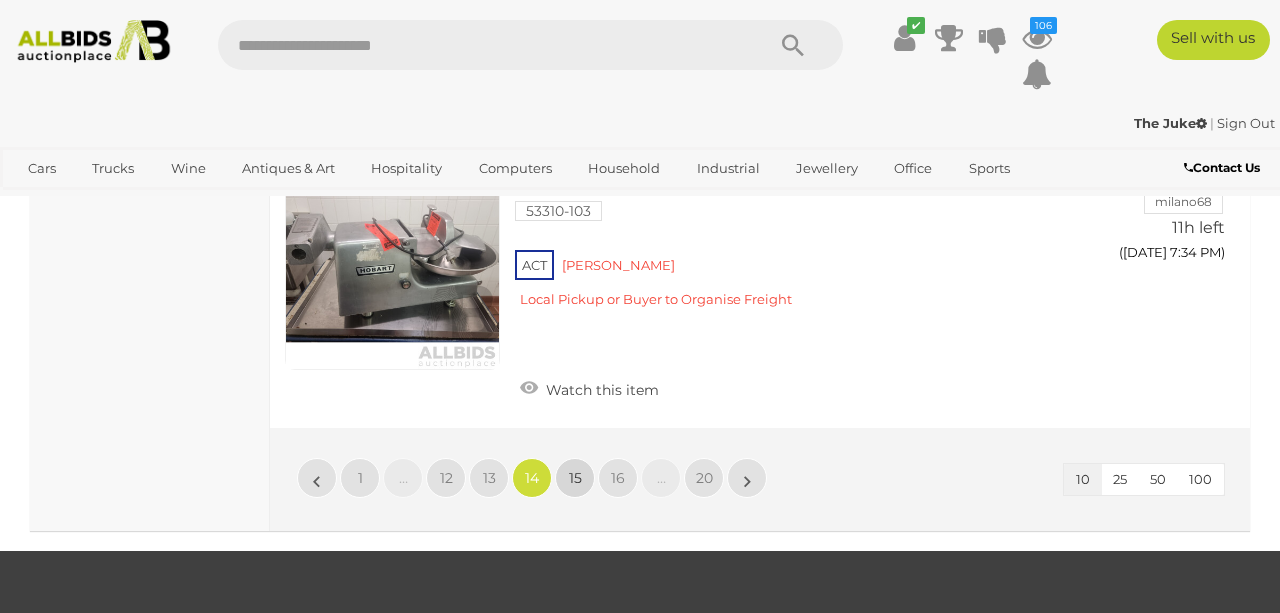click on "15" at bounding box center (575, 478) 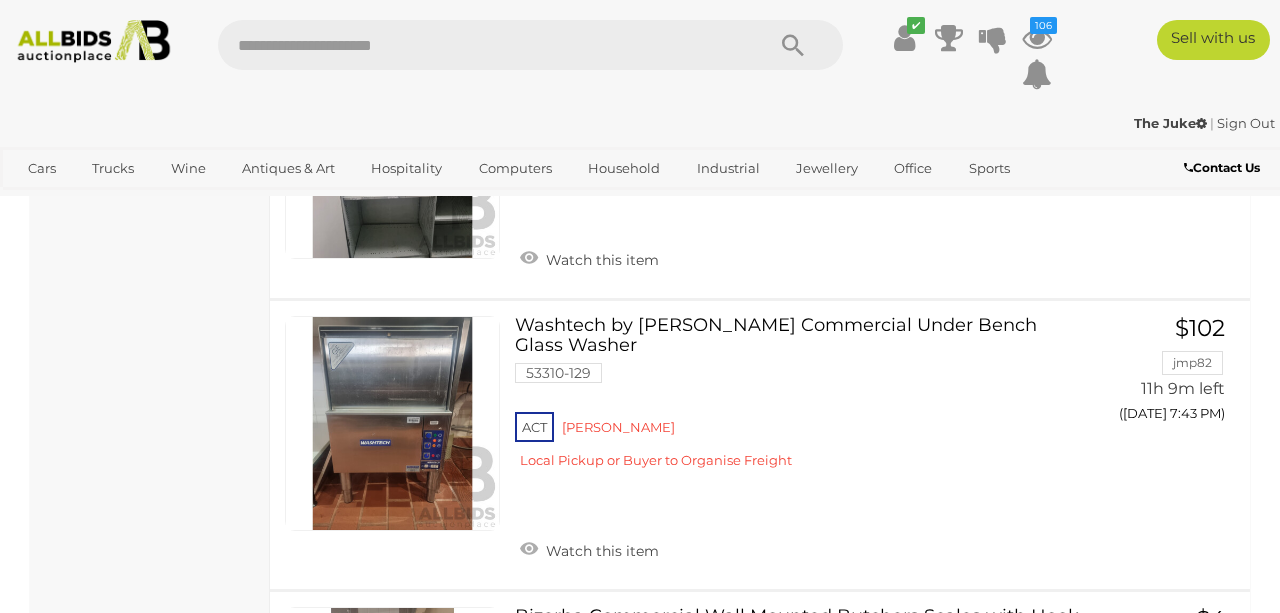scroll, scrollTop: 2220, scrollLeft: 0, axis: vertical 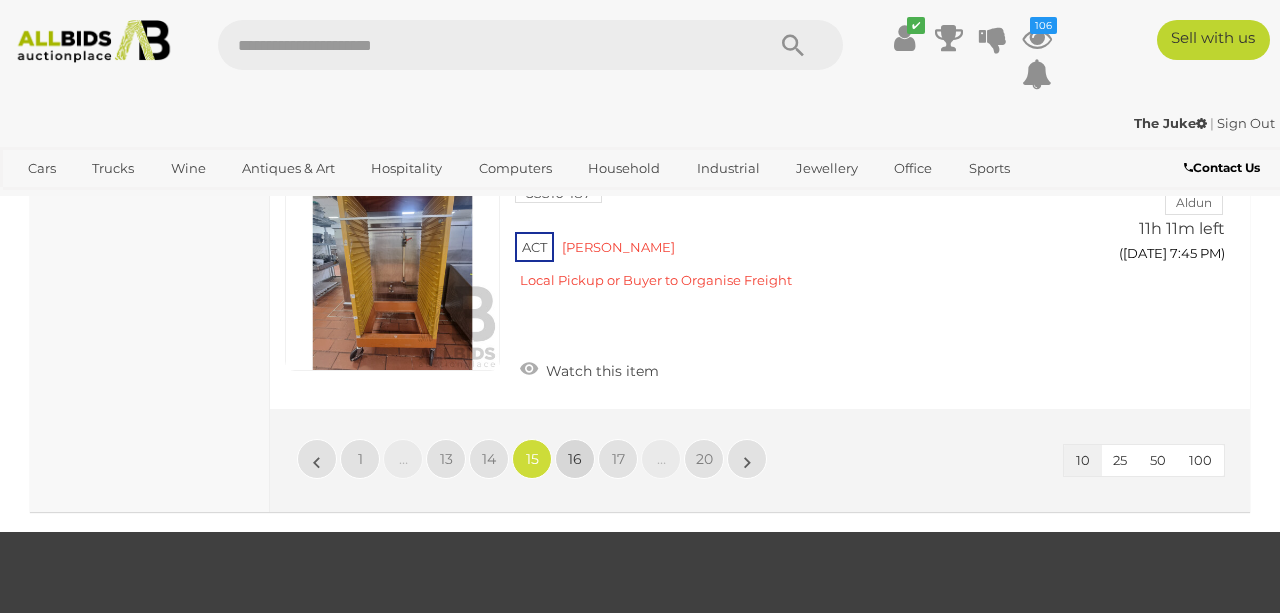 click on "16" at bounding box center [575, 459] 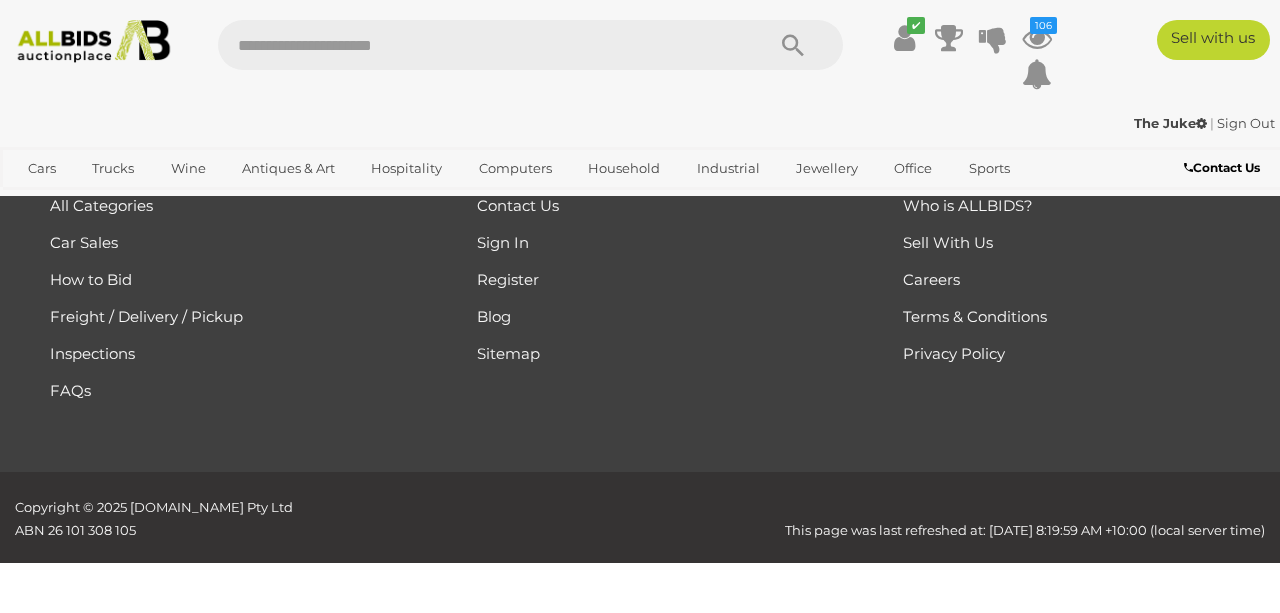 scroll, scrollTop: 333, scrollLeft: 0, axis: vertical 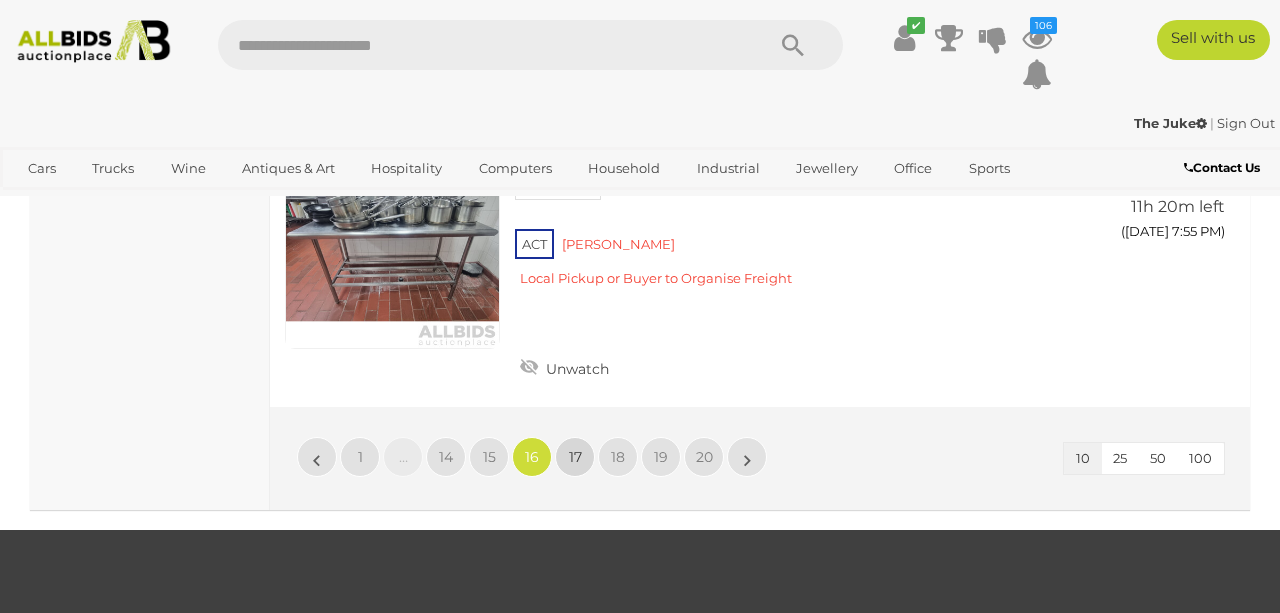 click on "17" at bounding box center (575, 457) 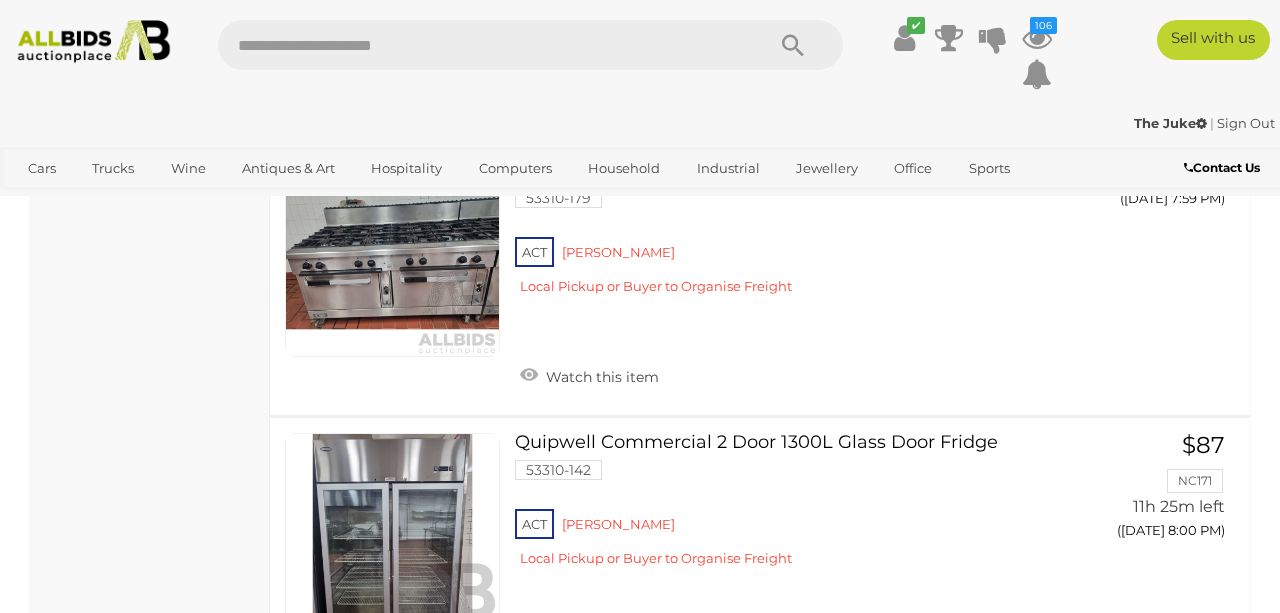scroll, scrollTop: 1337, scrollLeft: 1, axis: both 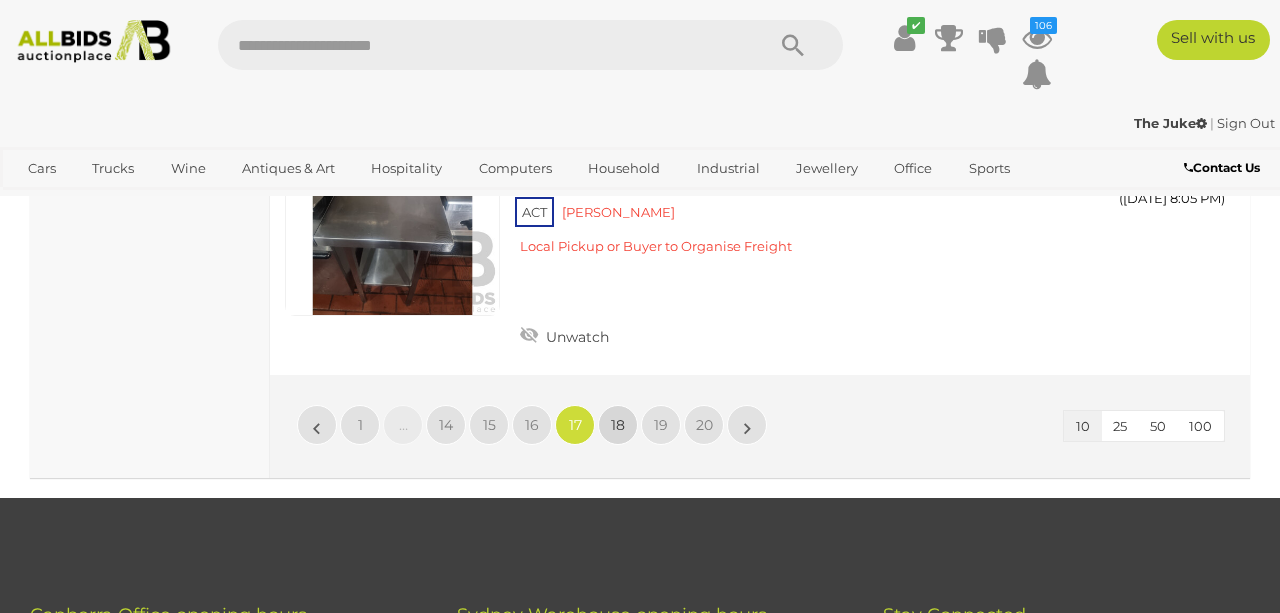 click on "18" at bounding box center (618, 425) 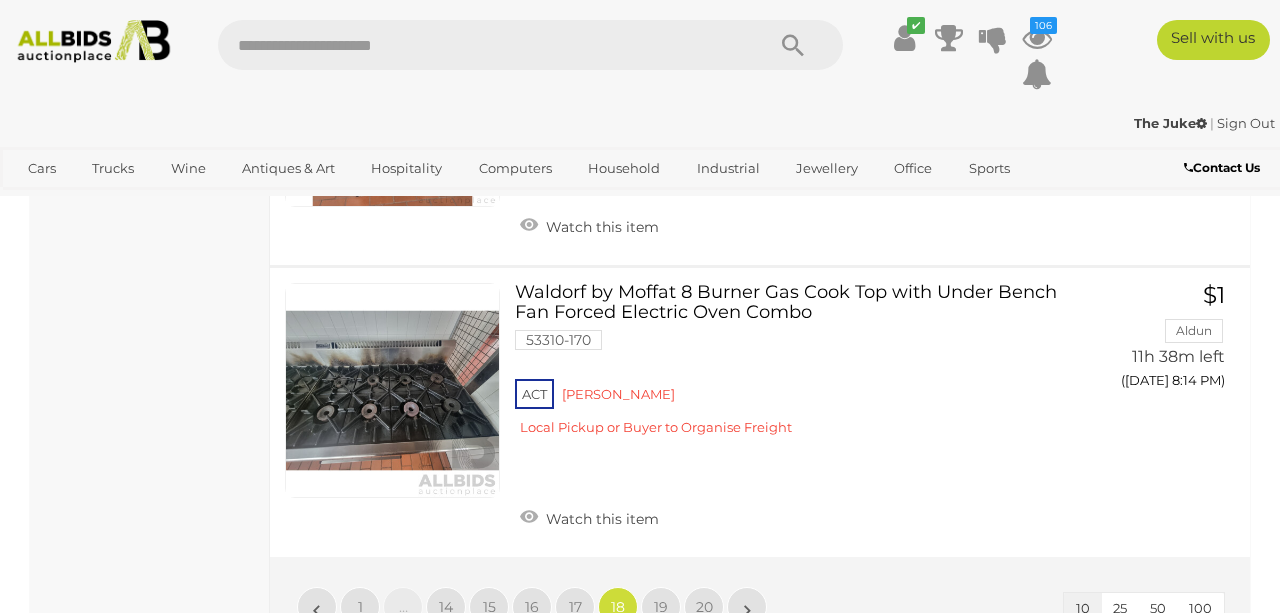 scroll, scrollTop: 2798, scrollLeft: 0, axis: vertical 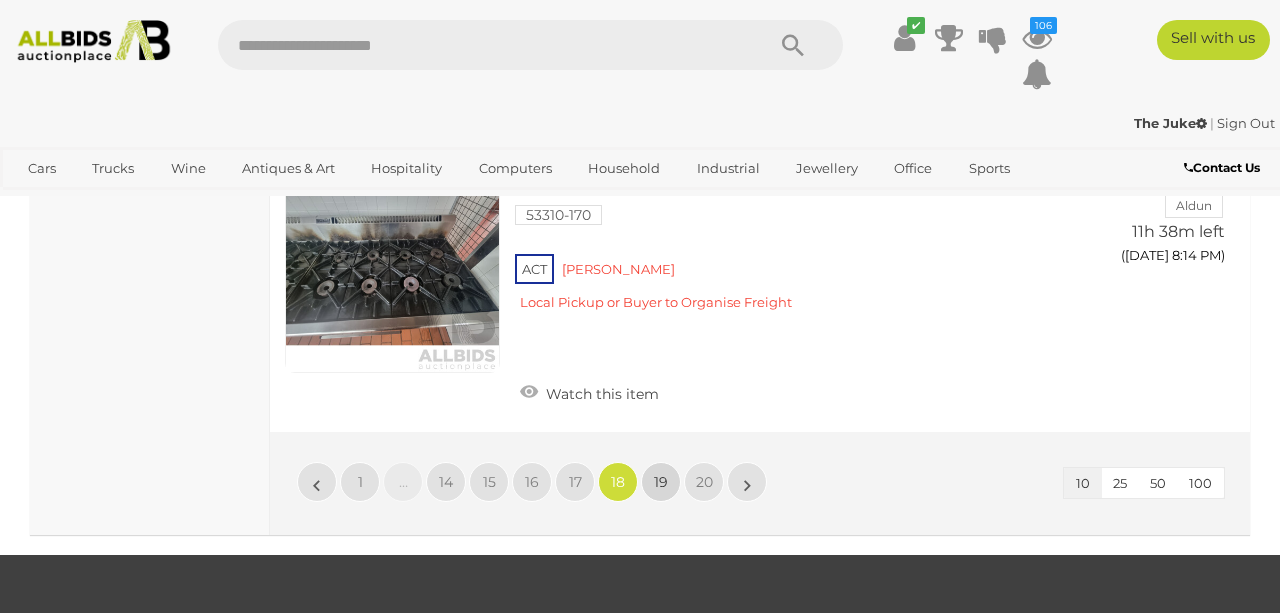 click on "19" at bounding box center (661, 482) 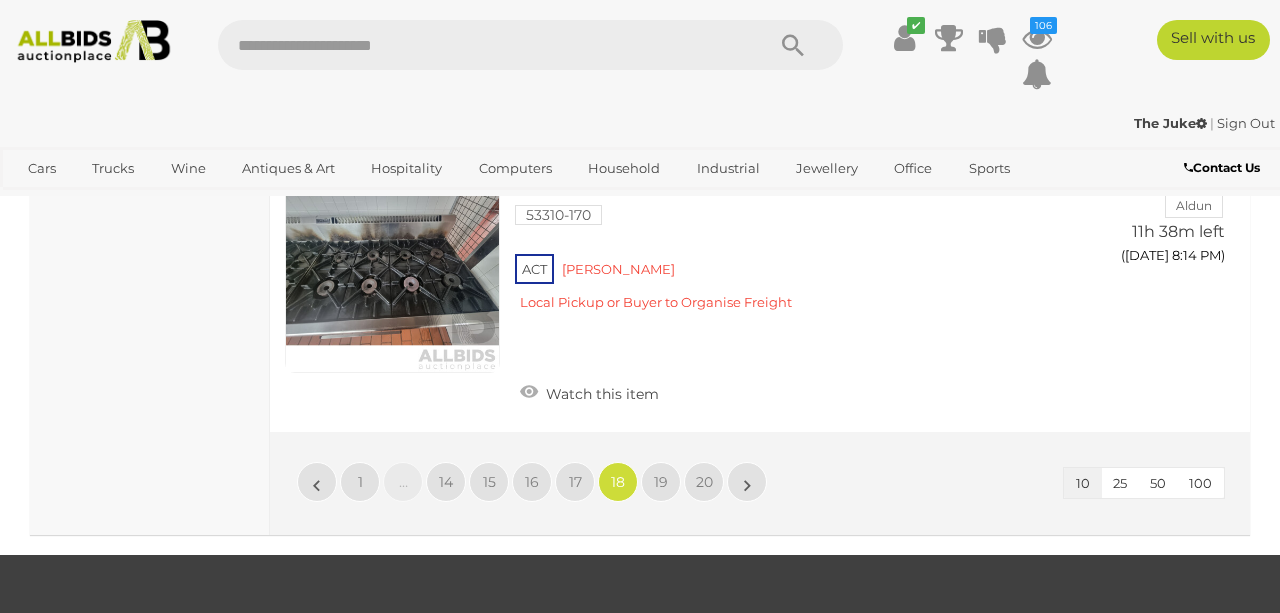 scroll, scrollTop: 333, scrollLeft: 0, axis: vertical 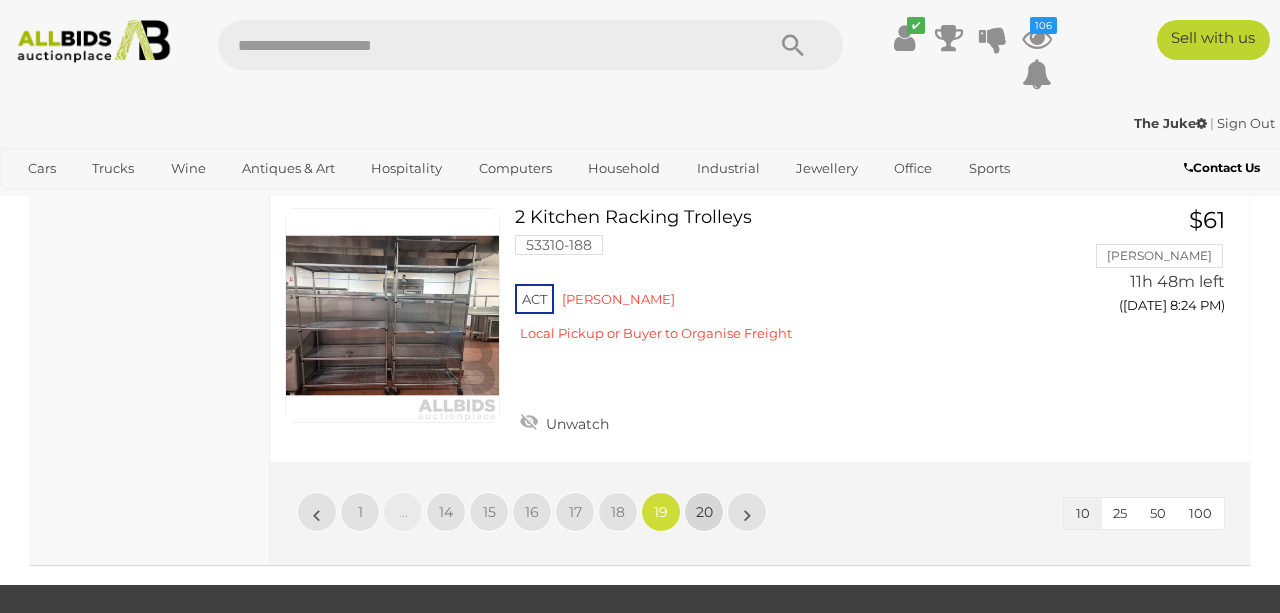 click on "20" at bounding box center (704, 512) 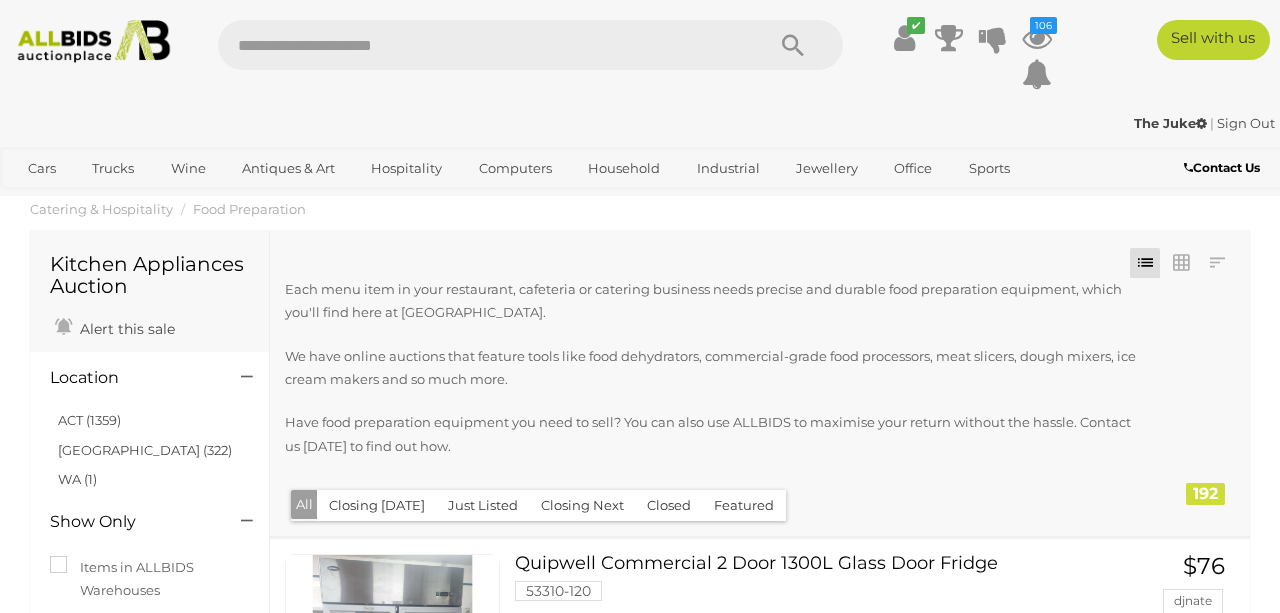scroll, scrollTop: 0, scrollLeft: 0, axis: both 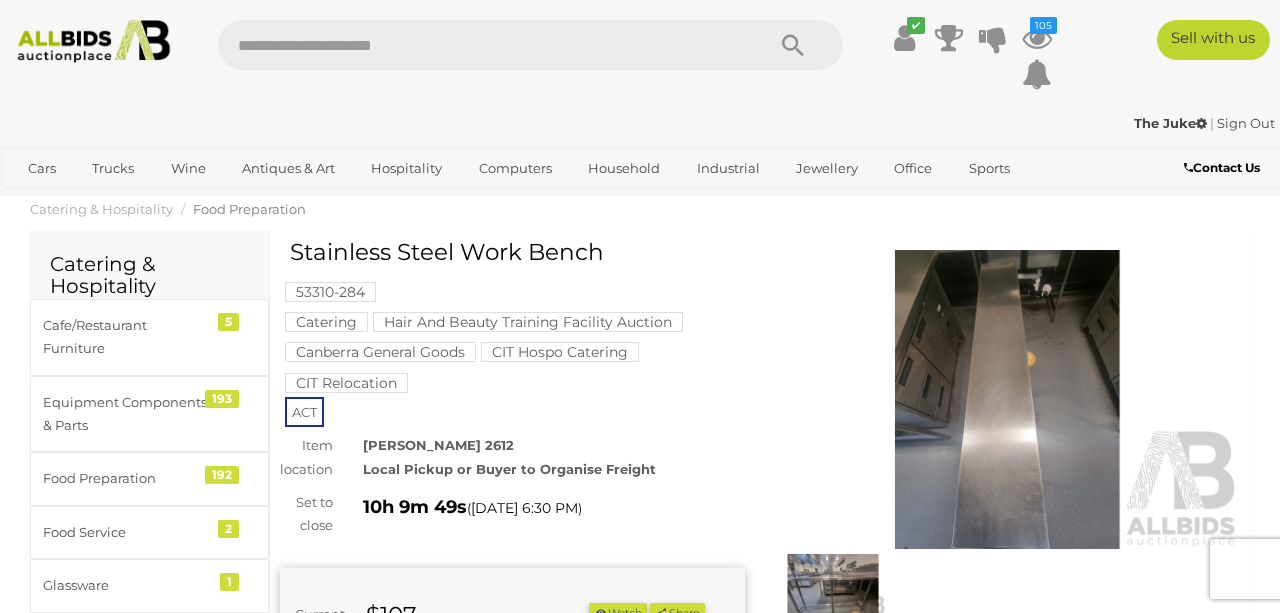 click at bounding box center (1007, 400) 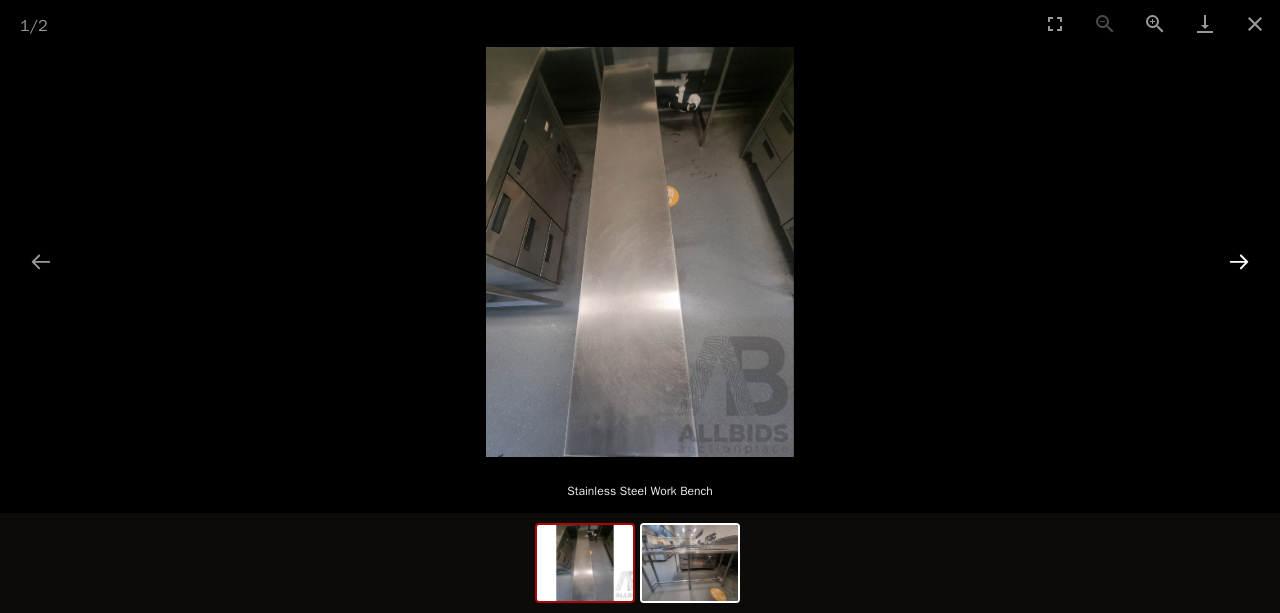 click at bounding box center (1239, 261) 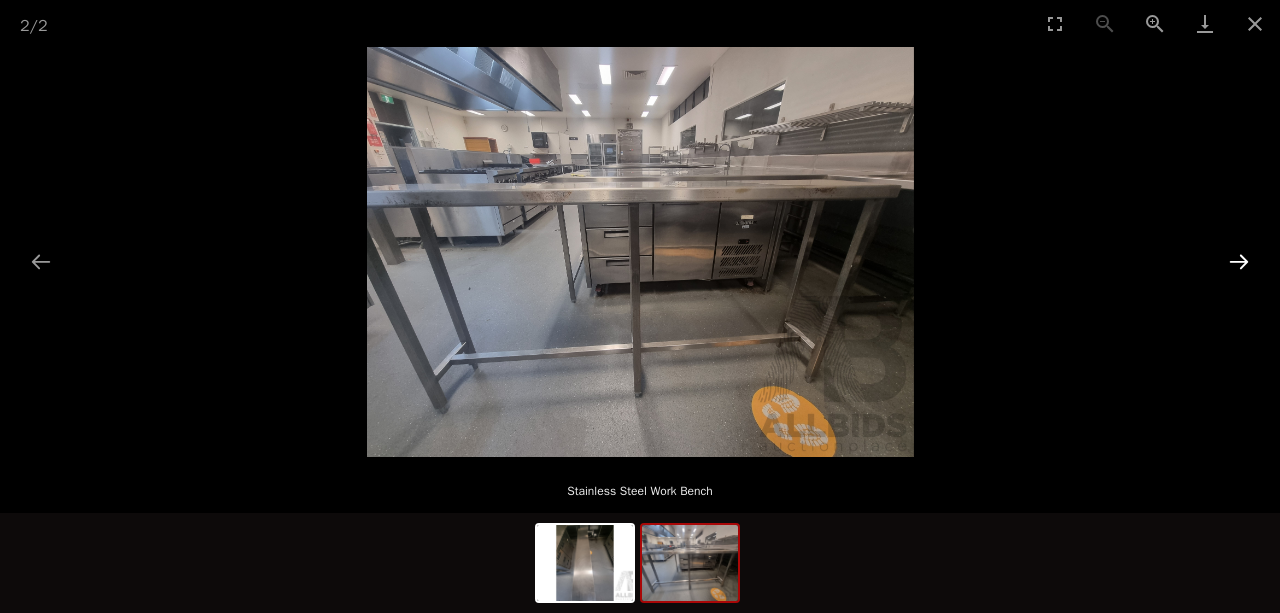 click at bounding box center [1239, 261] 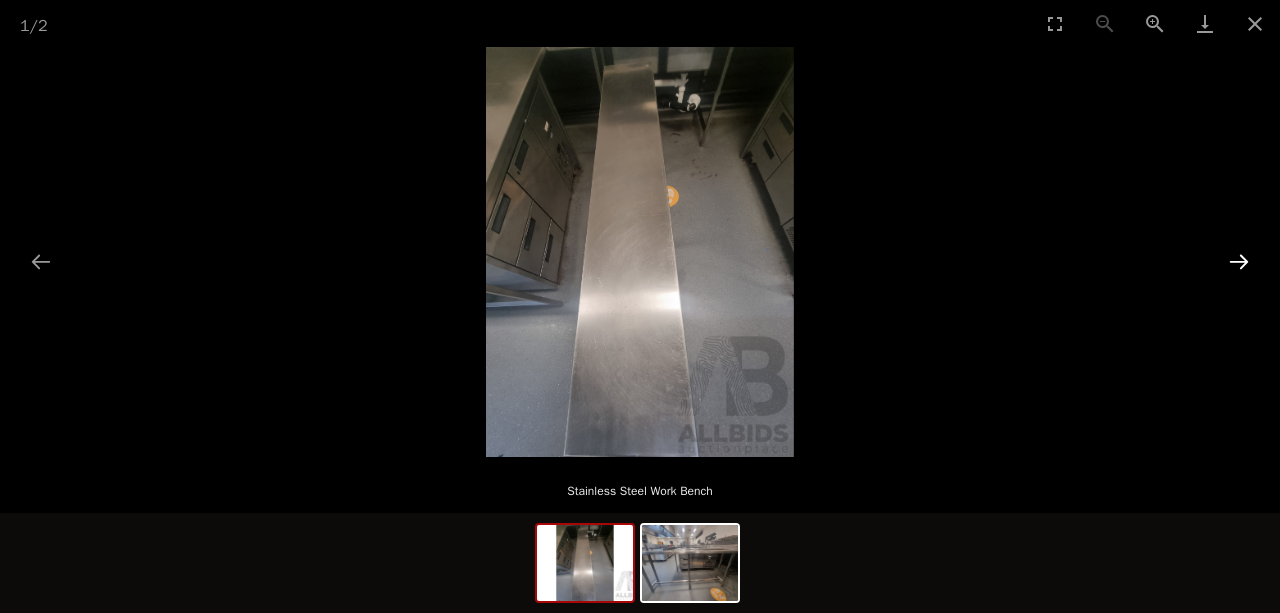 click at bounding box center [1239, 261] 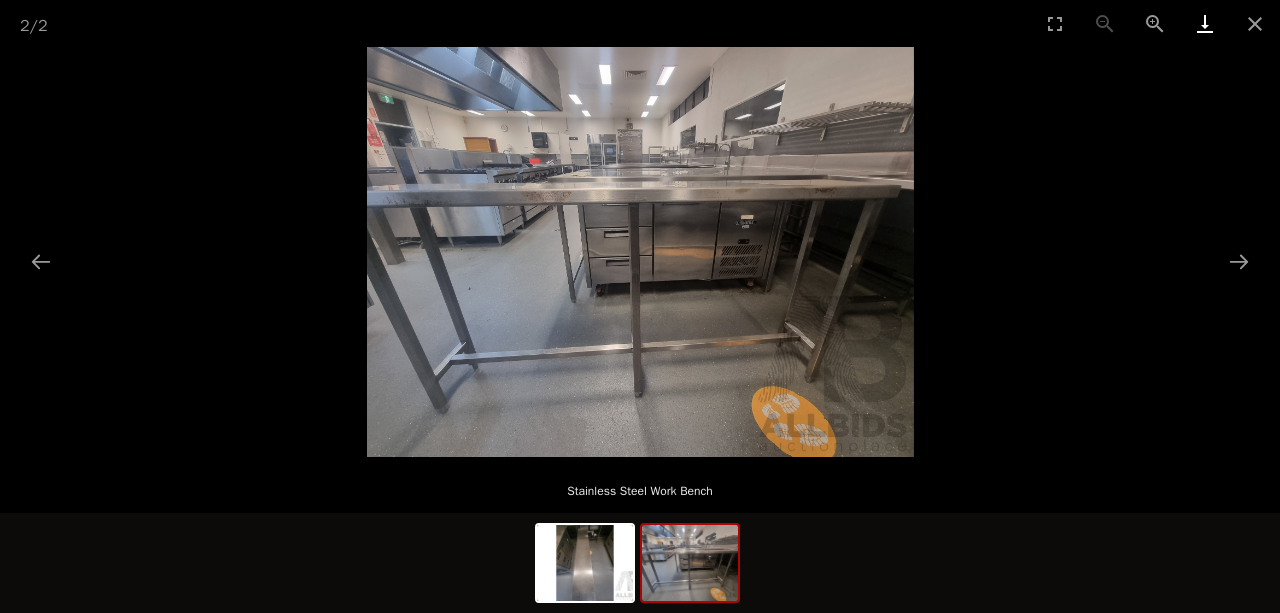 click at bounding box center (1205, 23) 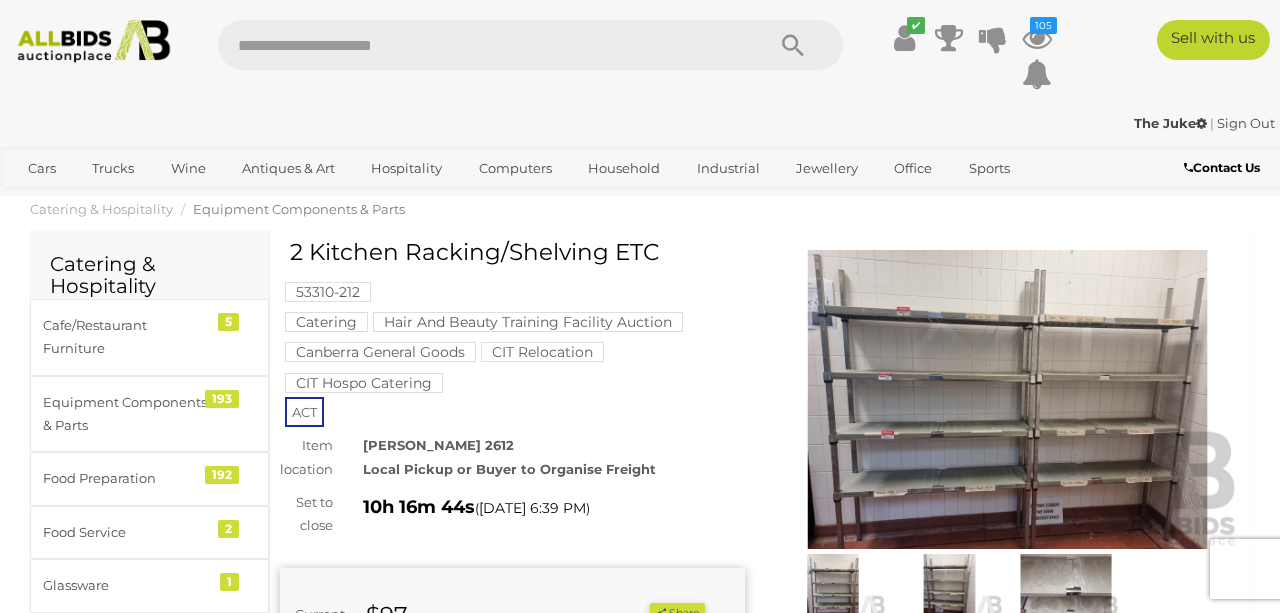 scroll, scrollTop: 0, scrollLeft: 0, axis: both 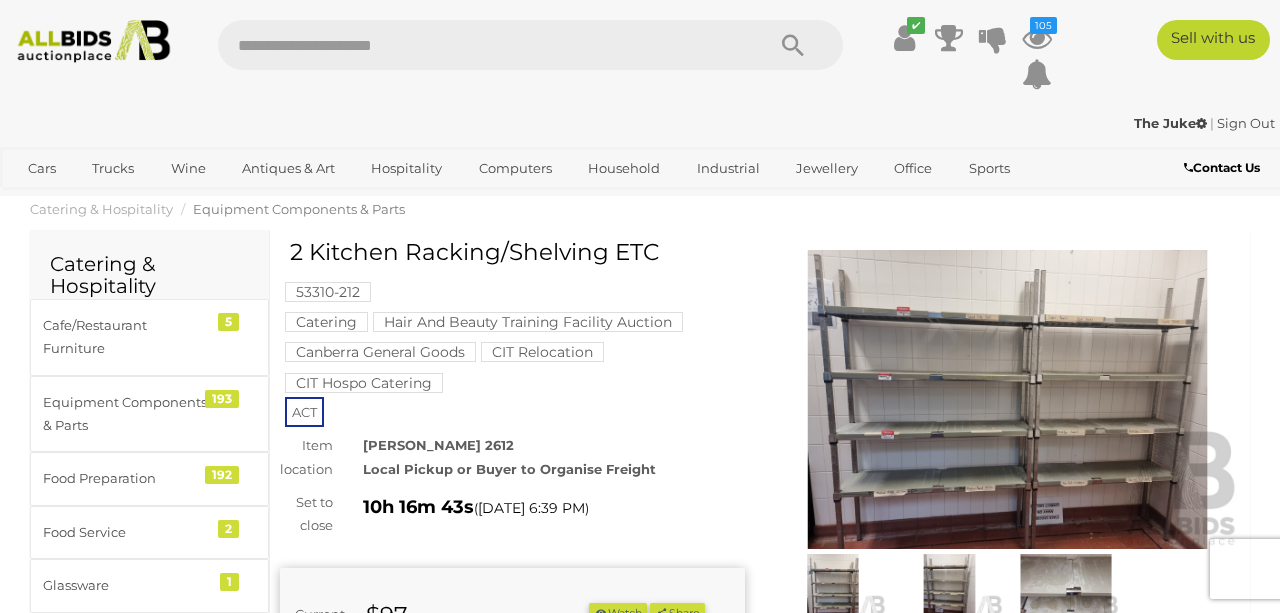 click at bounding box center (1007, 400) 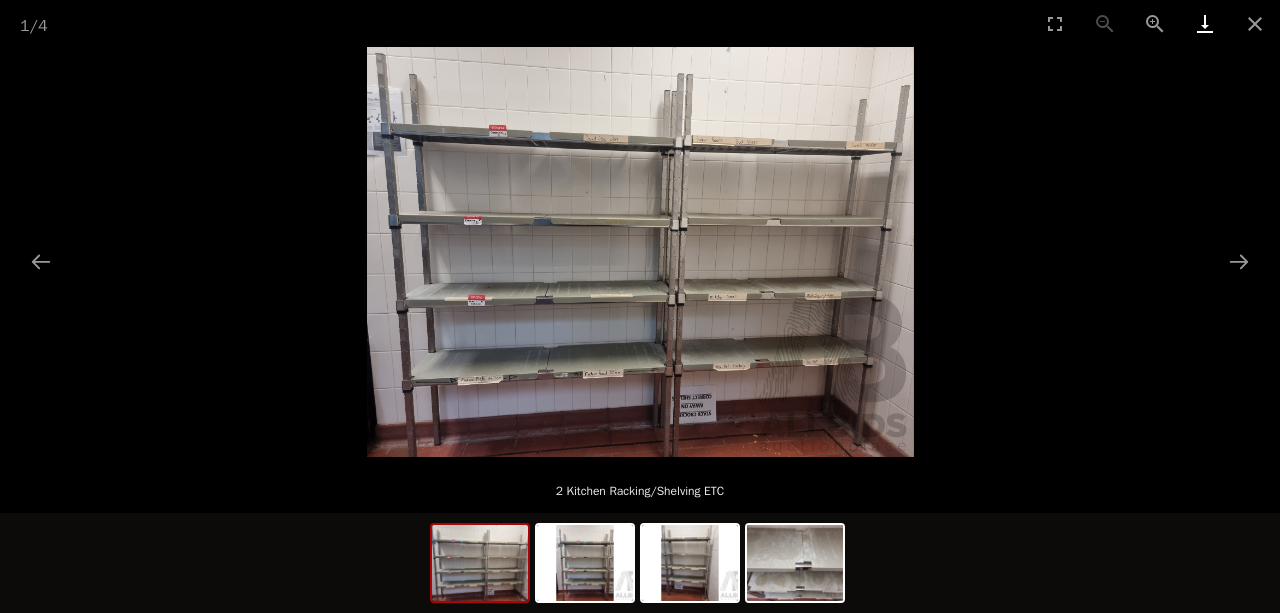 click at bounding box center (1205, 23) 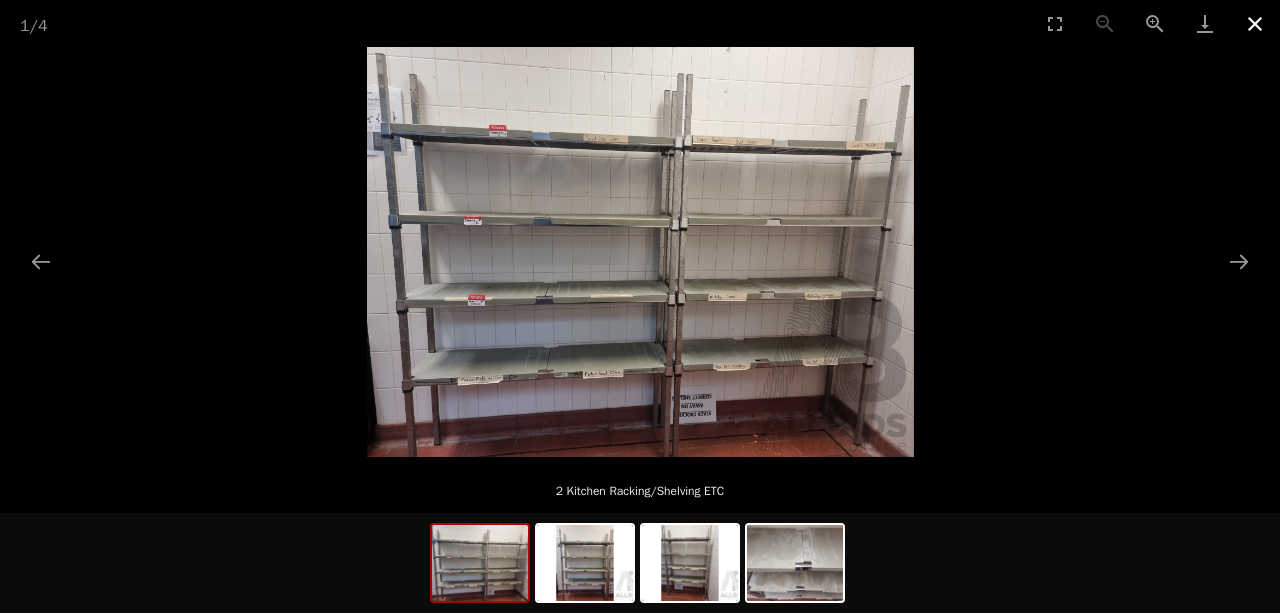 click at bounding box center (1255, 23) 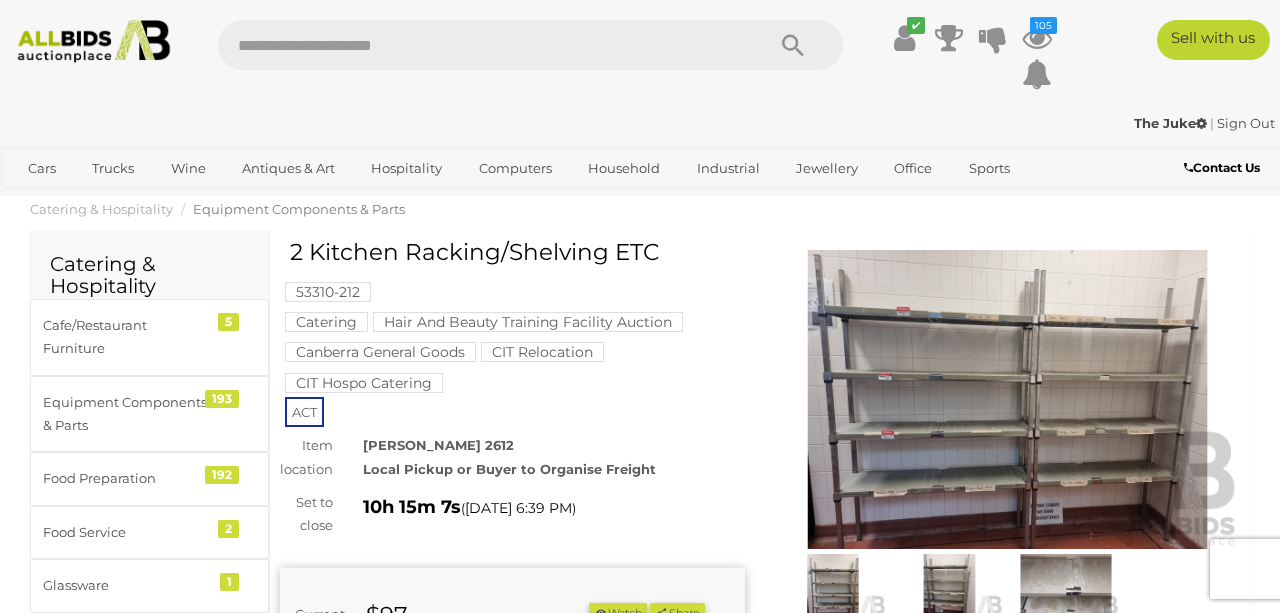 click at bounding box center (1007, 400) 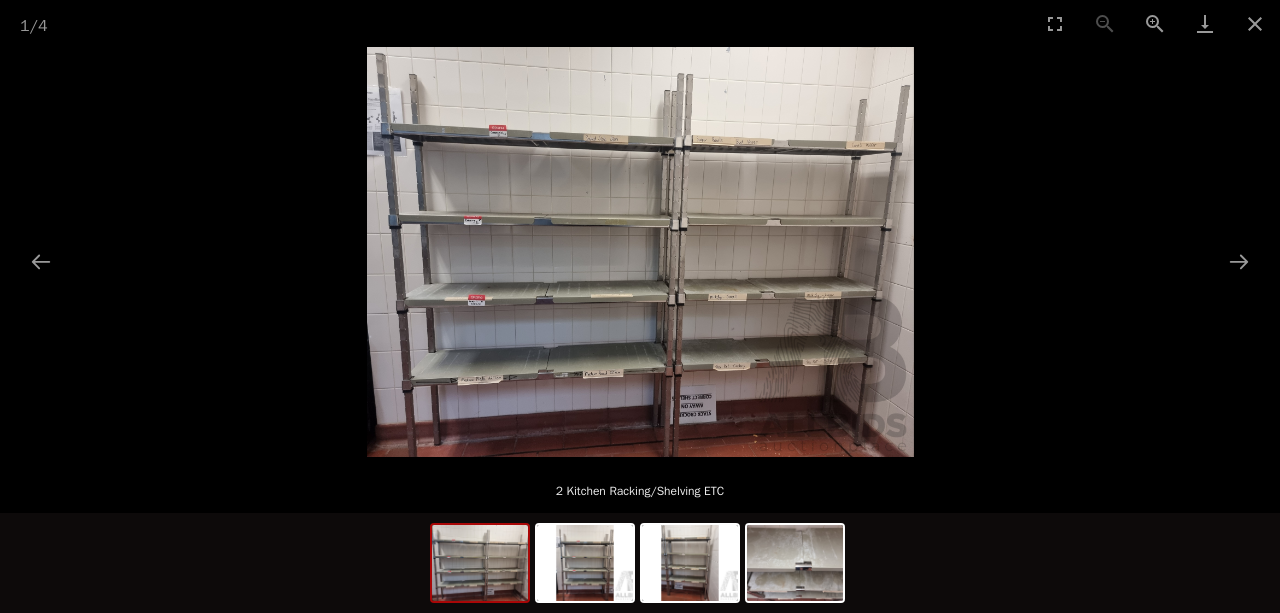 scroll, scrollTop: 35, scrollLeft: 0, axis: vertical 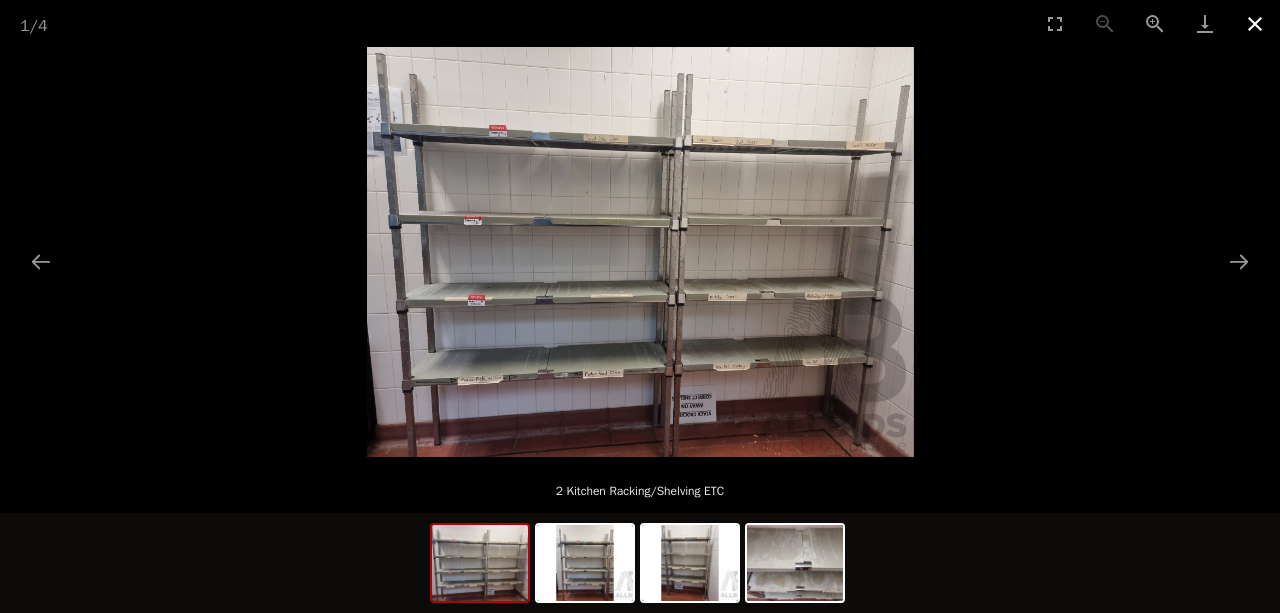 click at bounding box center (1255, 23) 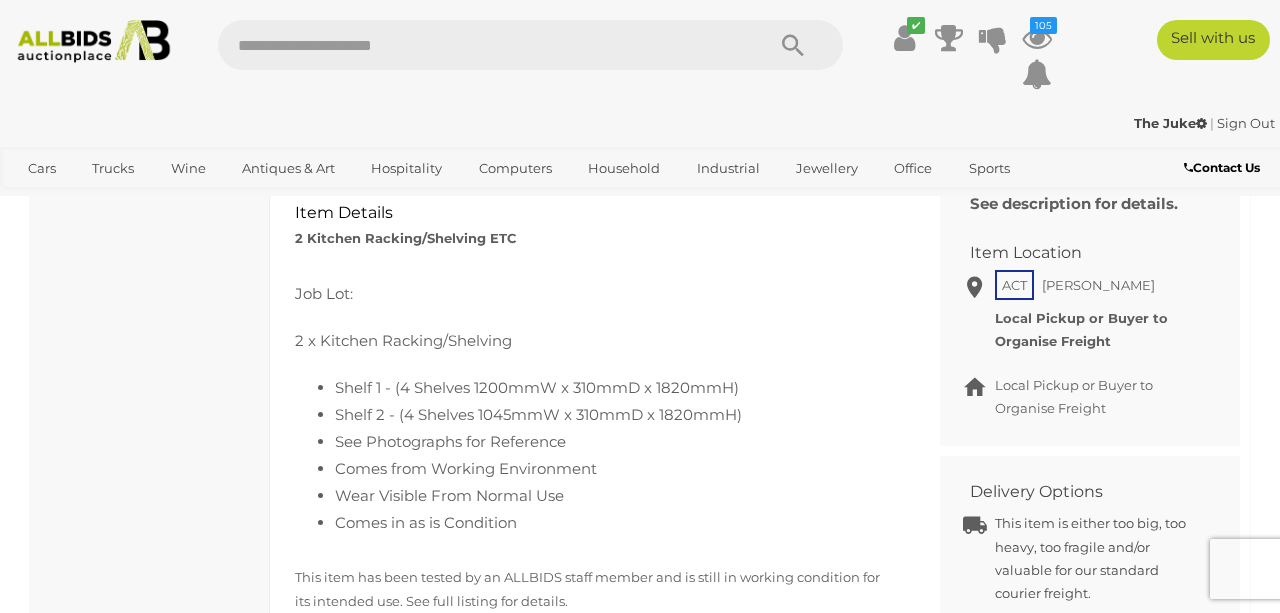 scroll, scrollTop: 961, scrollLeft: 0, axis: vertical 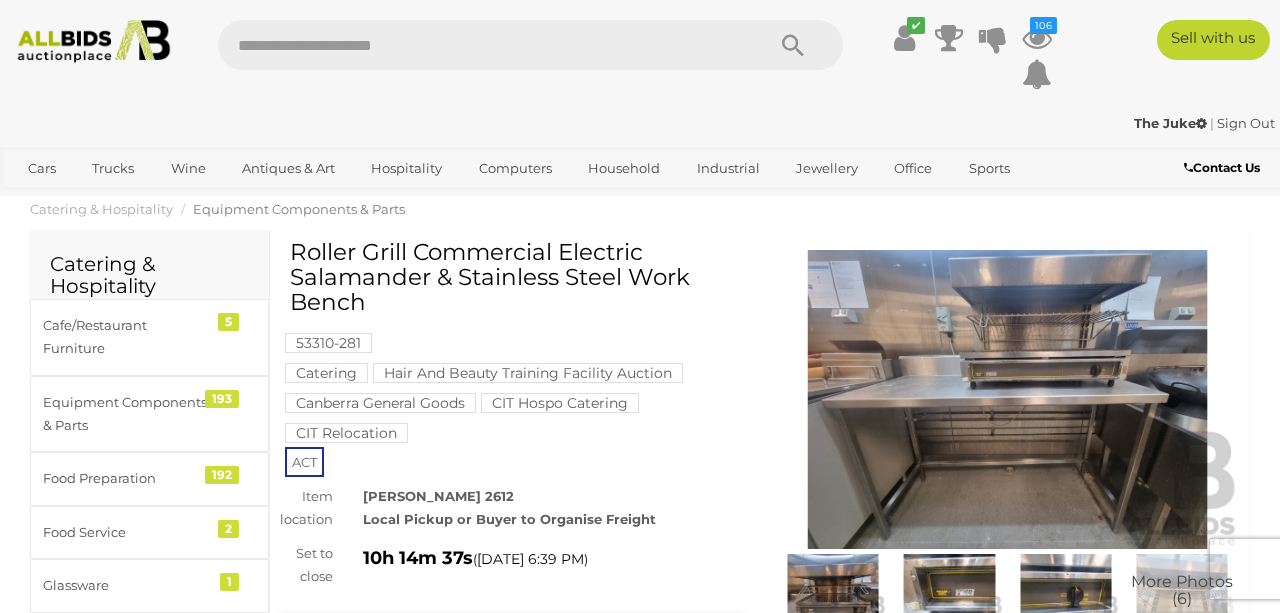 click at bounding box center [1007, 400] 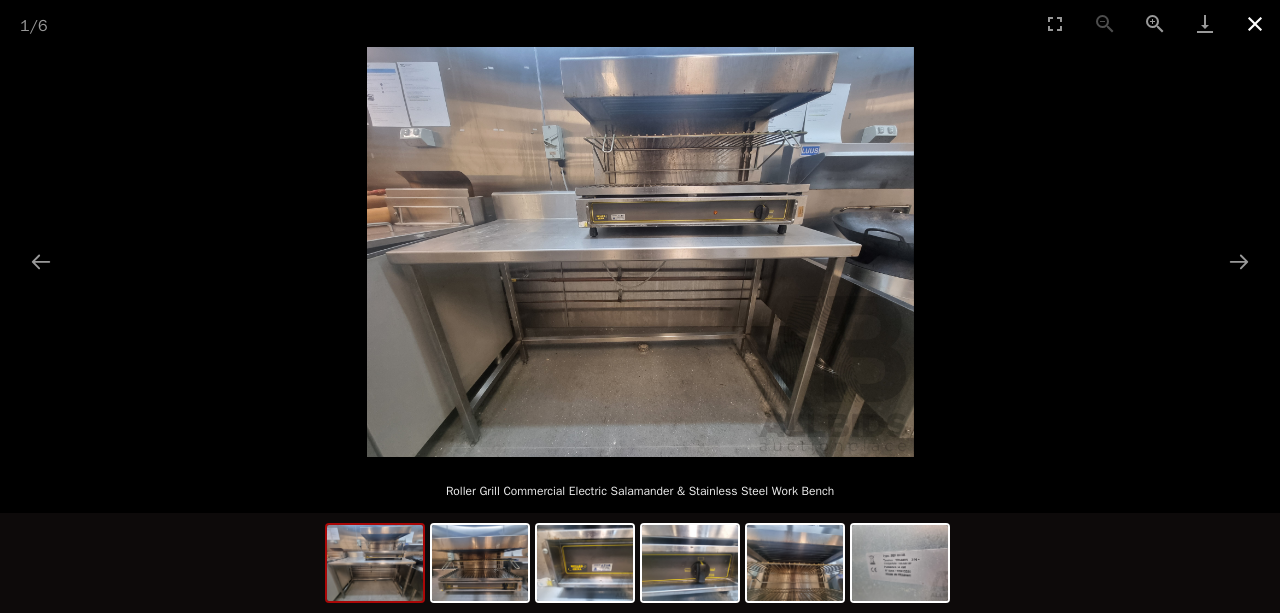 click at bounding box center [1255, 23] 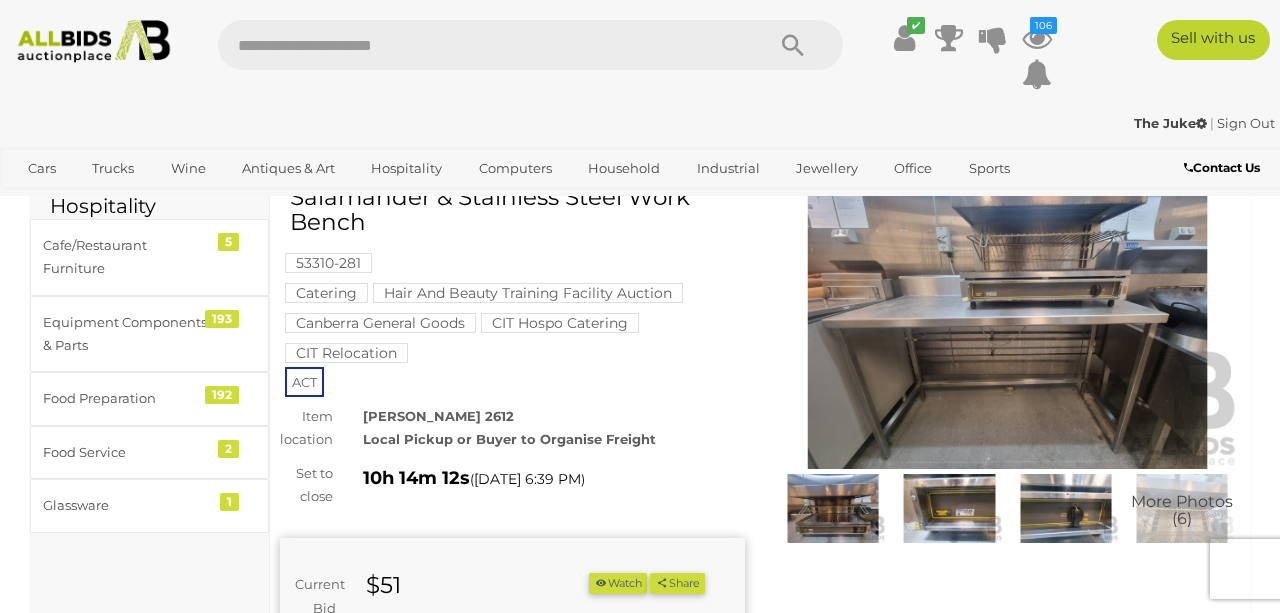 scroll, scrollTop: 82, scrollLeft: 0, axis: vertical 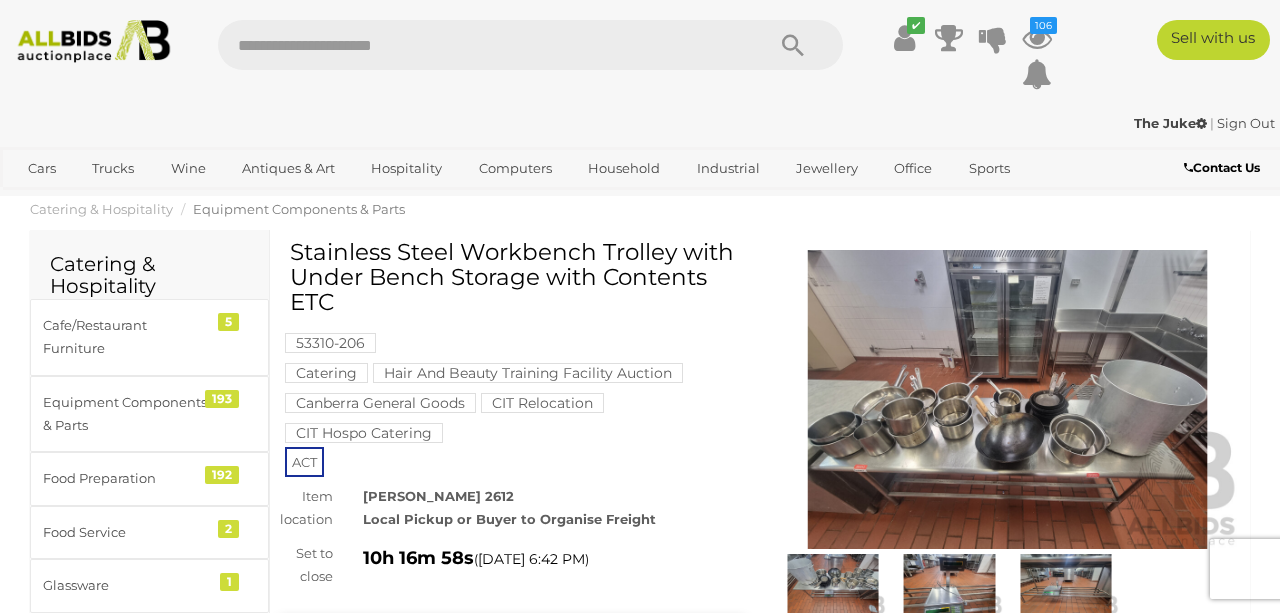 click at bounding box center (1007, 400) 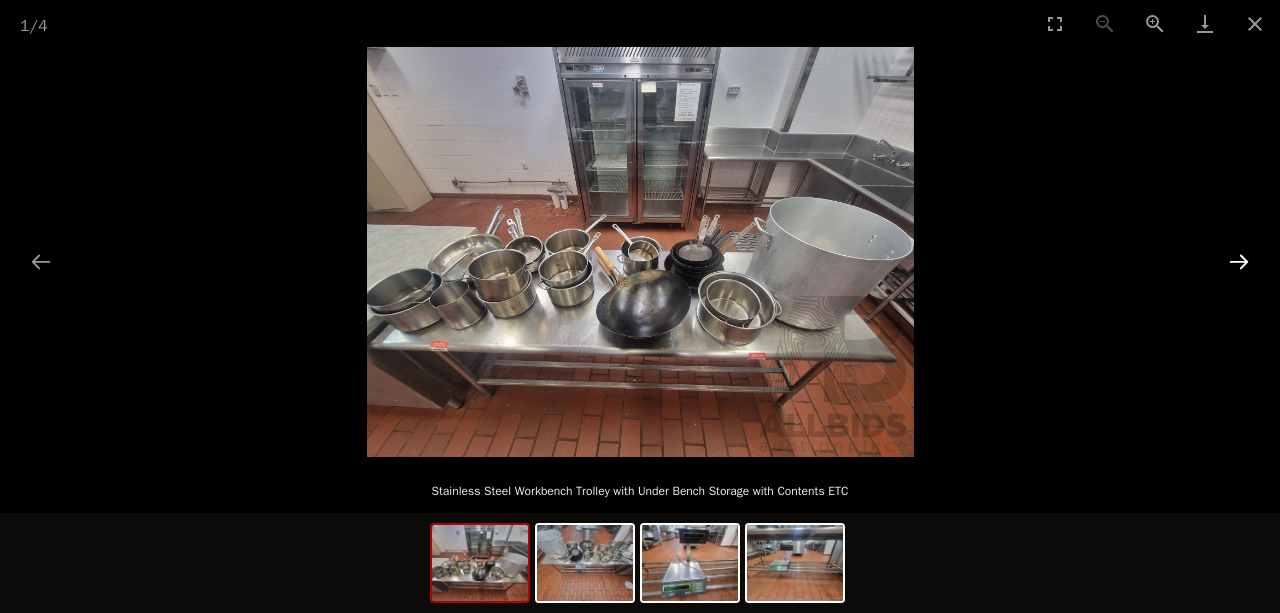 click at bounding box center (1239, 261) 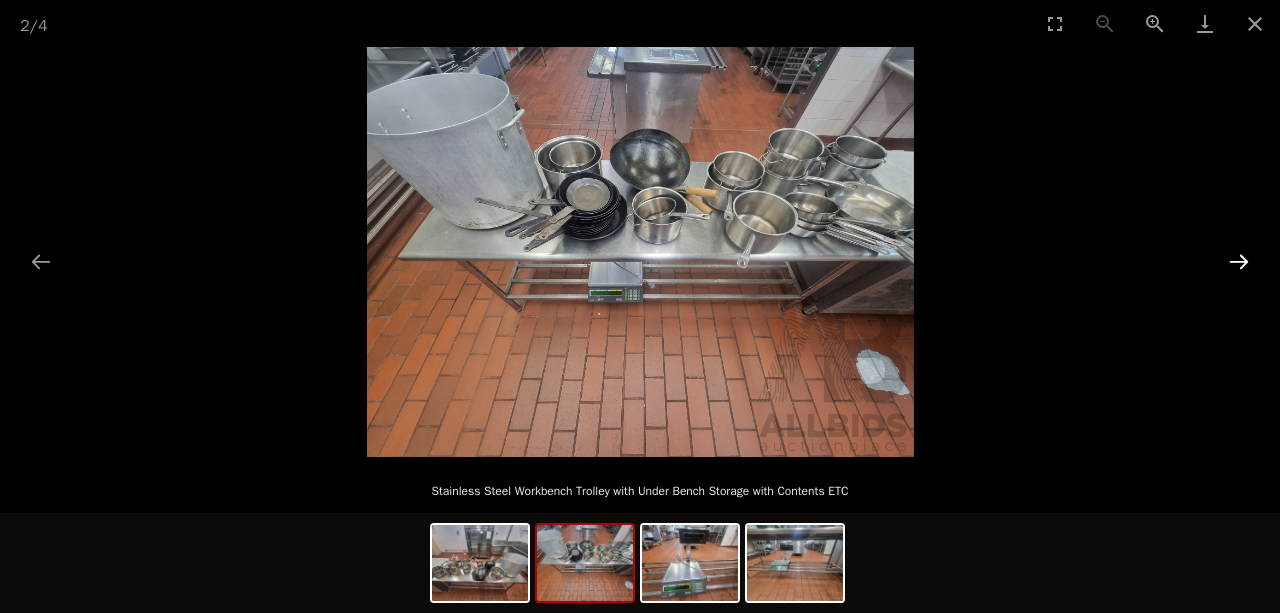 click at bounding box center [1239, 261] 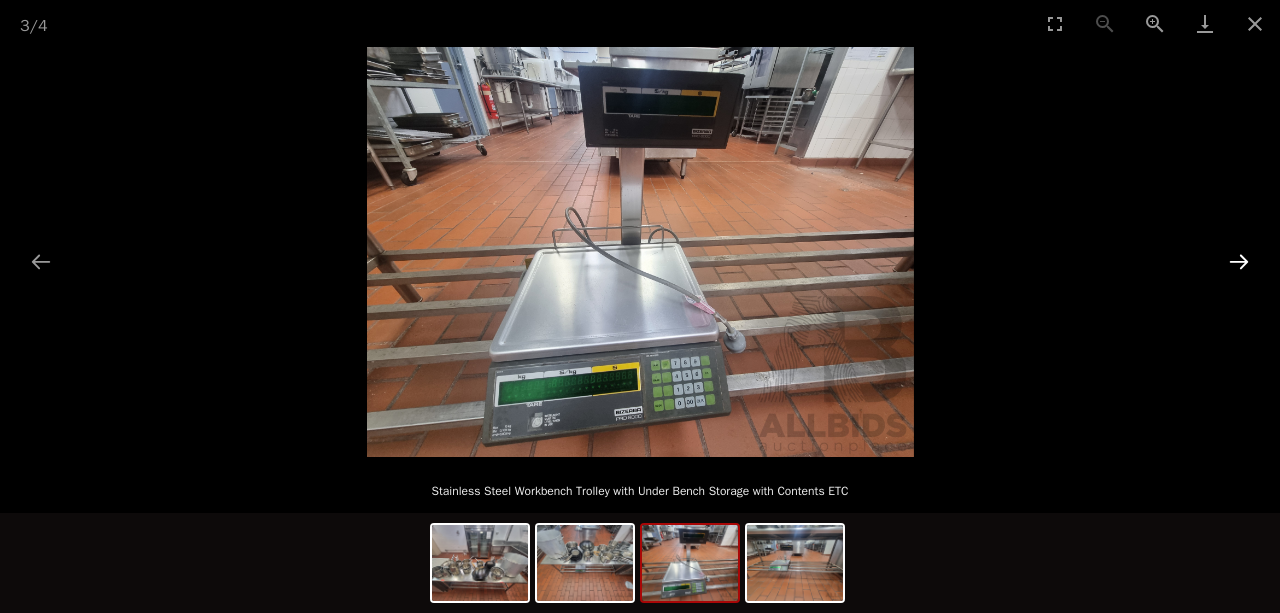 click at bounding box center [1239, 261] 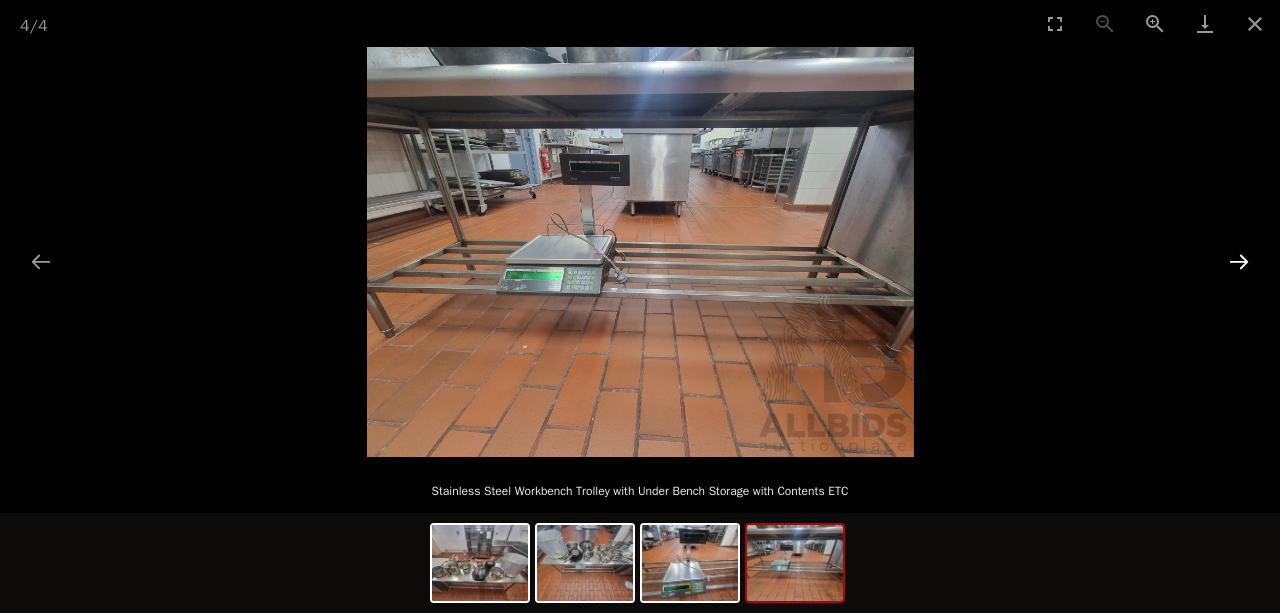 click at bounding box center [1239, 261] 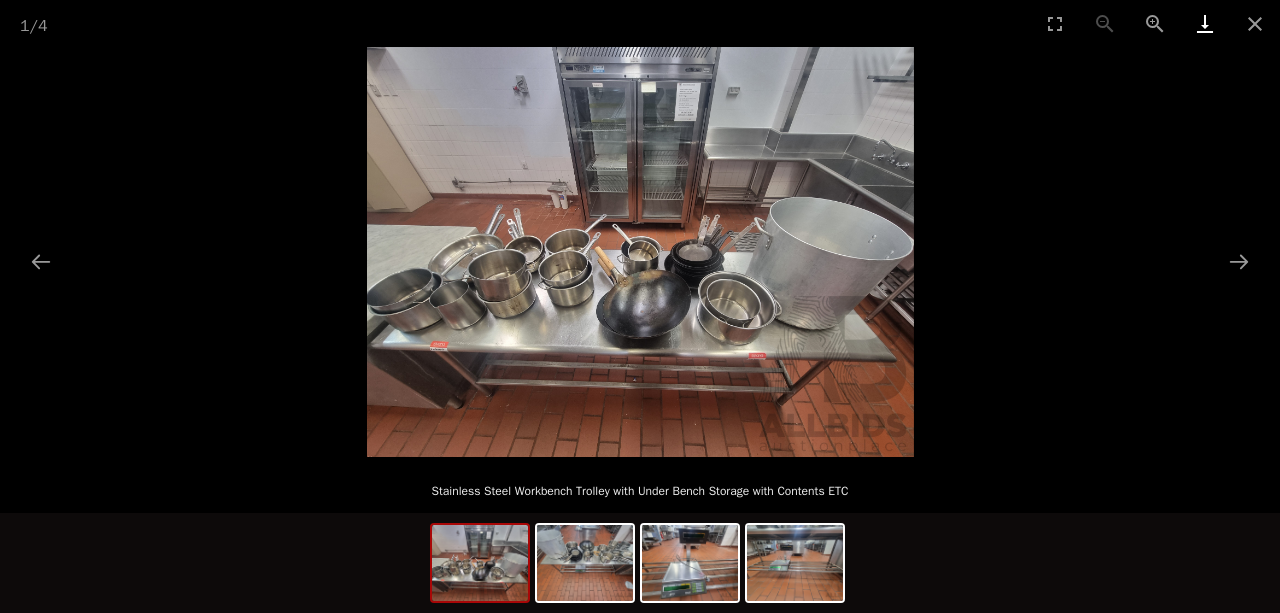 click at bounding box center [1205, 23] 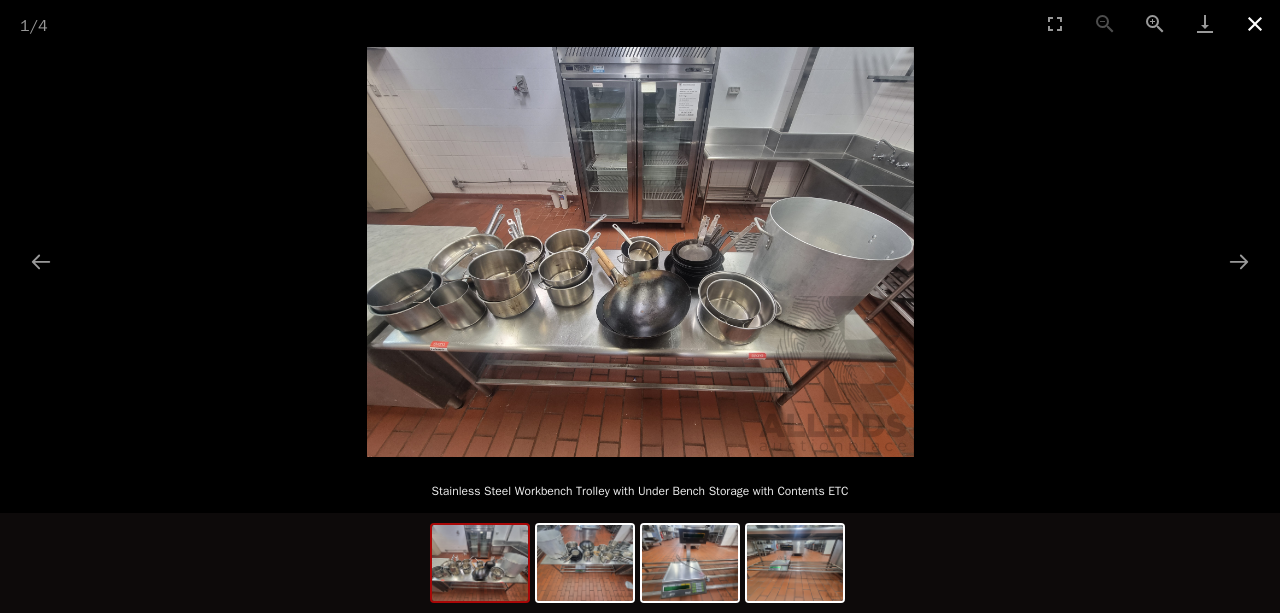 click at bounding box center (1255, 23) 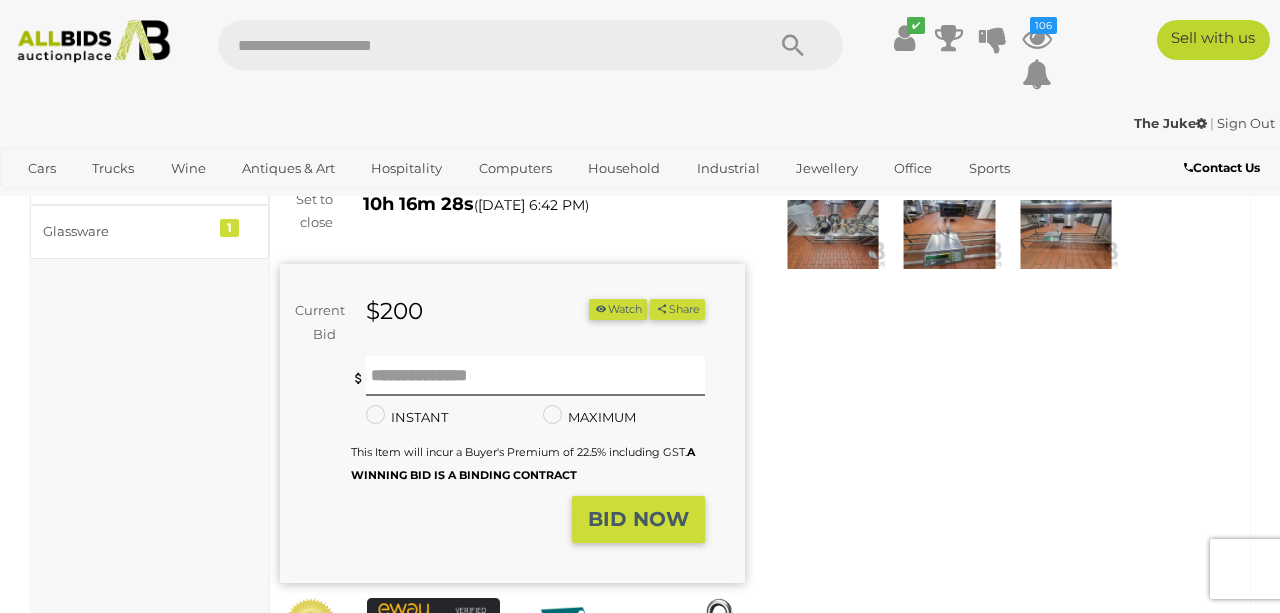scroll, scrollTop: 360, scrollLeft: 0, axis: vertical 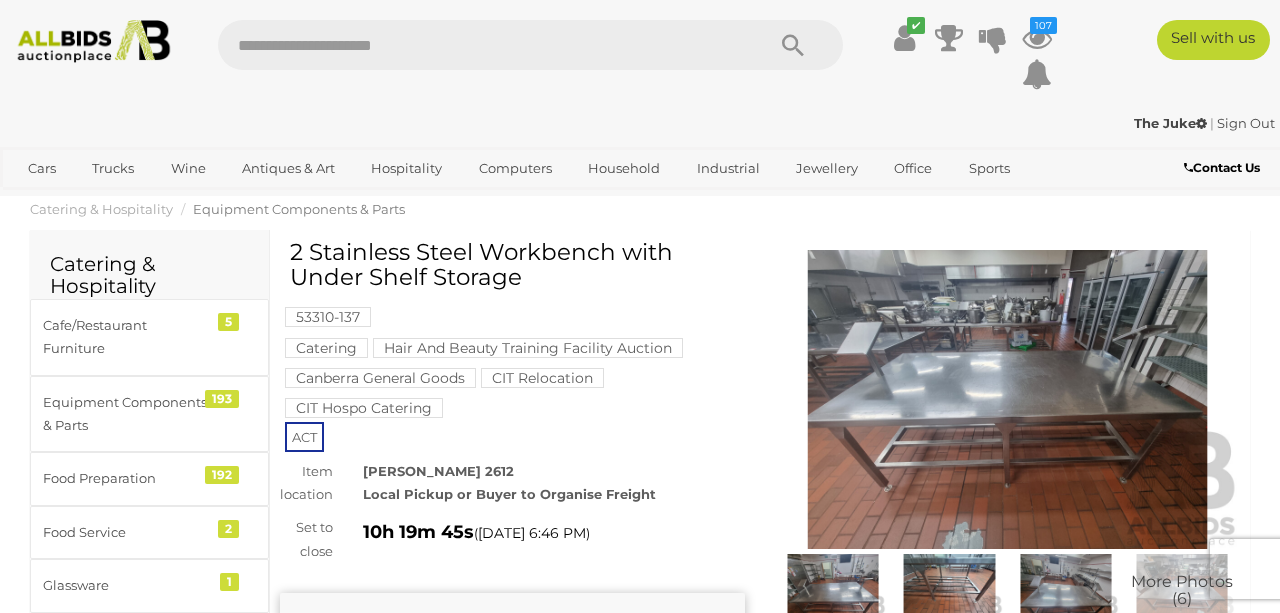 click at bounding box center (1007, 400) 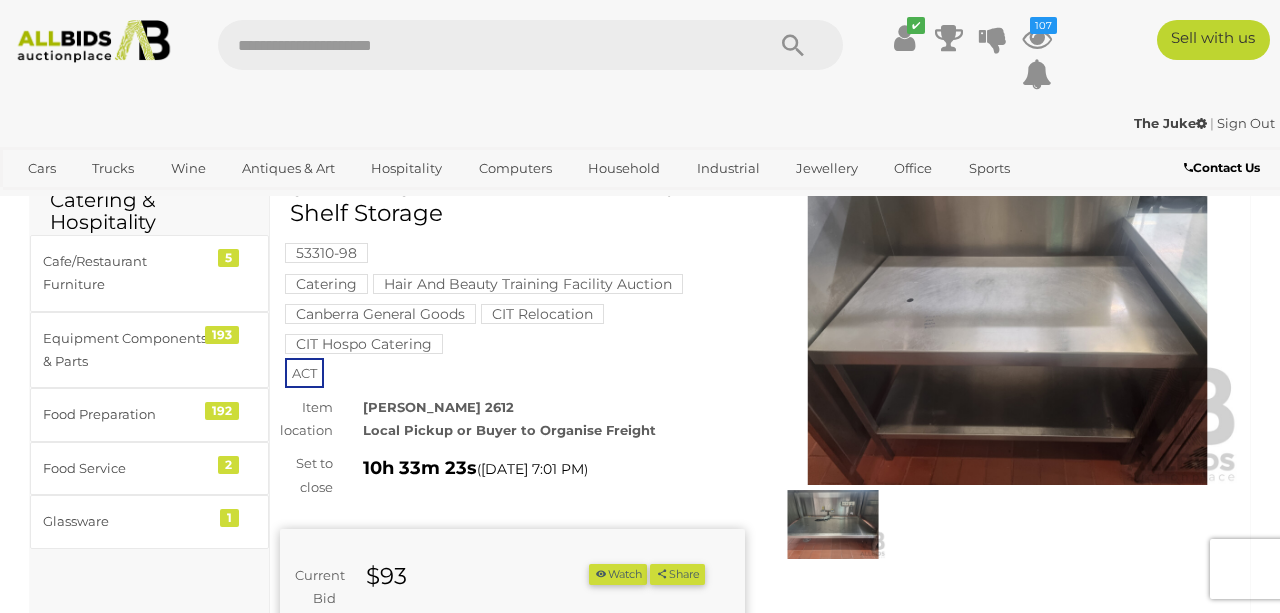 scroll, scrollTop: 53, scrollLeft: 0, axis: vertical 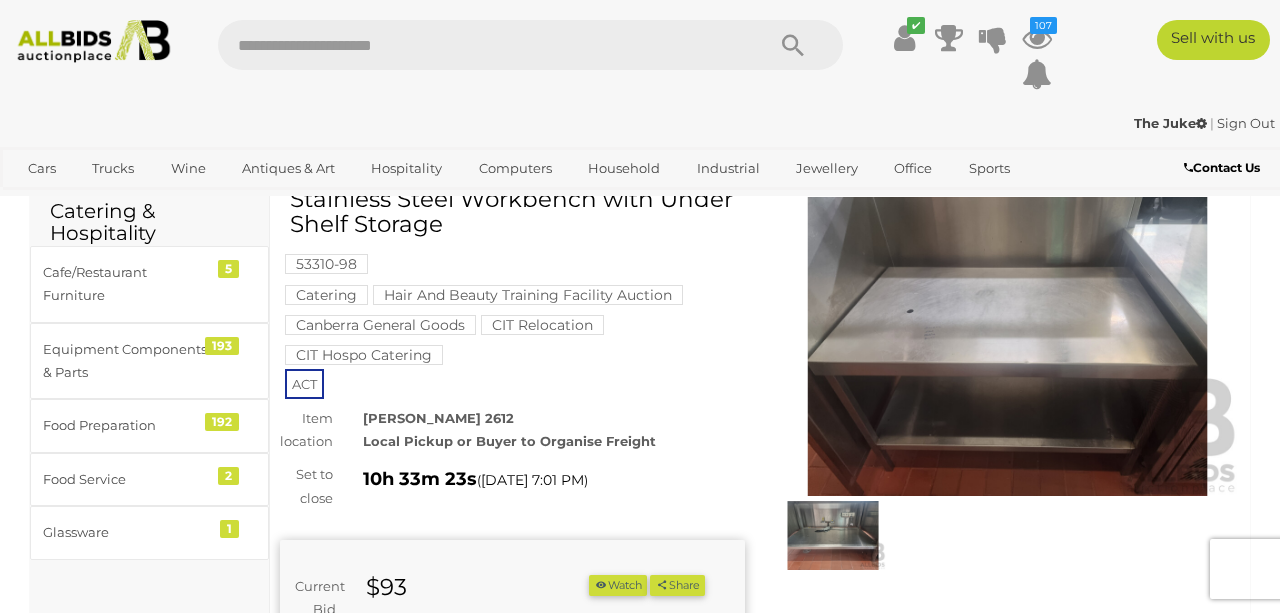 click at bounding box center (1007, 347) 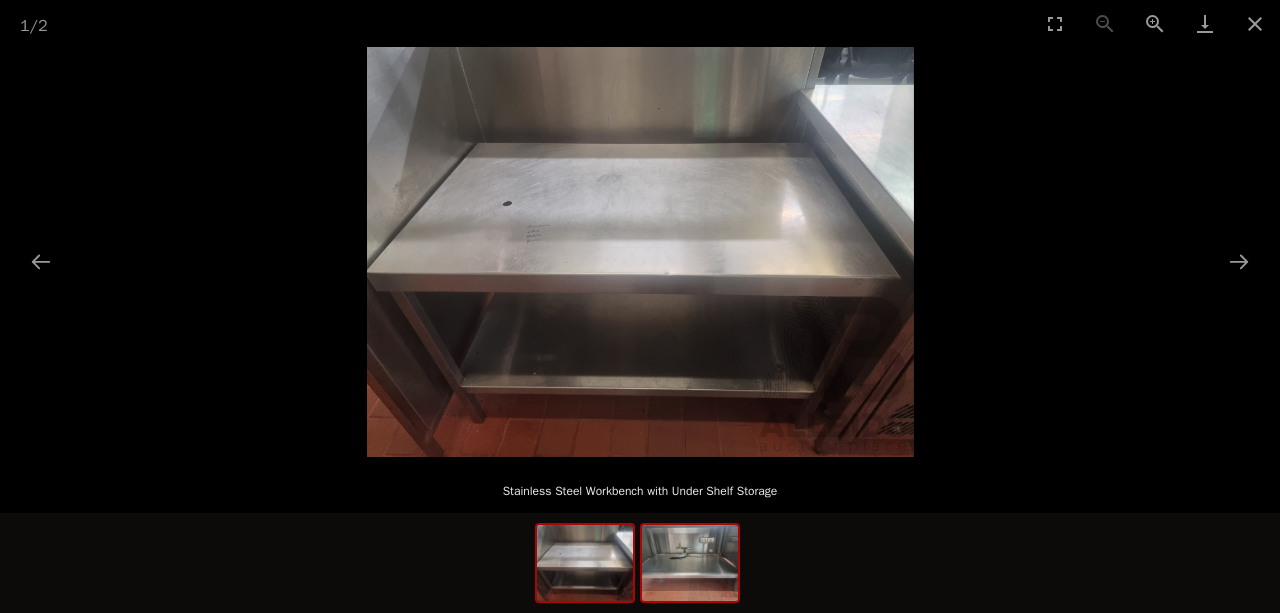 click at bounding box center [690, 563] 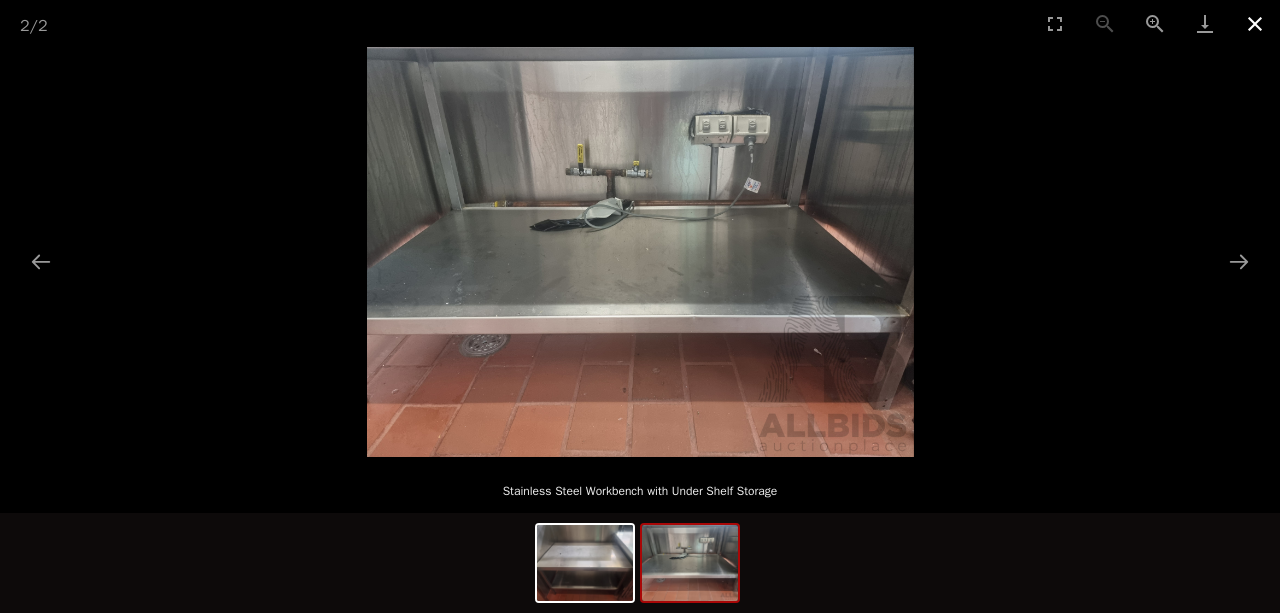 click at bounding box center (1255, 23) 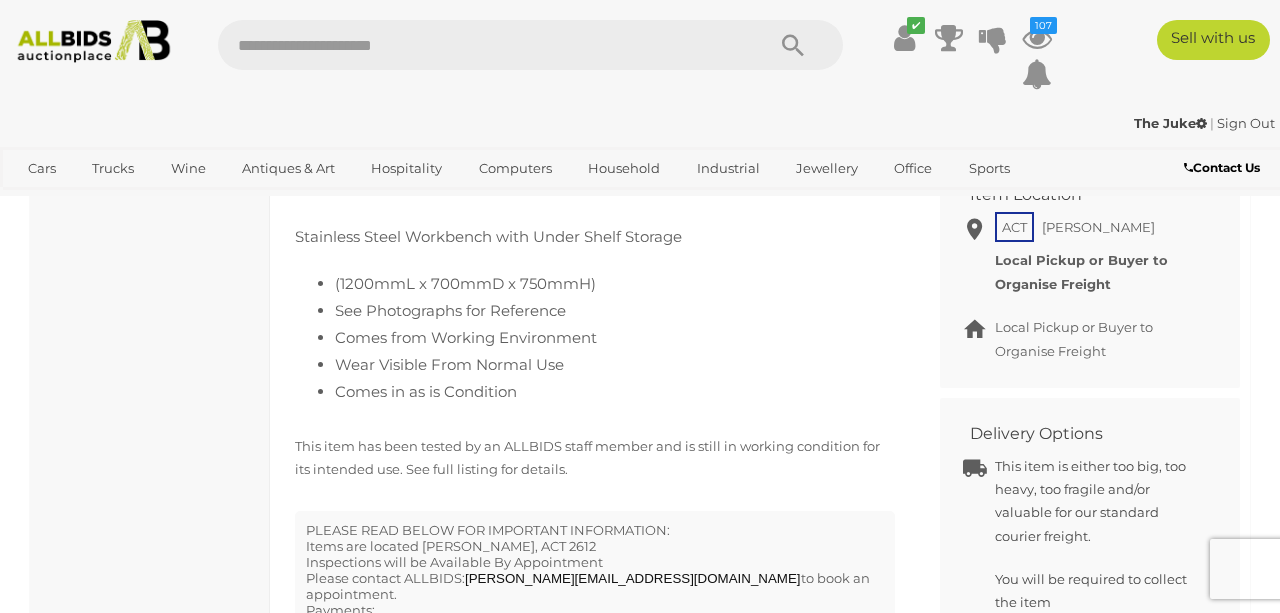 scroll, scrollTop: 987, scrollLeft: 0, axis: vertical 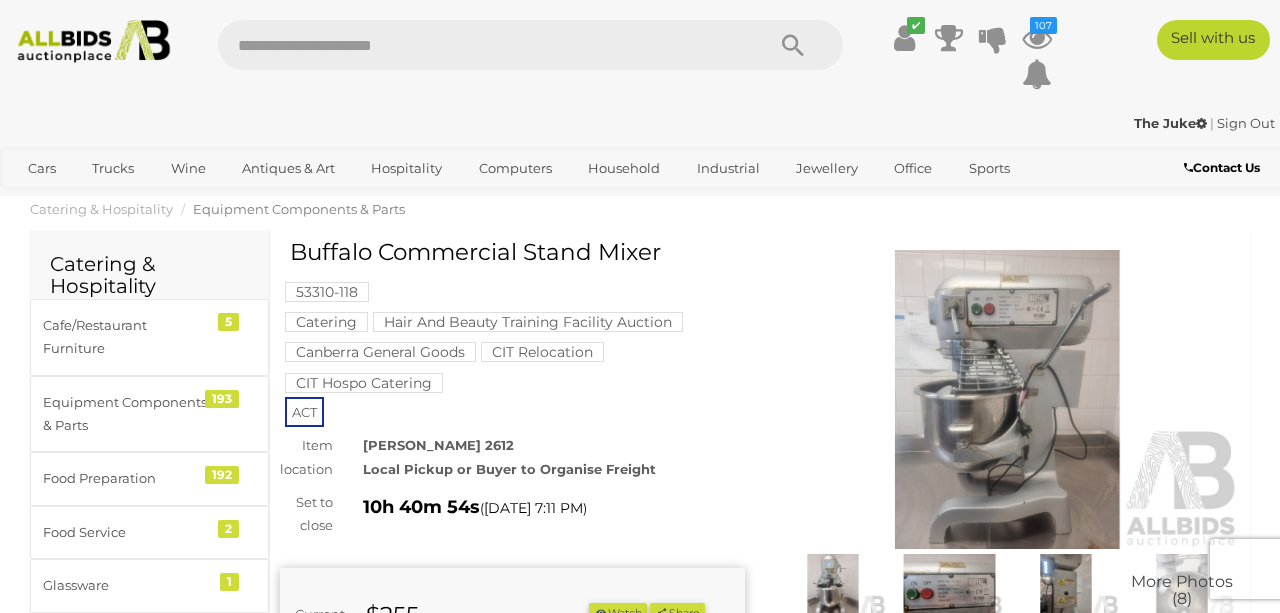 click at bounding box center [1007, 400] 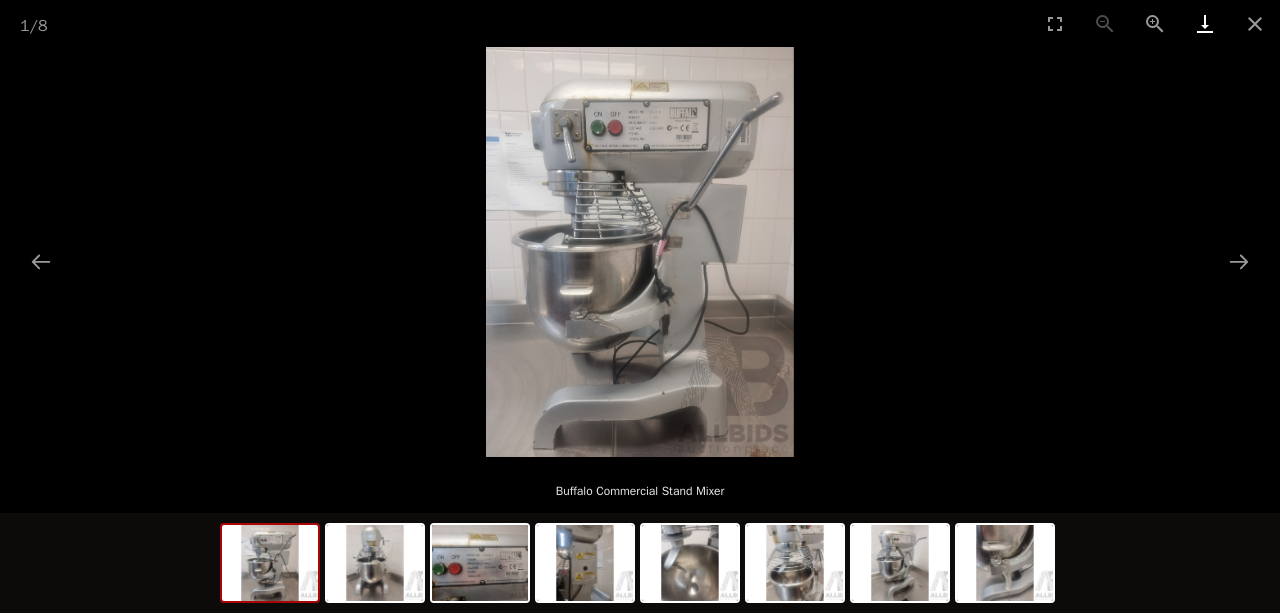 click at bounding box center (1205, 23) 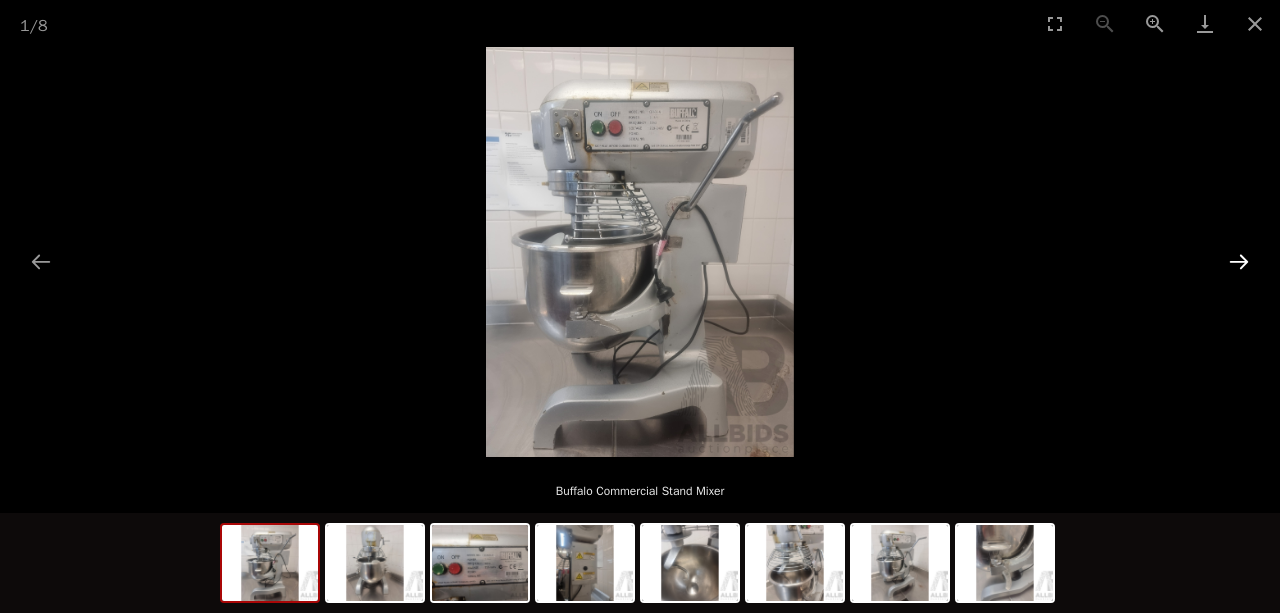 click at bounding box center (1239, 261) 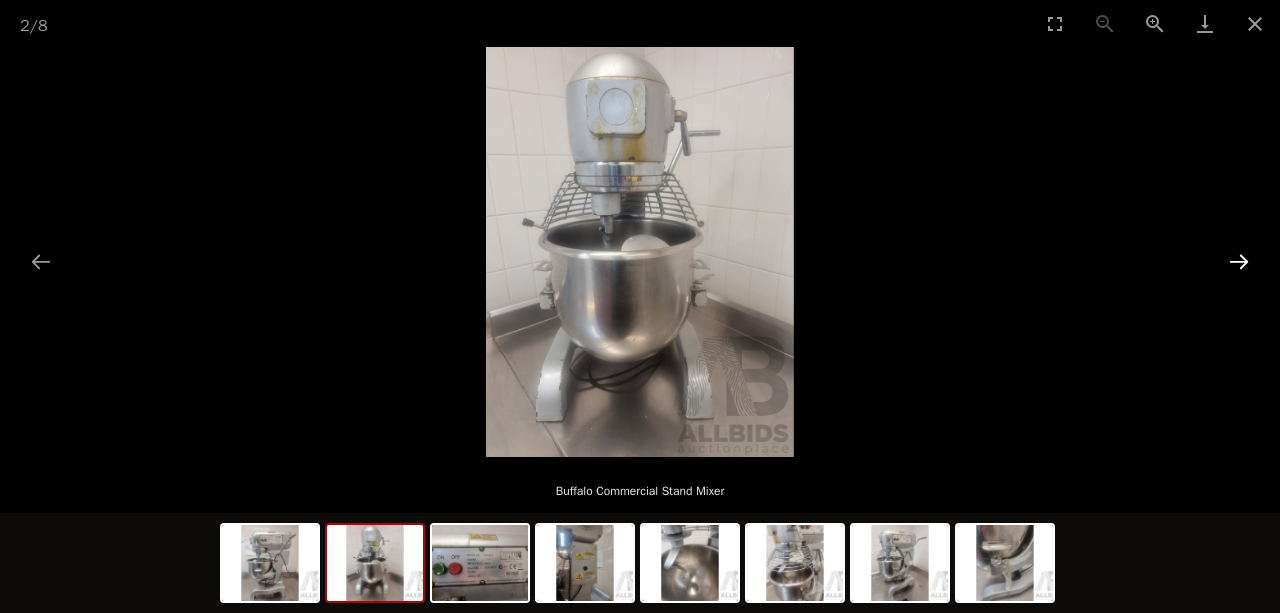 click at bounding box center (1239, 261) 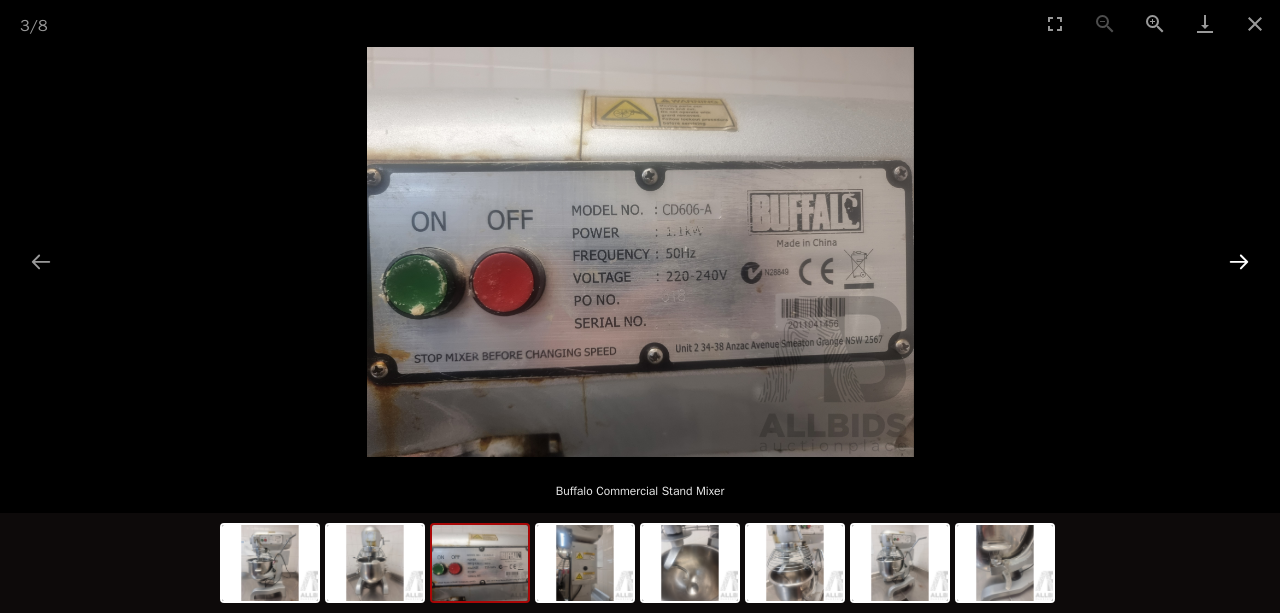 click at bounding box center [1239, 261] 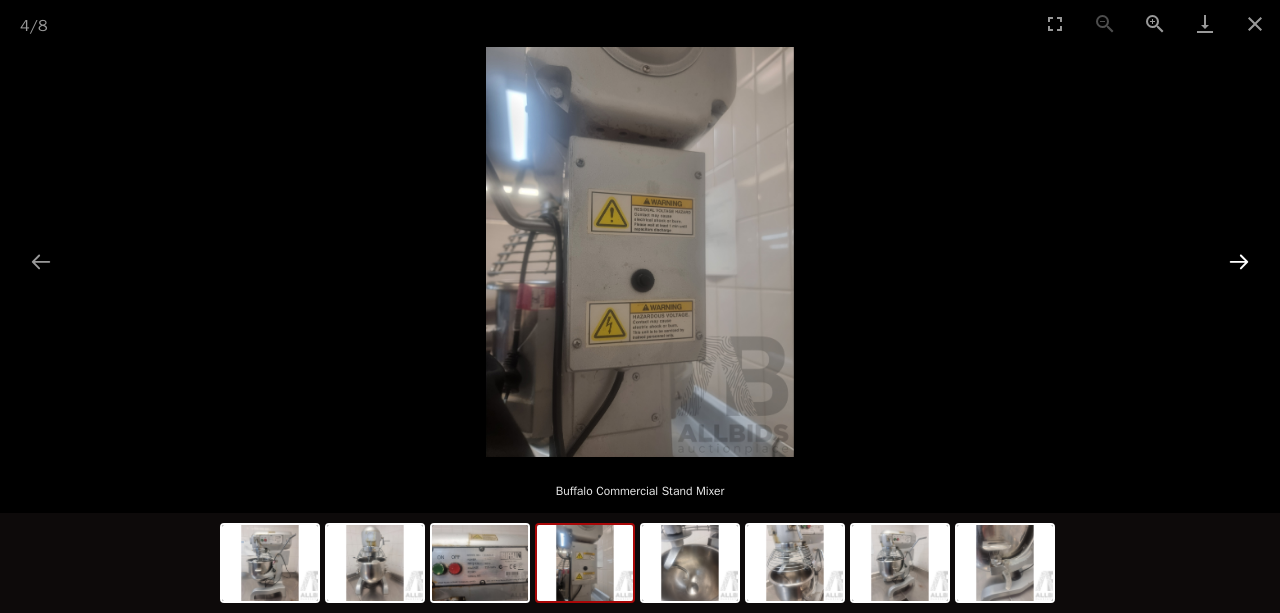 click at bounding box center [1239, 261] 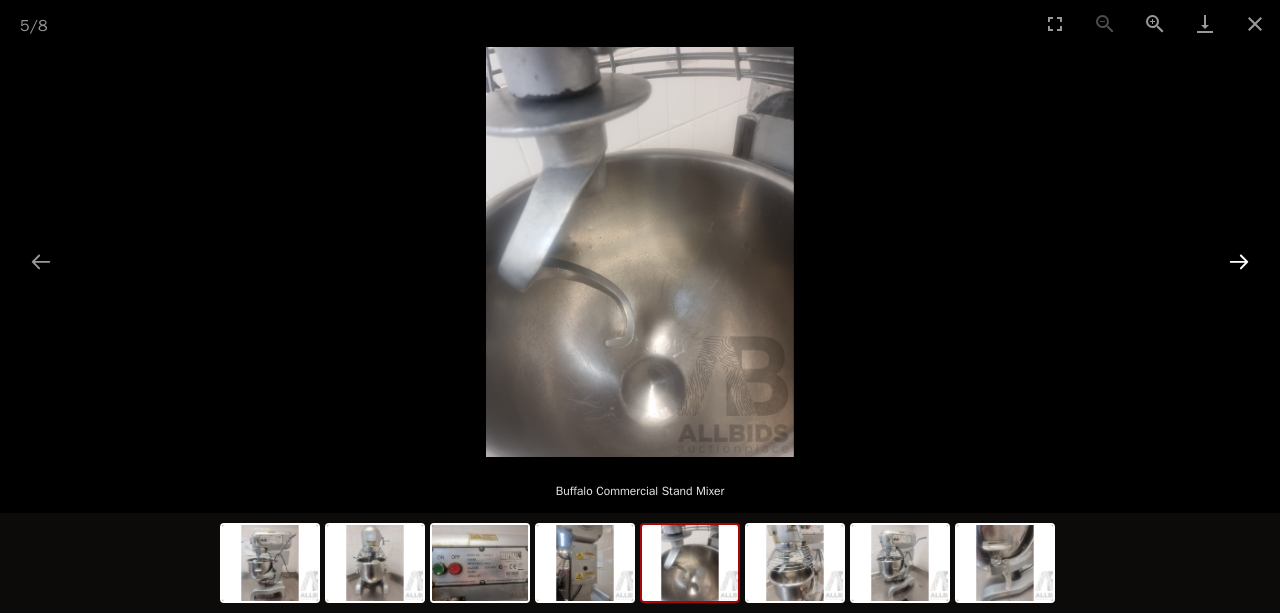 click at bounding box center (1239, 261) 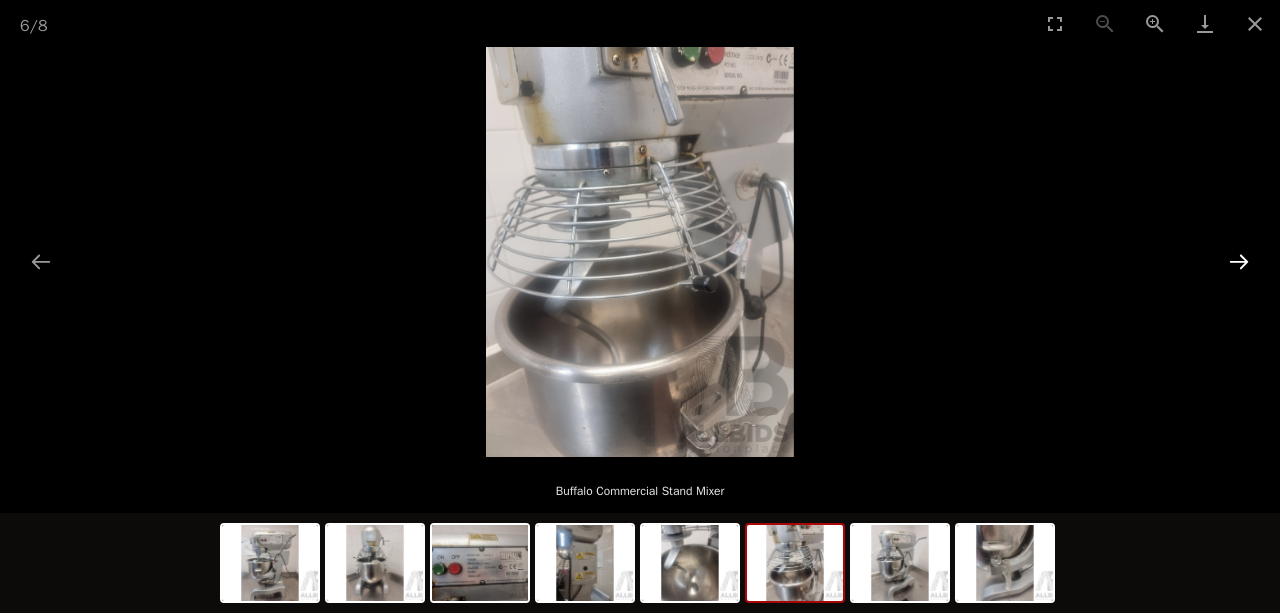 click at bounding box center [1239, 261] 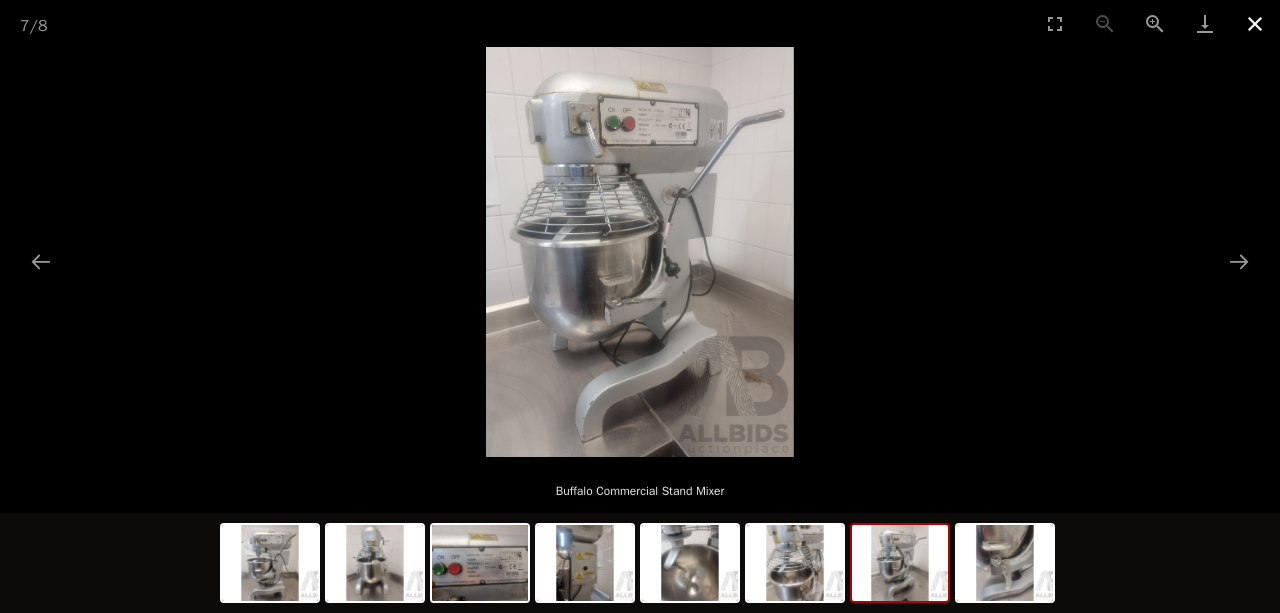 click at bounding box center [1255, 23] 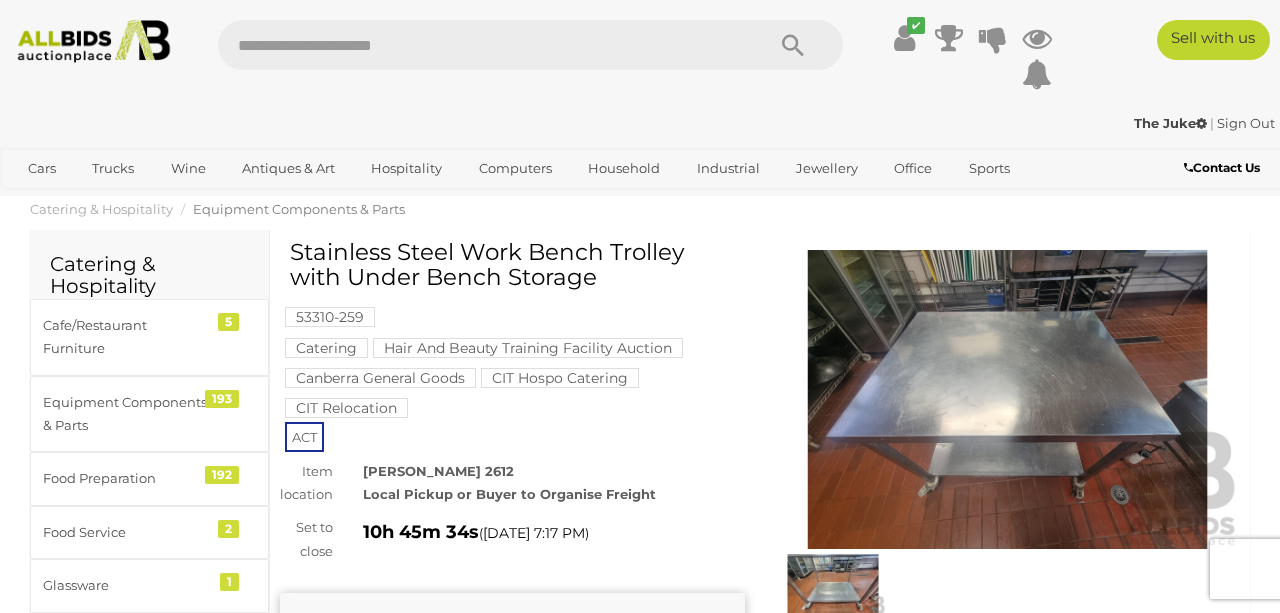 scroll, scrollTop: 0, scrollLeft: 0, axis: both 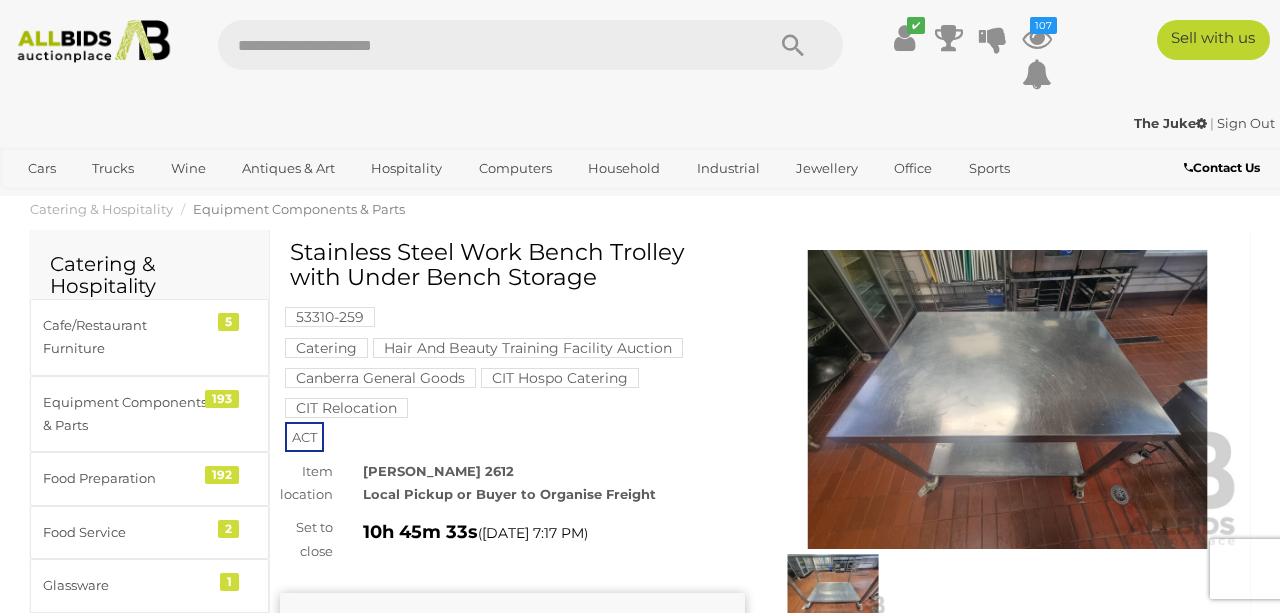 click at bounding box center (1007, 400) 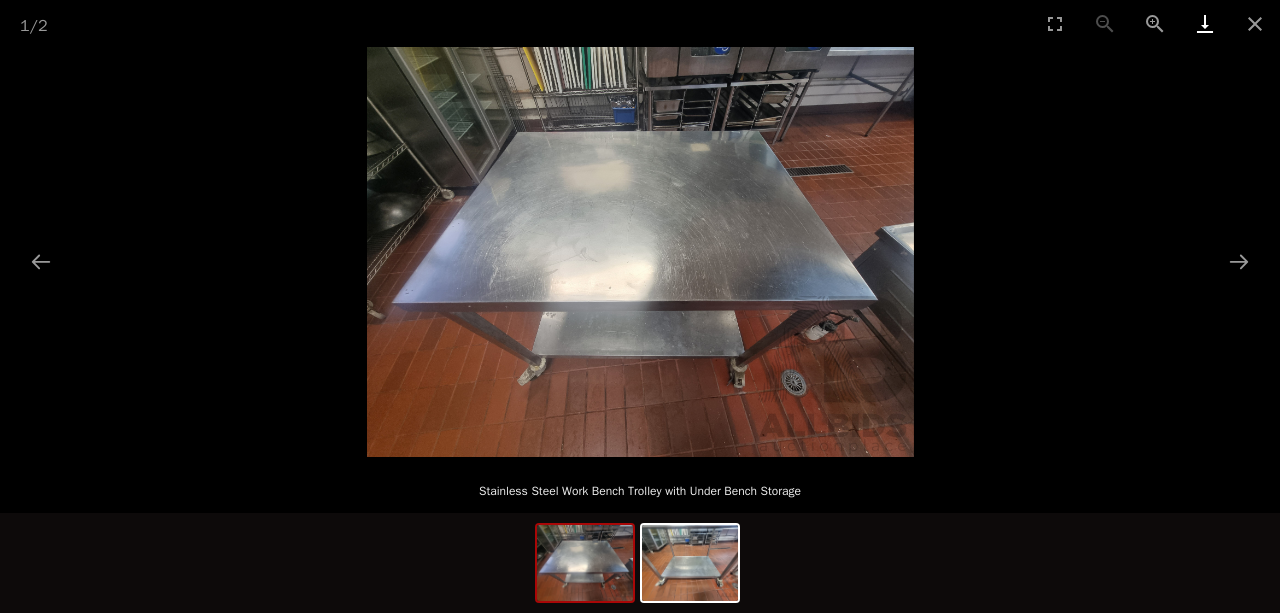 click at bounding box center [1205, 23] 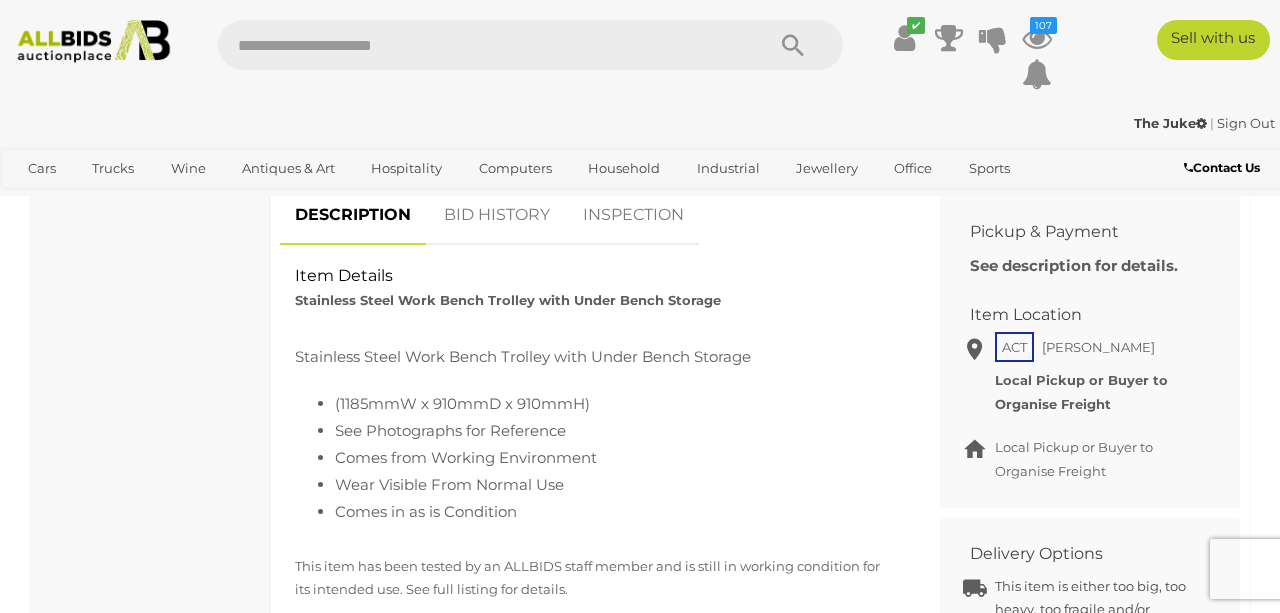 scroll, scrollTop: 882, scrollLeft: 0, axis: vertical 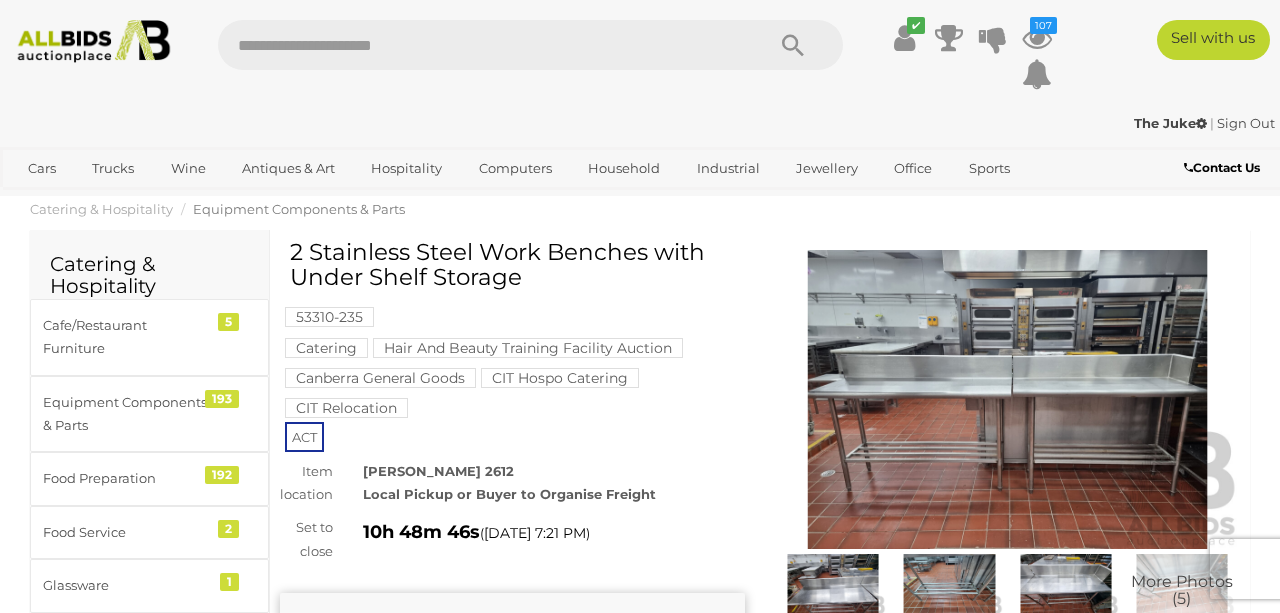 click at bounding box center (1007, 400) 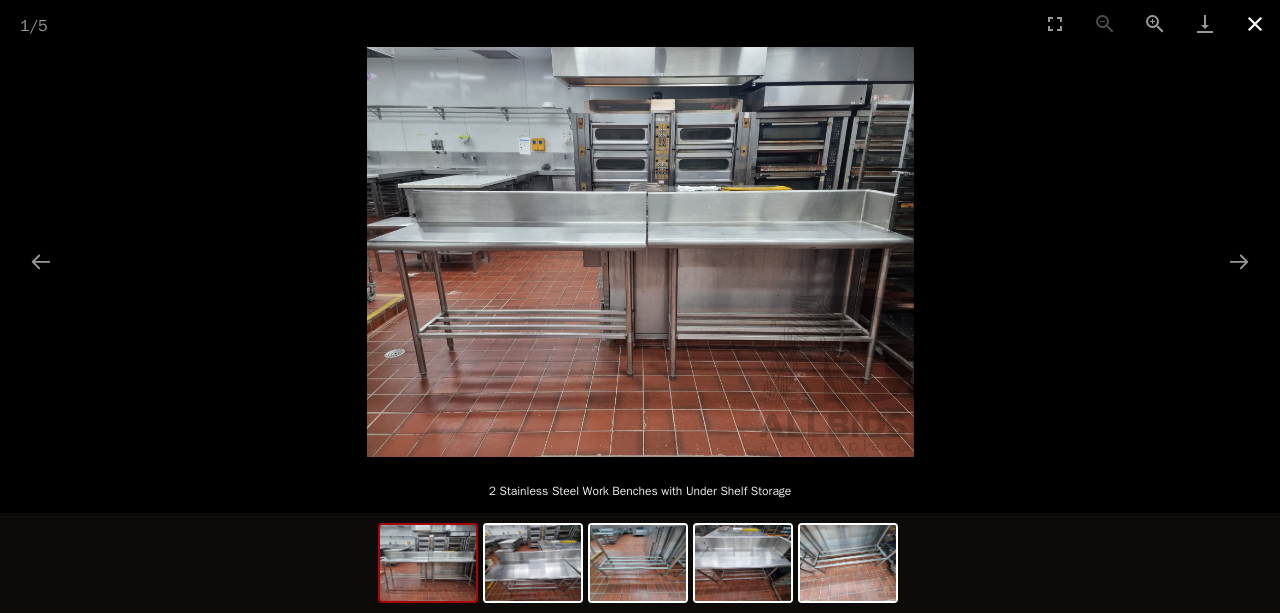 click at bounding box center (1255, 23) 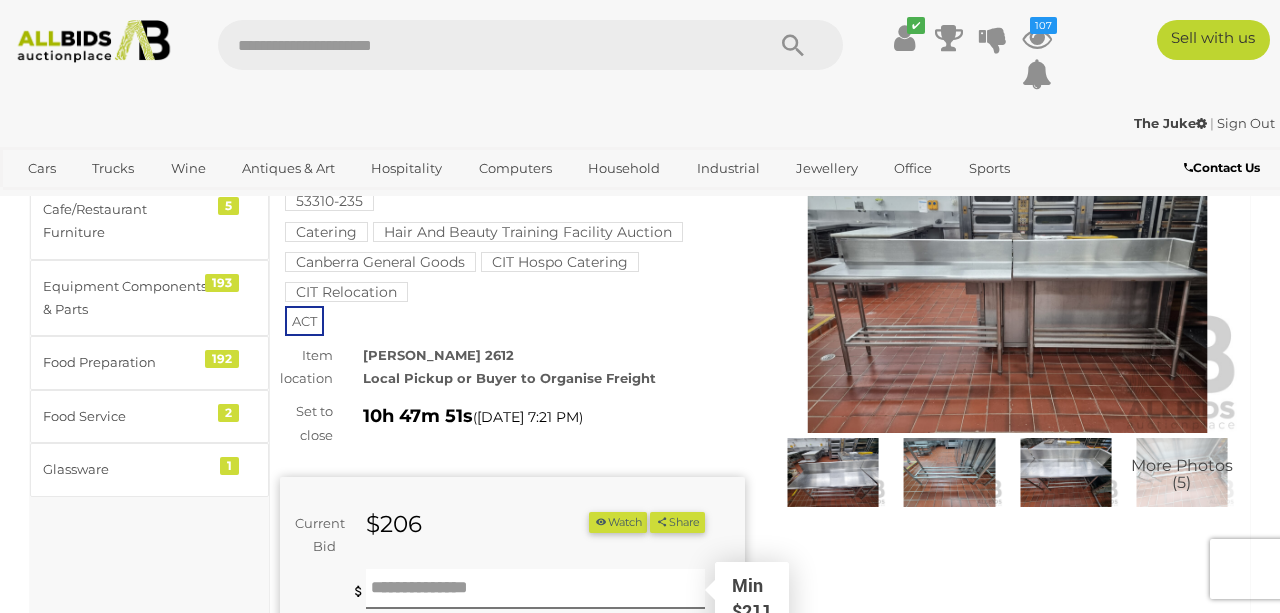 scroll, scrollTop: 102, scrollLeft: 0, axis: vertical 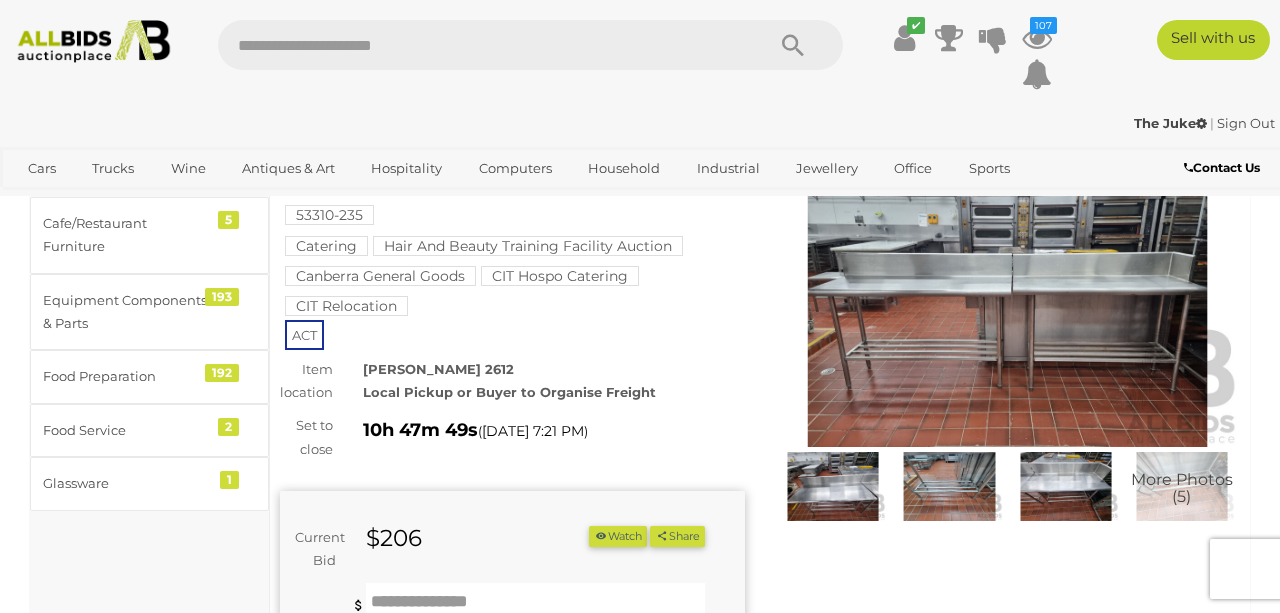 click at bounding box center (1007, 298) 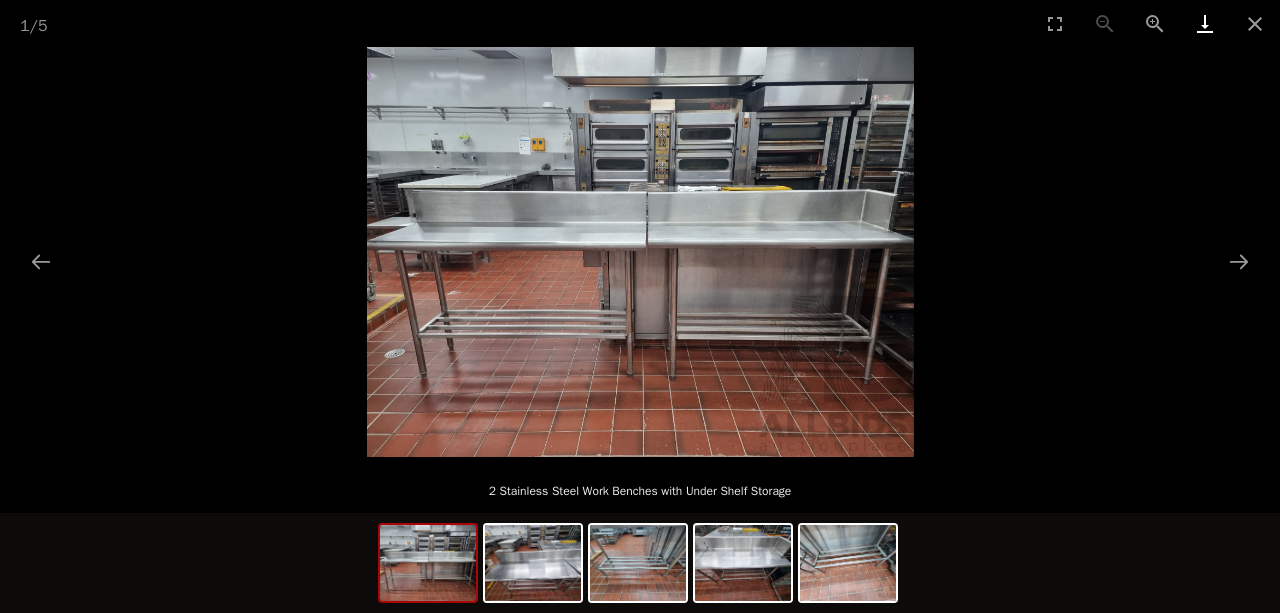 click at bounding box center (1205, 23) 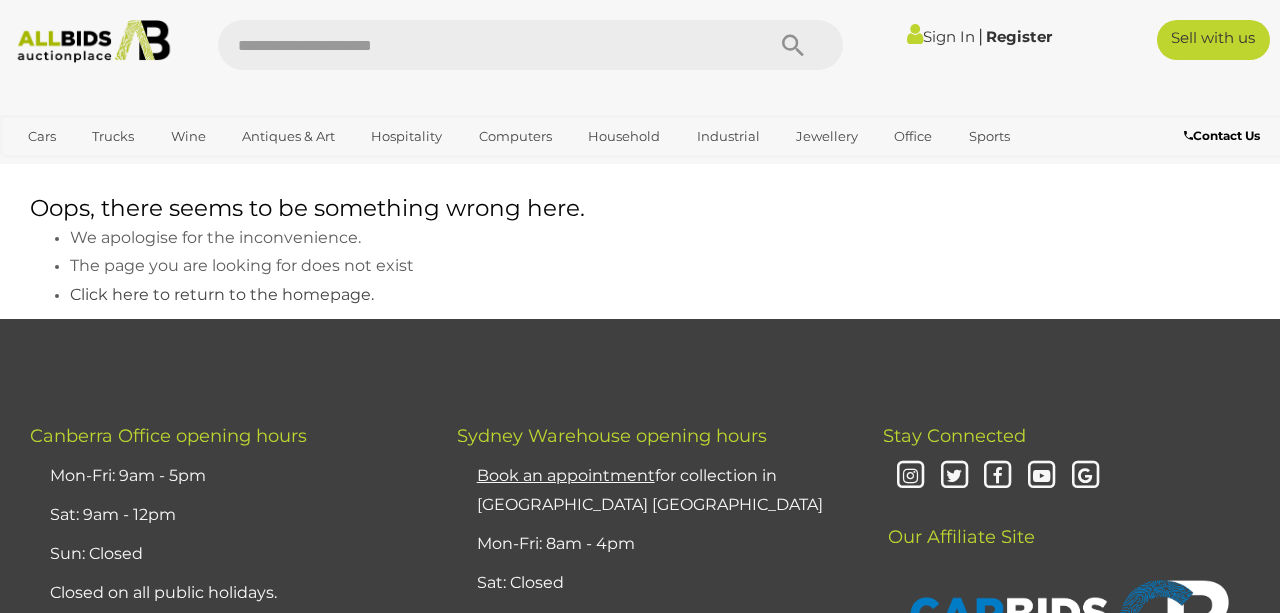 scroll, scrollTop: 0, scrollLeft: 0, axis: both 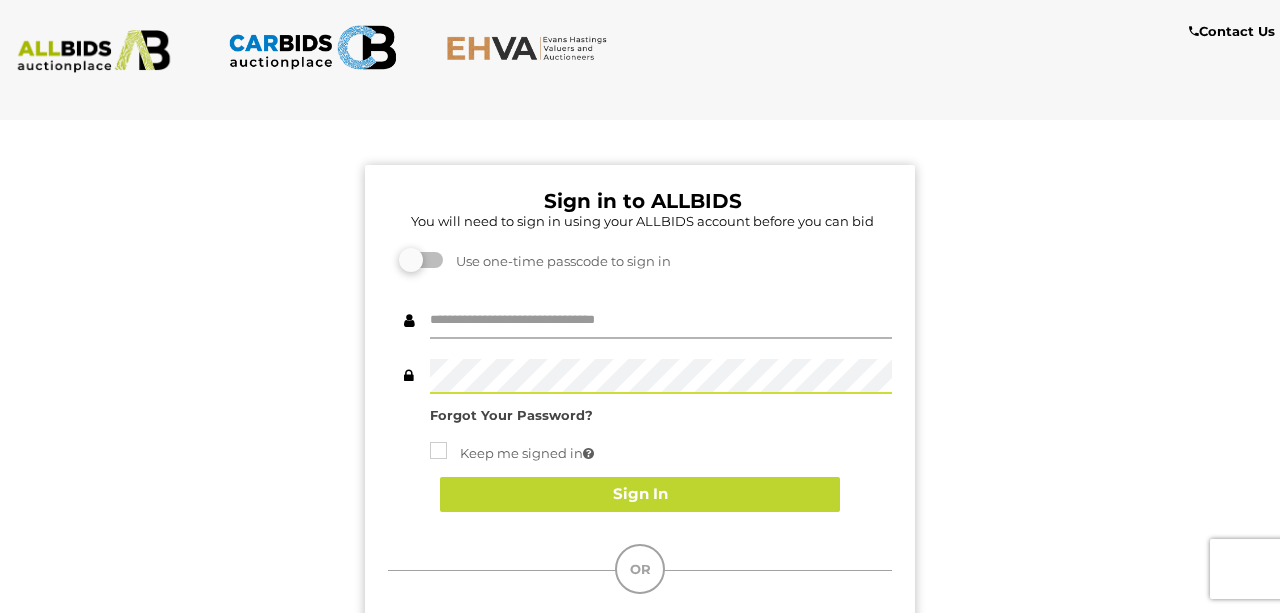 type on "********" 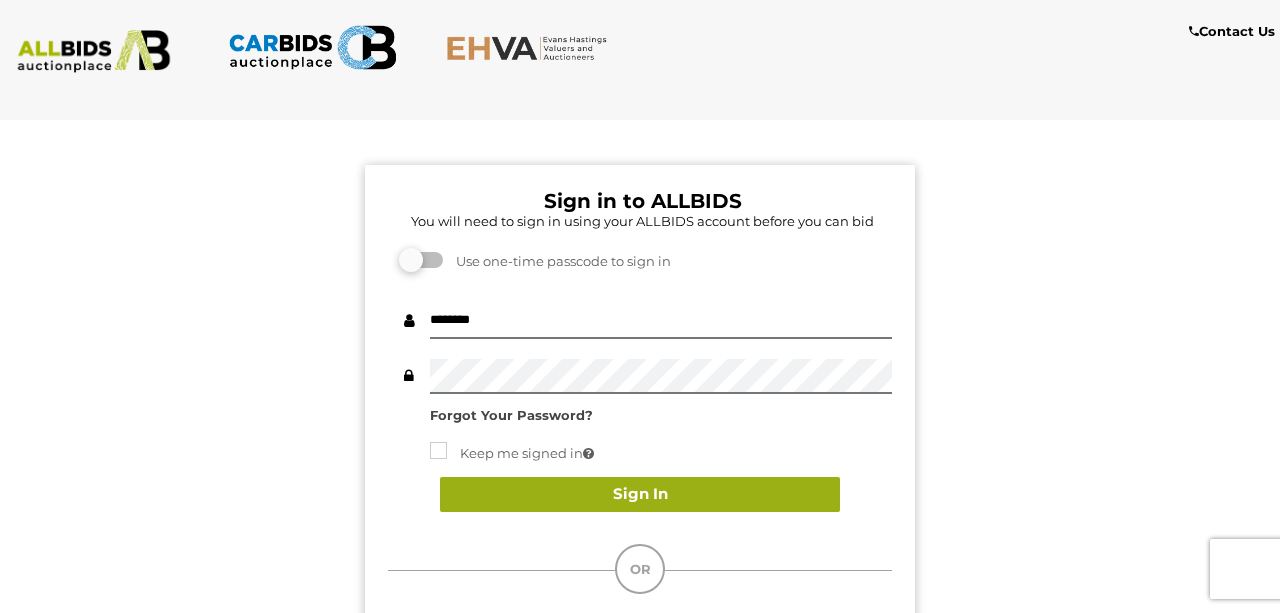 click on "Sign In" at bounding box center [640, 494] 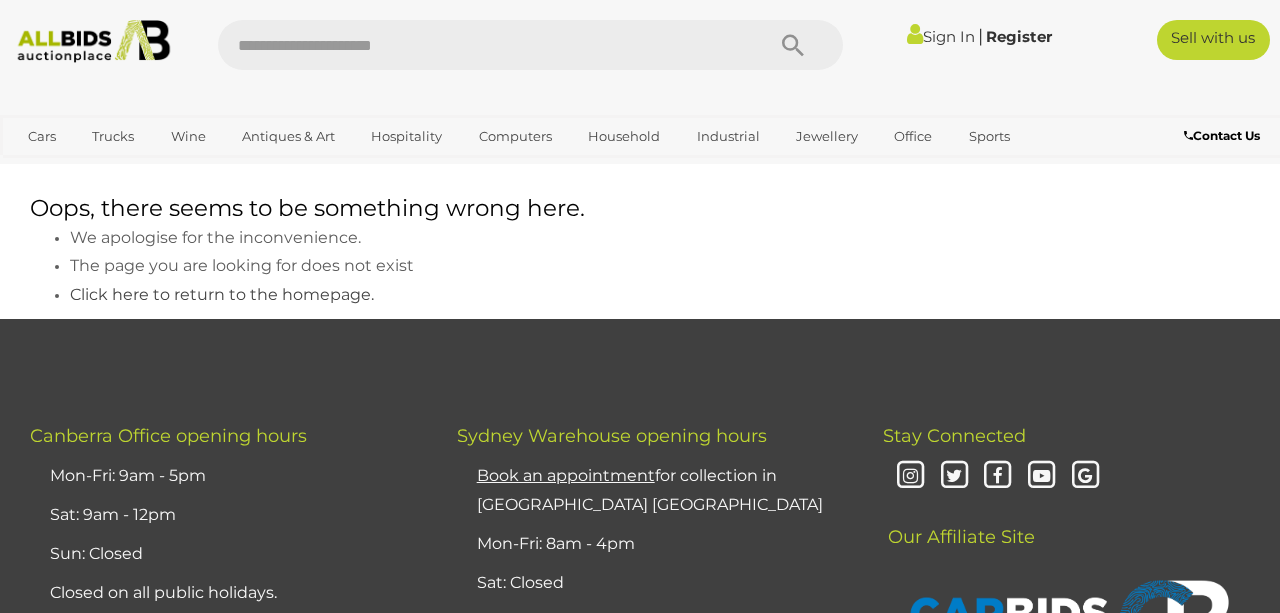 scroll, scrollTop: 0, scrollLeft: 0, axis: both 